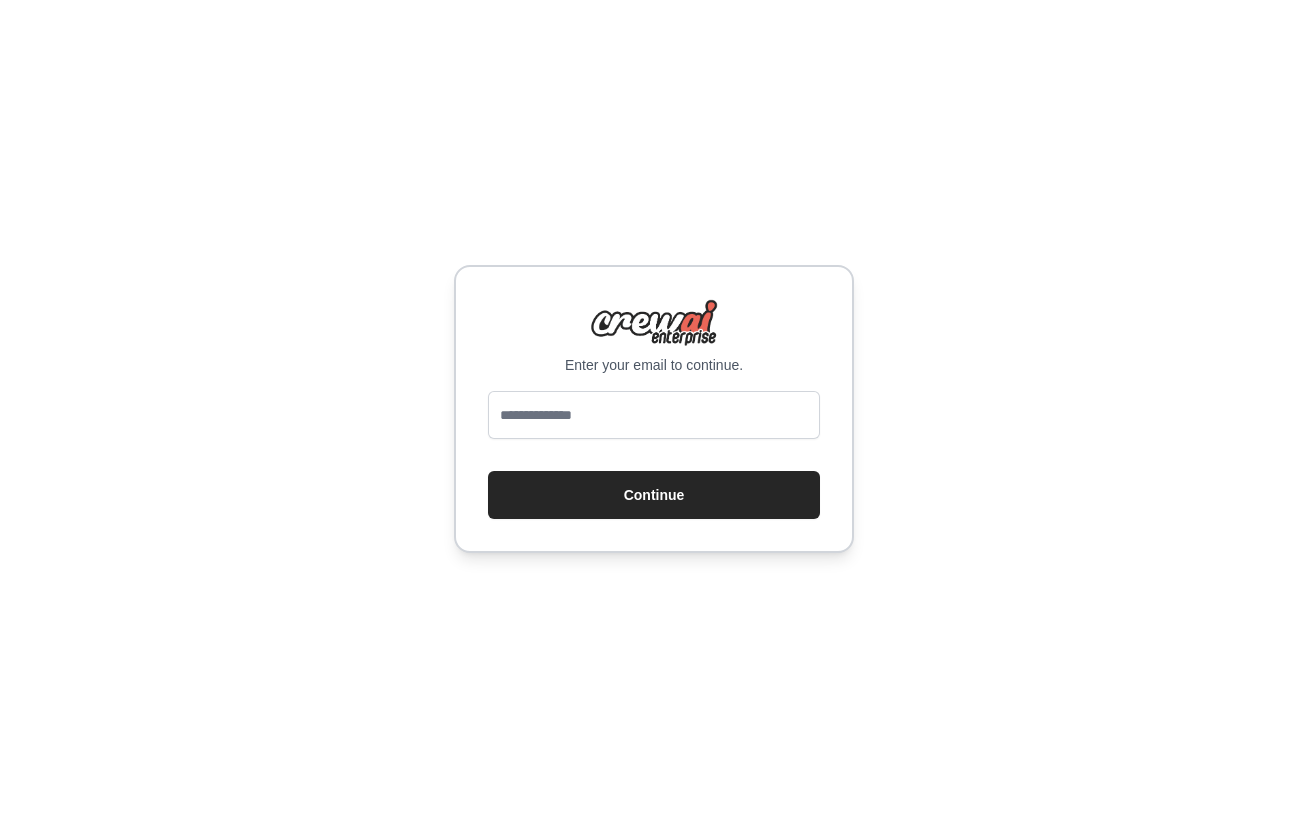 scroll, scrollTop: 0, scrollLeft: 0, axis: both 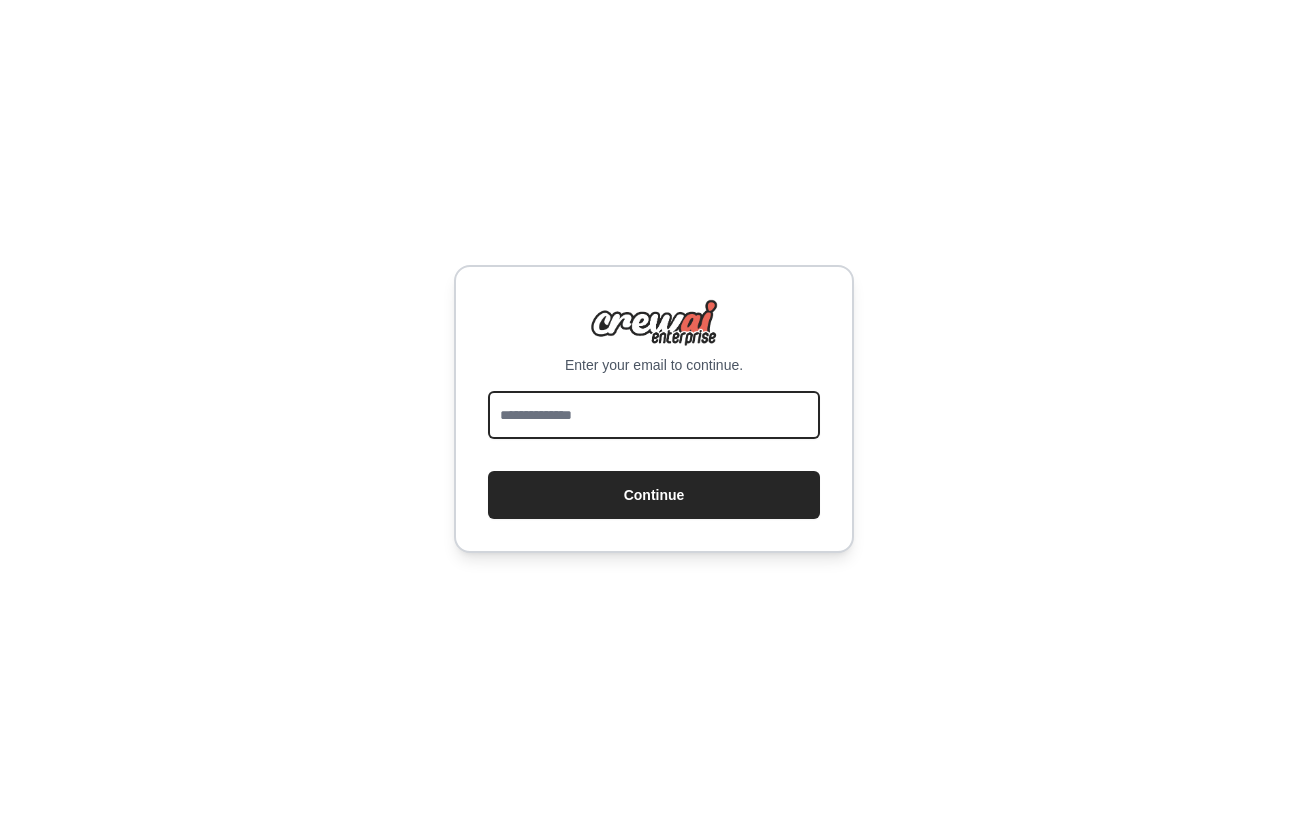 click at bounding box center [654, 415] 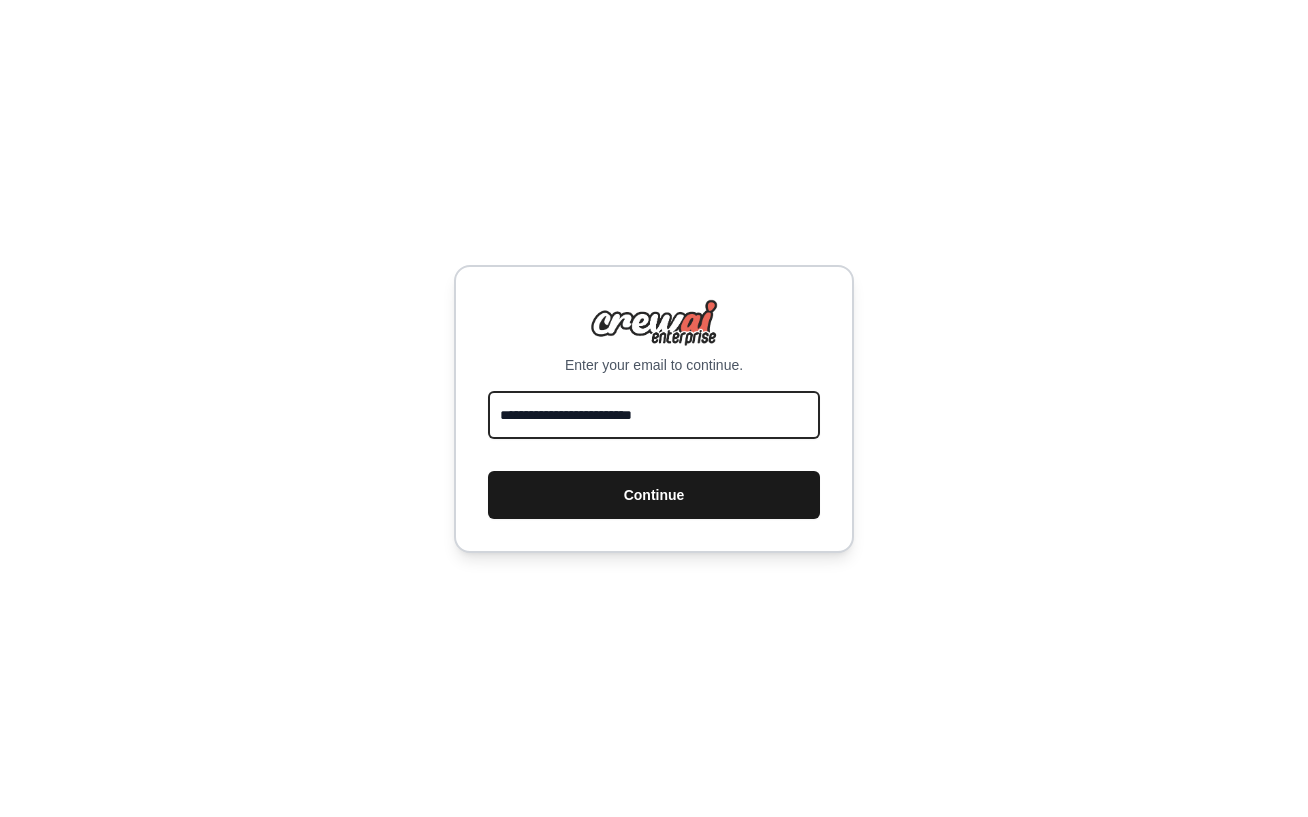 type on "**********" 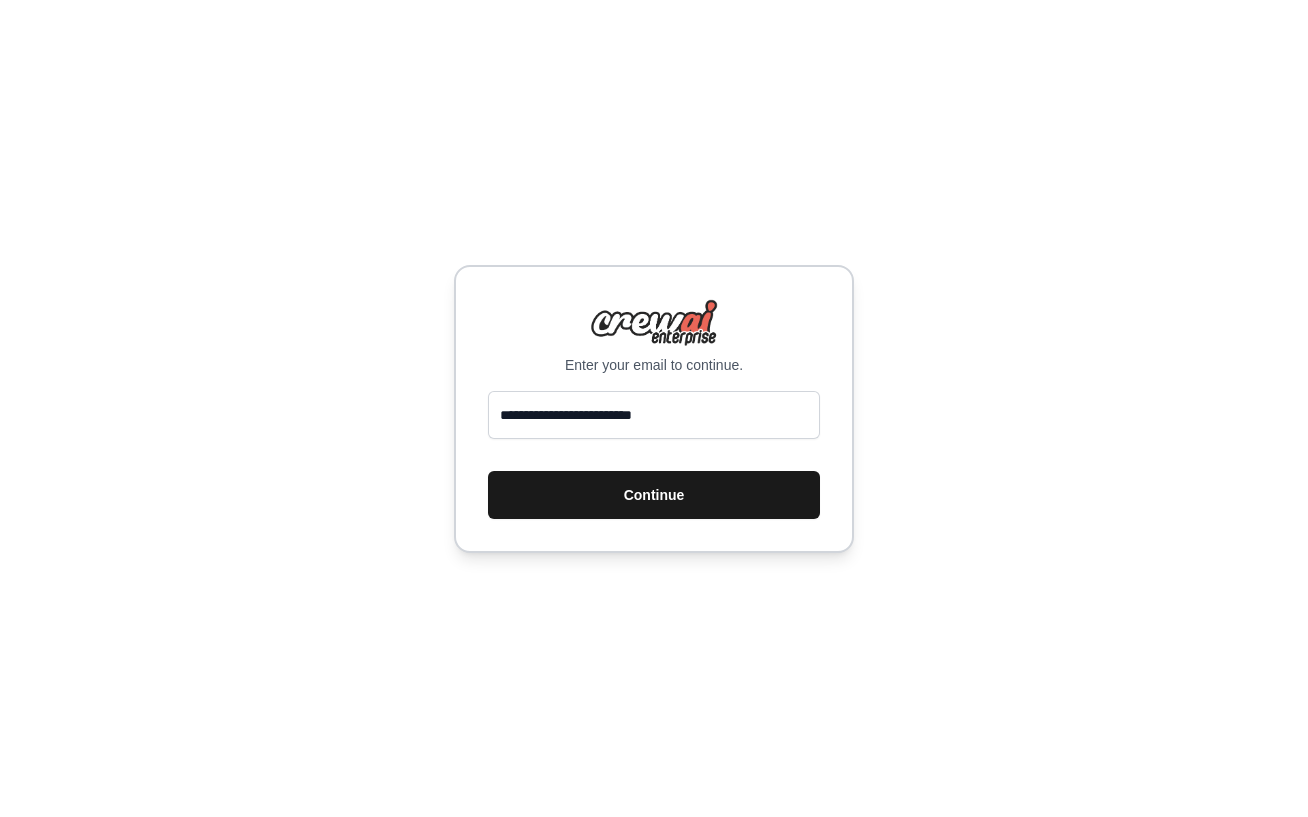 click on "Continue" at bounding box center (654, 495) 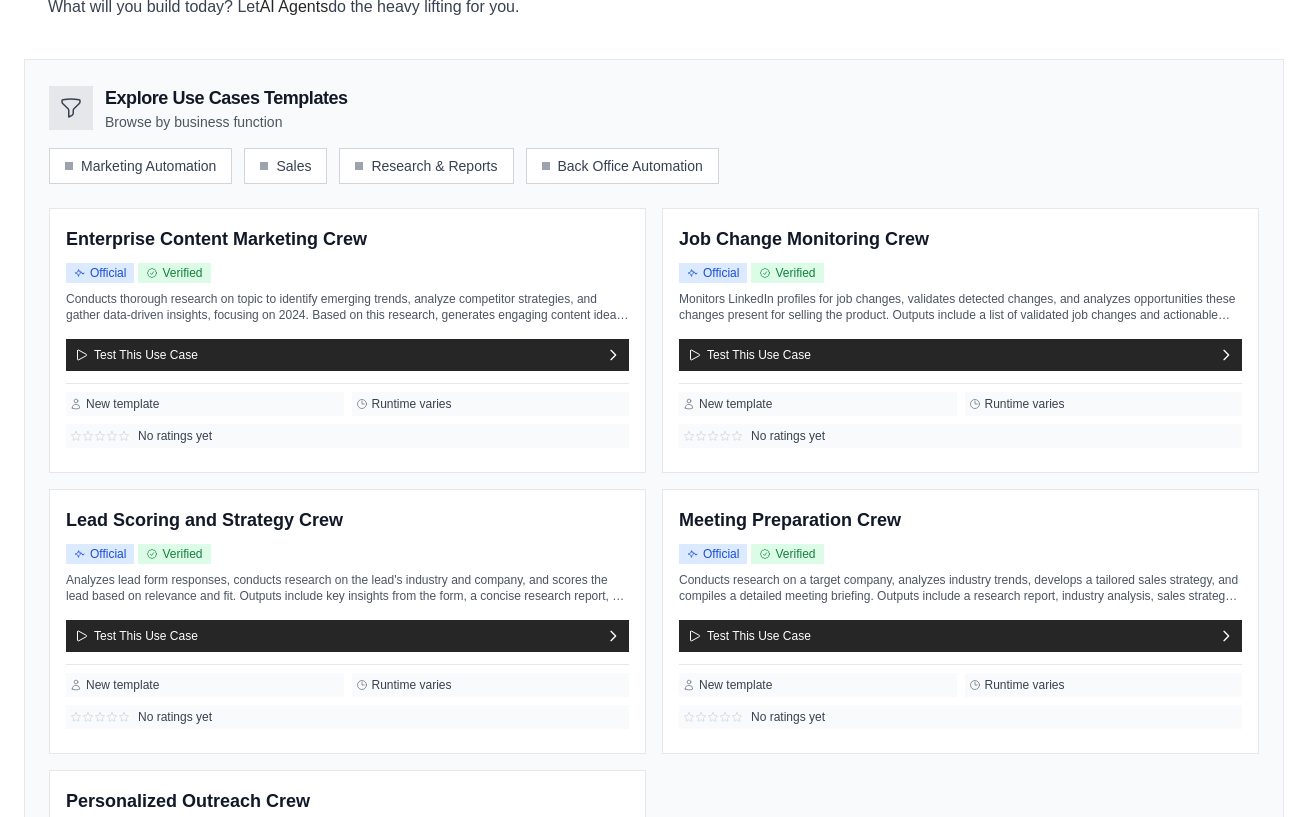 scroll, scrollTop: 176, scrollLeft: 0, axis: vertical 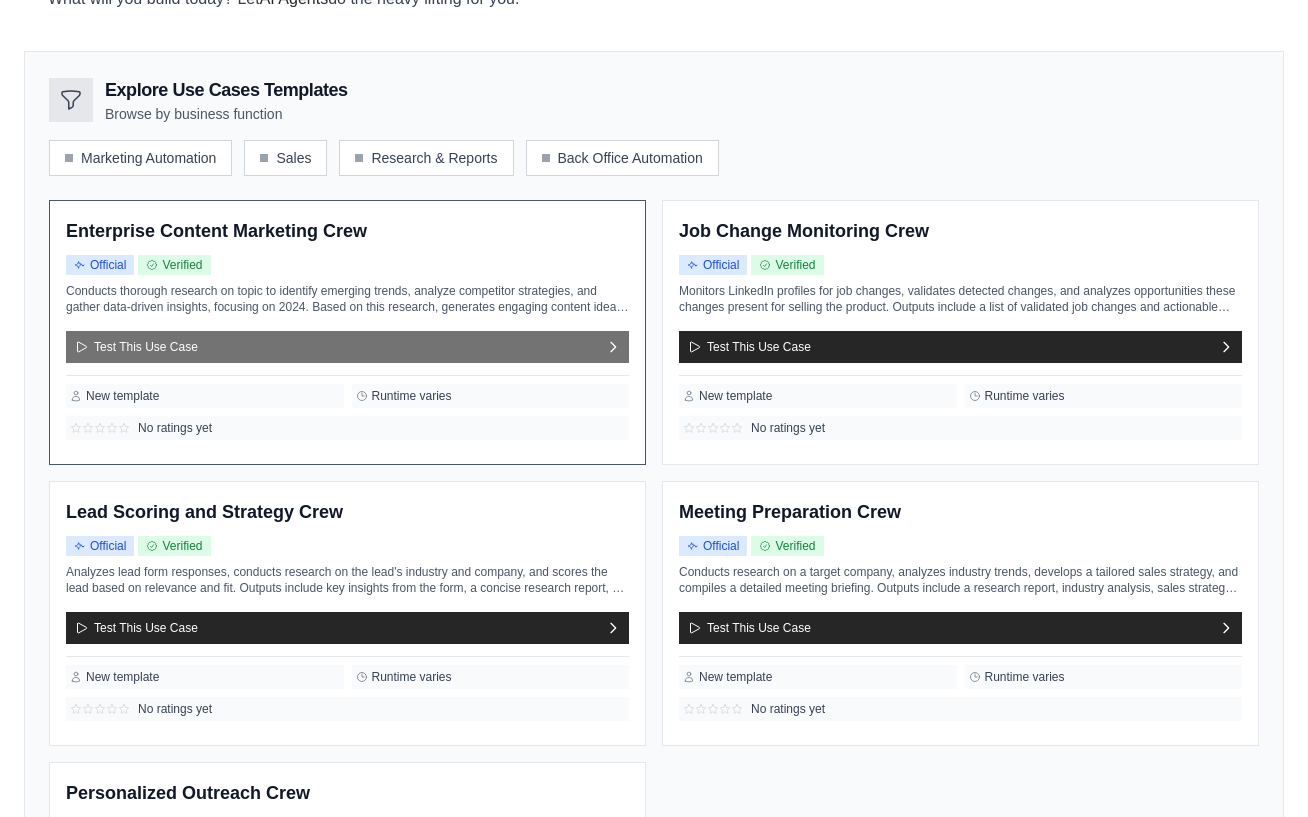 click on "Test This Use Case" at bounding box center [136, 347] 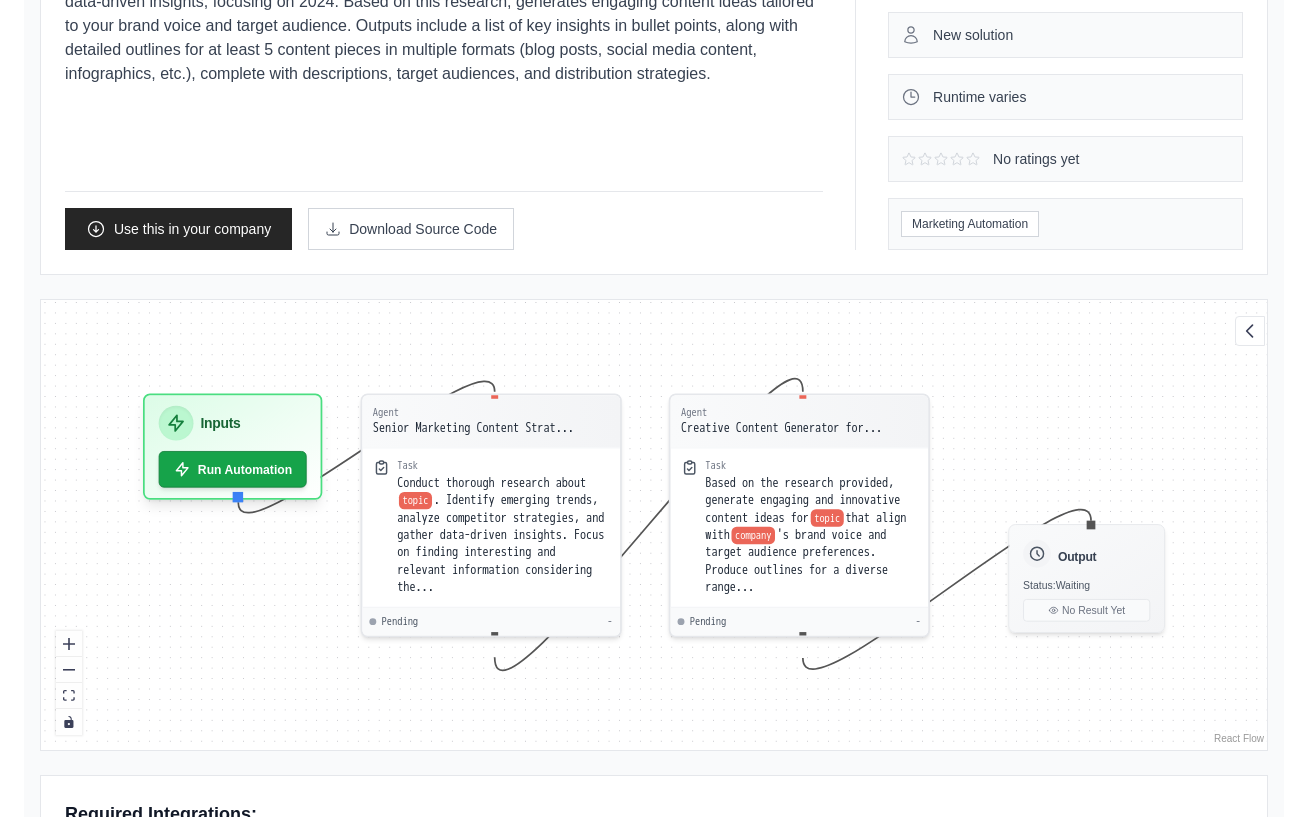 scroll, scrollTop: 309, scrollLeft: 0, axis: vertical 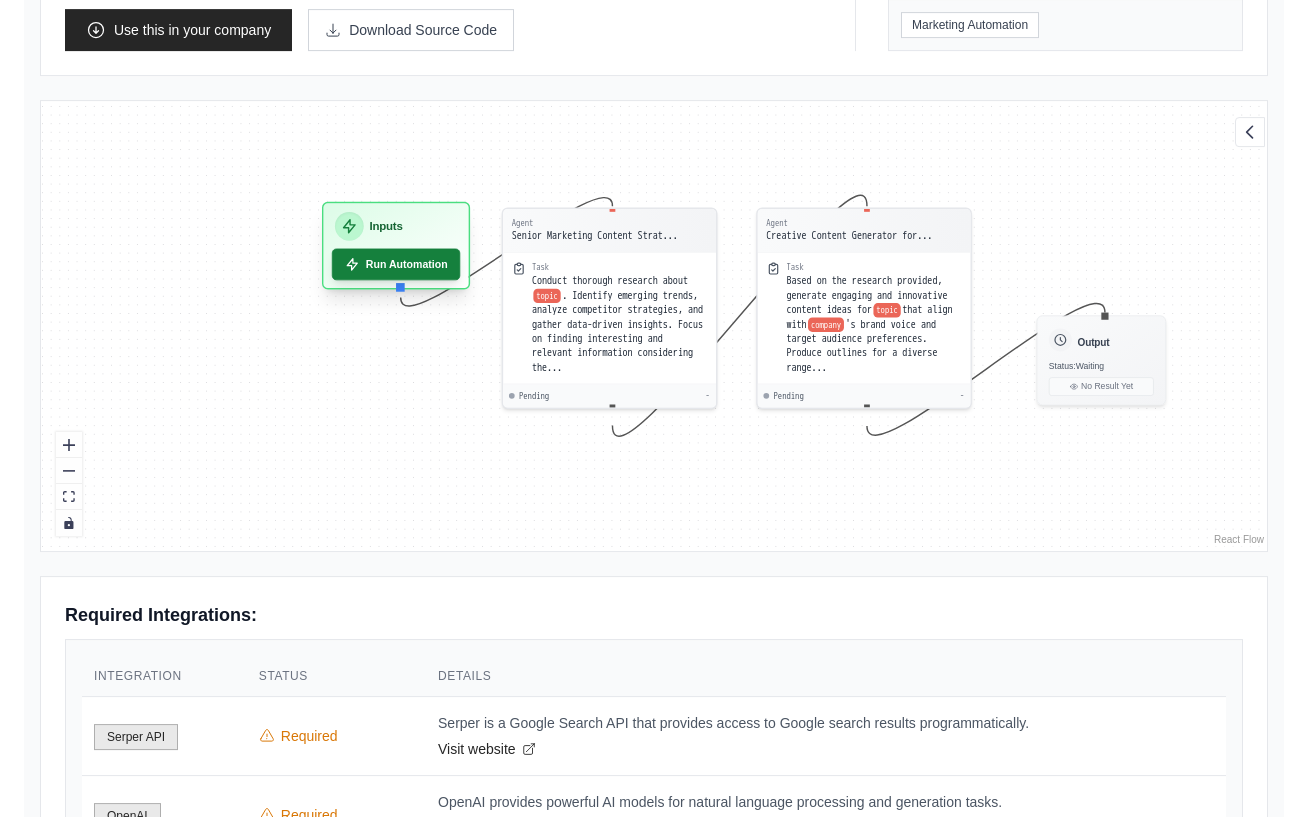 click on "Run Automation" at bounding box center [396, 265] 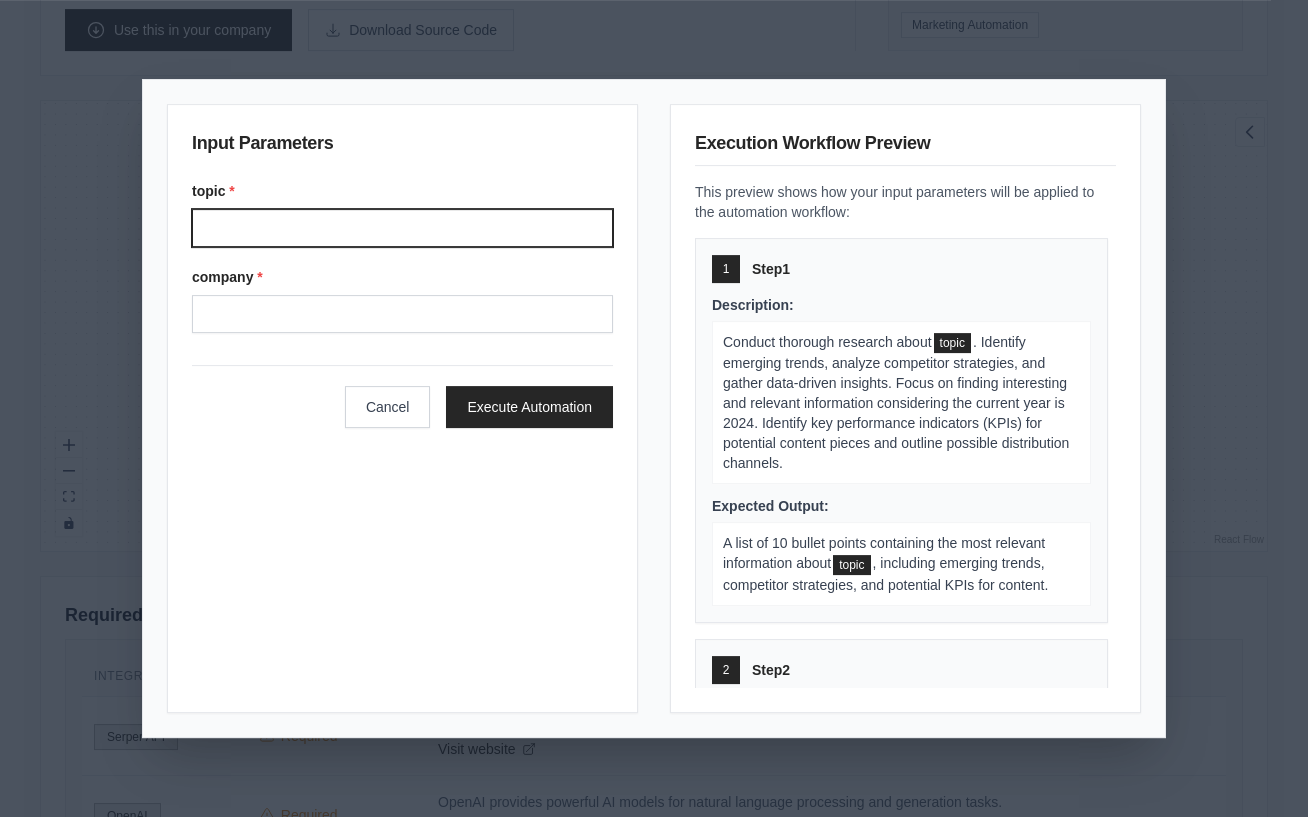 click on "topic   *" at bounding box center (402, 228) 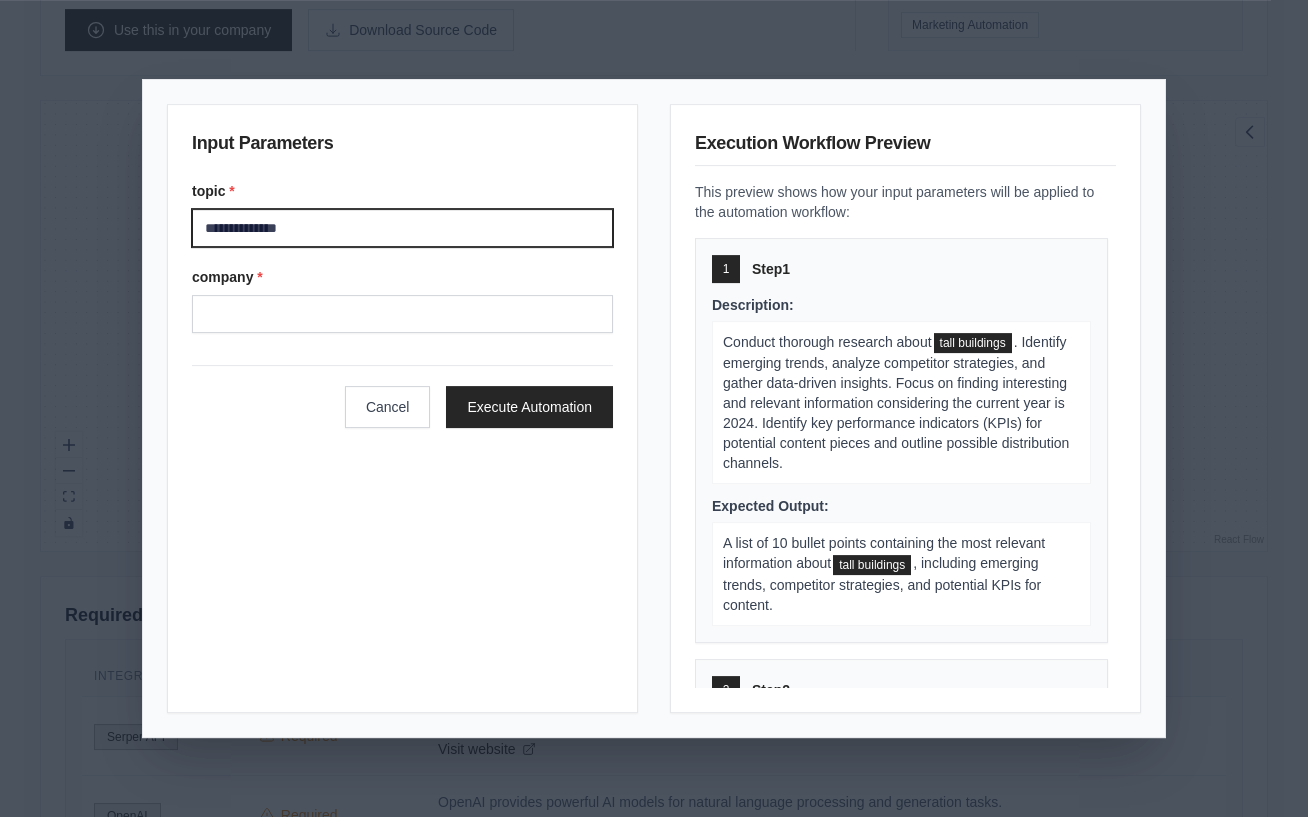 scroll, scrollTop: 486, scrollLeft: 0, axis: vertical 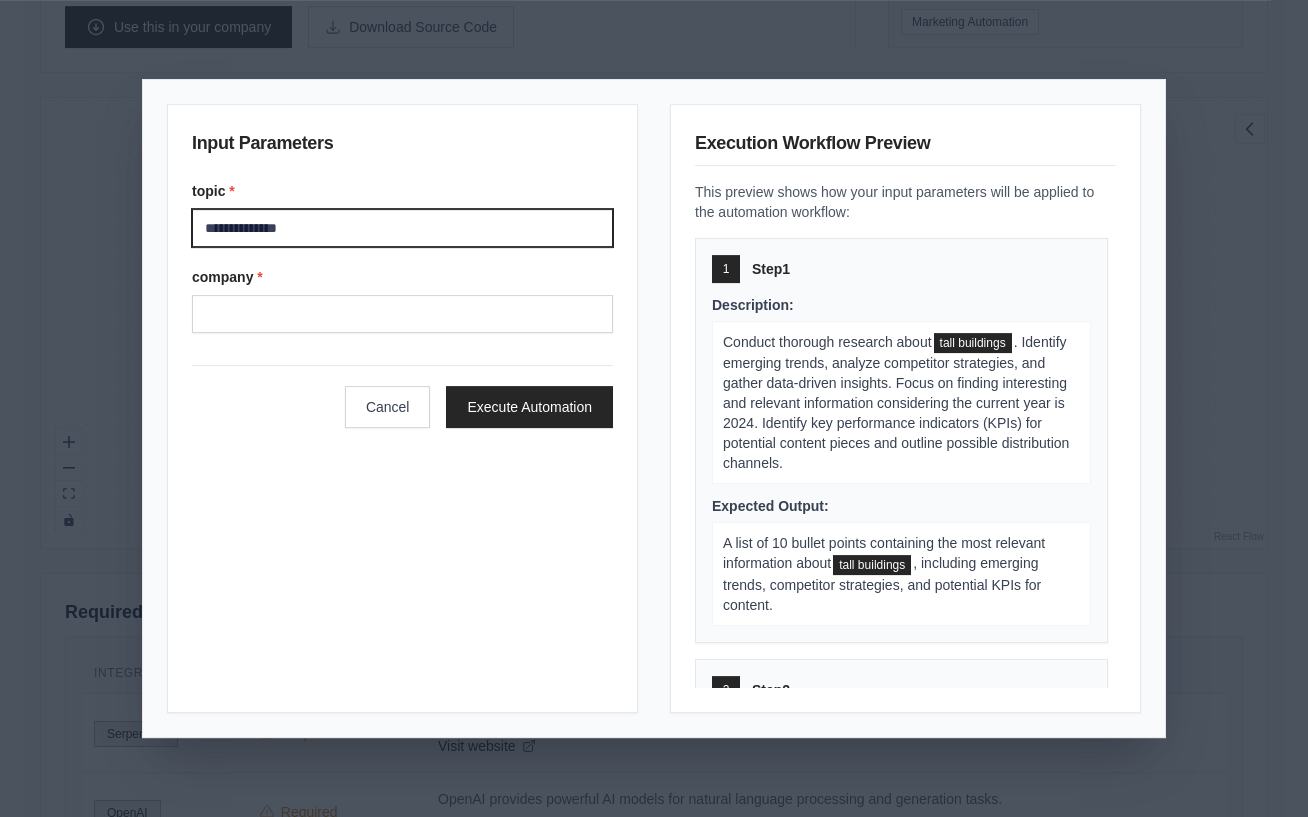type on "**********" 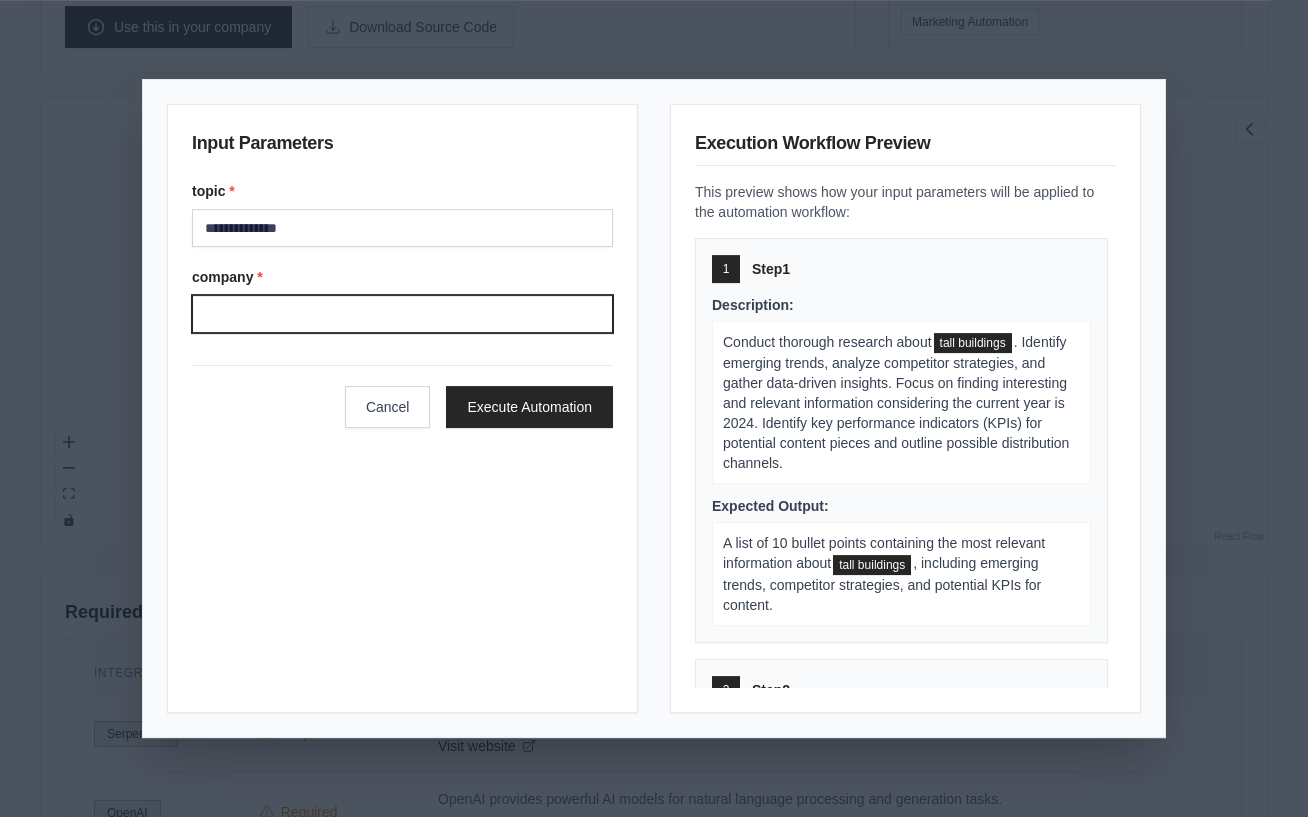 click on "company   *" at bounding box center (402, 314) 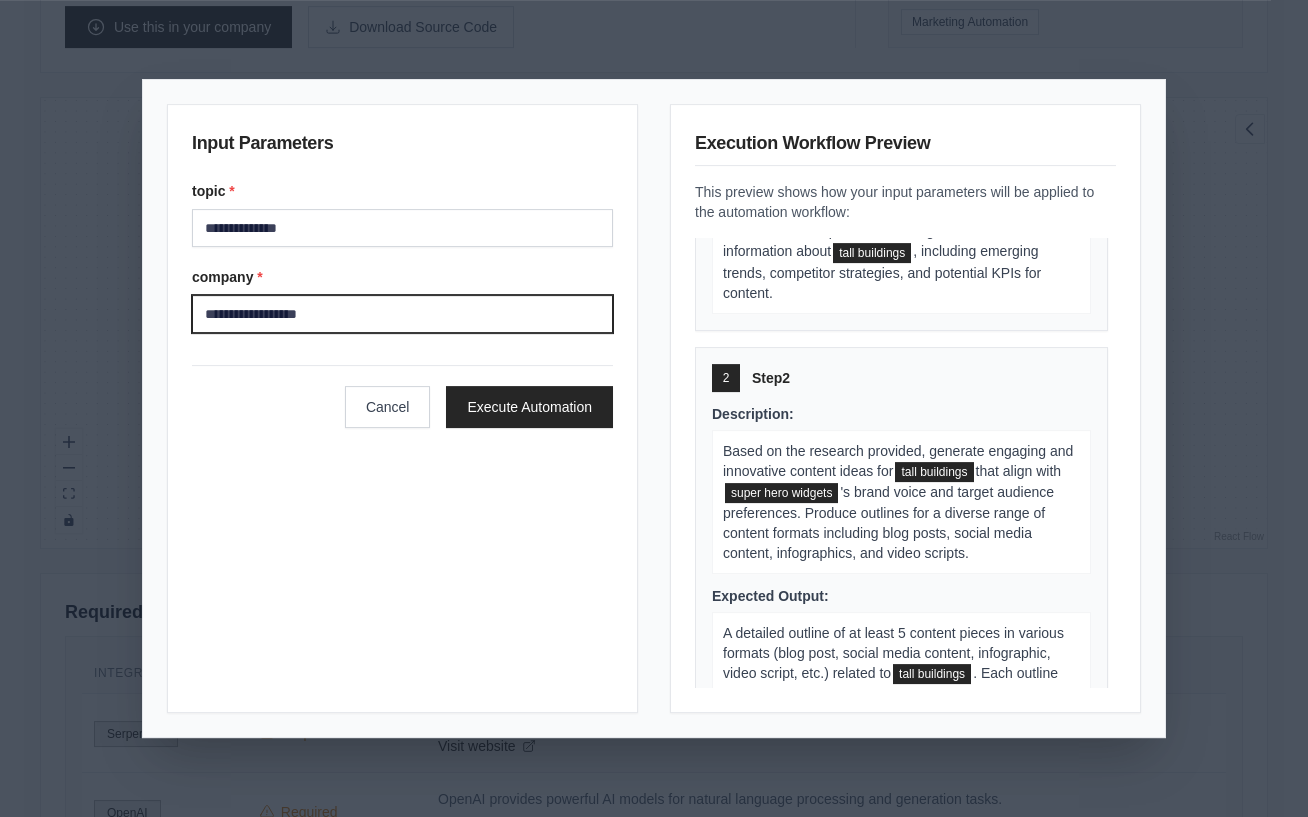 scroll, scrollTop: 371, scrollLeft: 0, axis: vertical 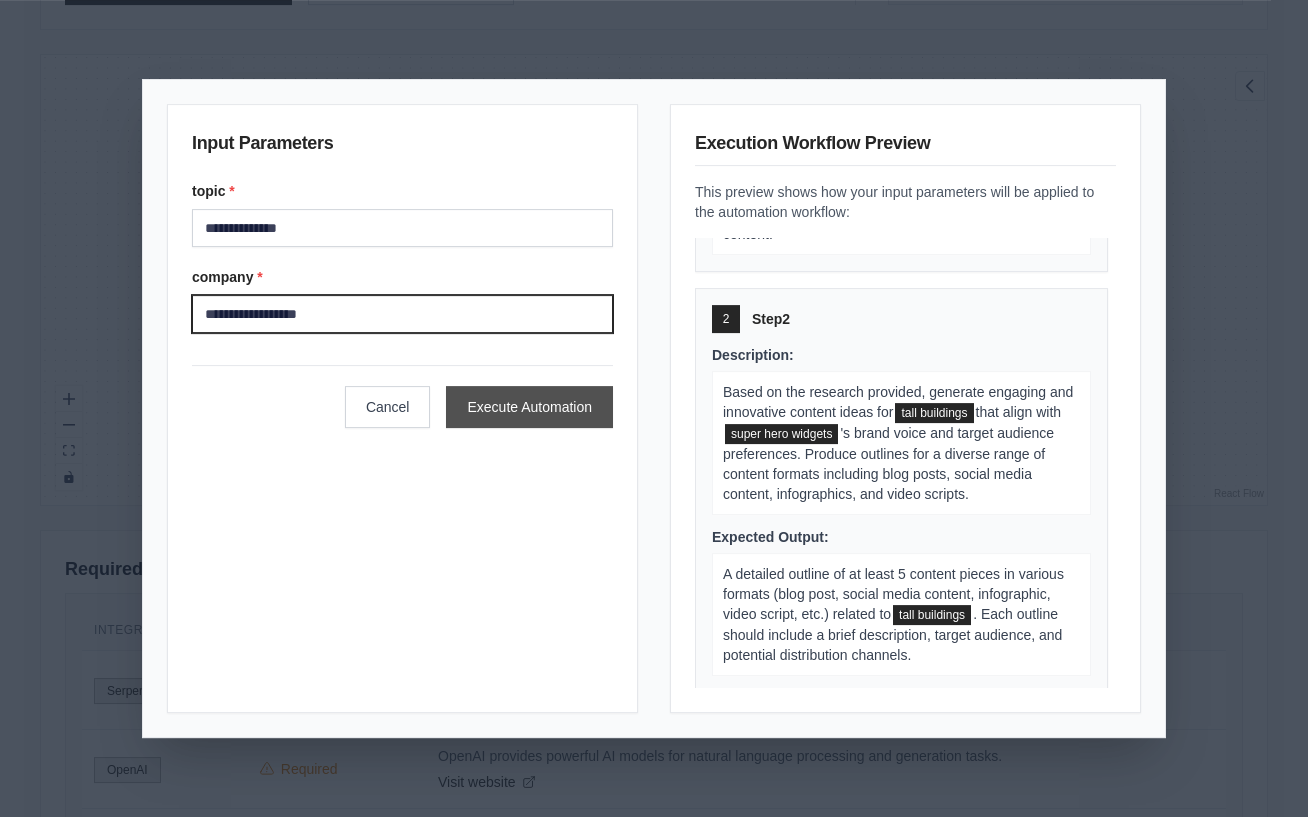 type on "**********" 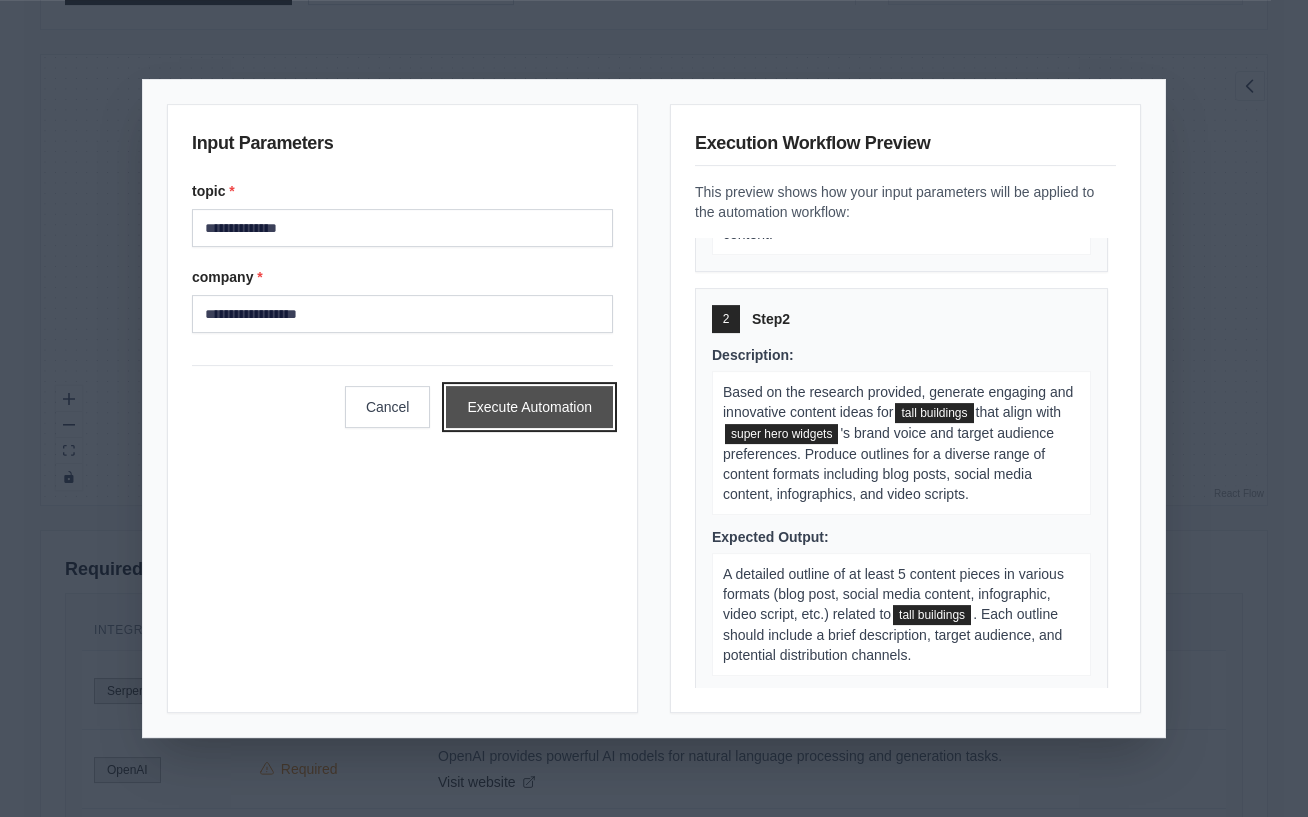 click on "Execute Automation" at bounding box center (529, 407) 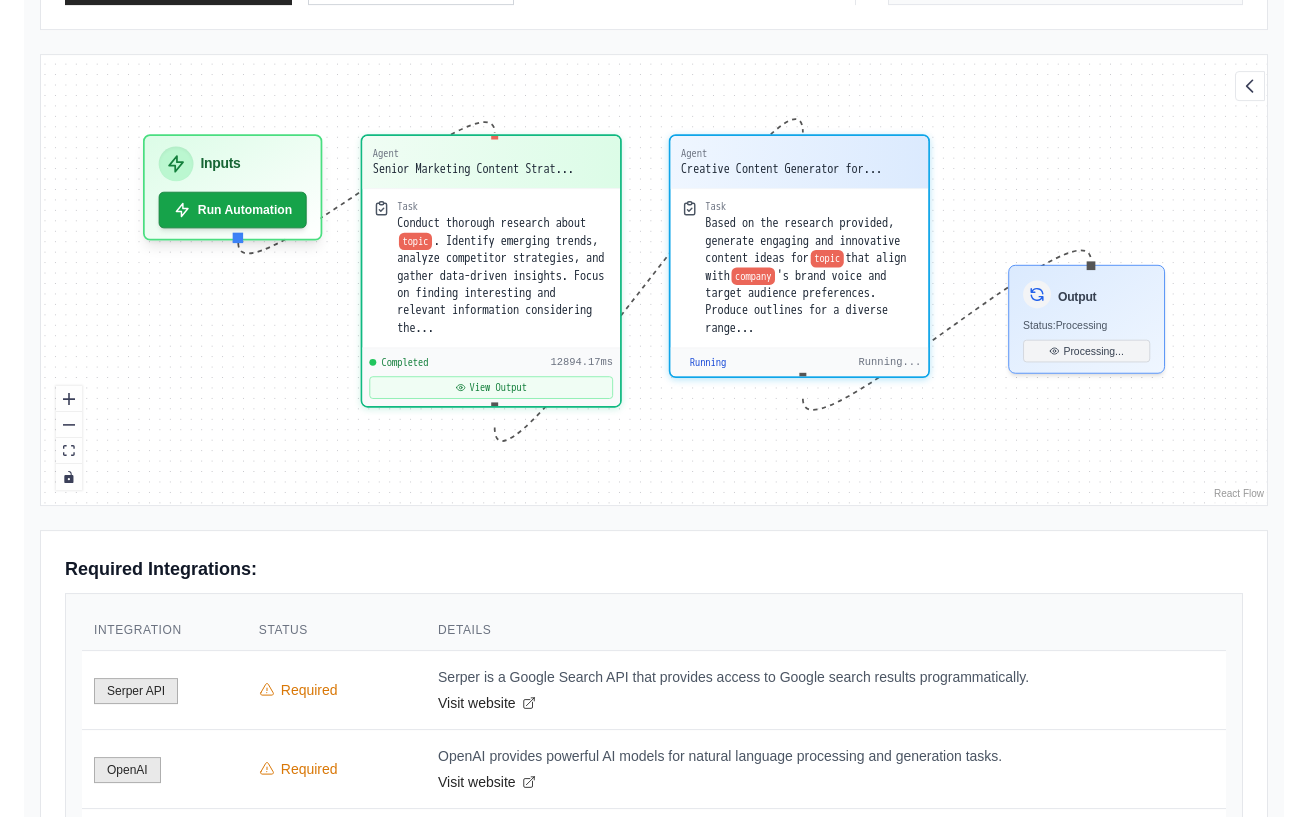 scroll, scrollTop: 9722, scrollLeft: 0, axis: vertical 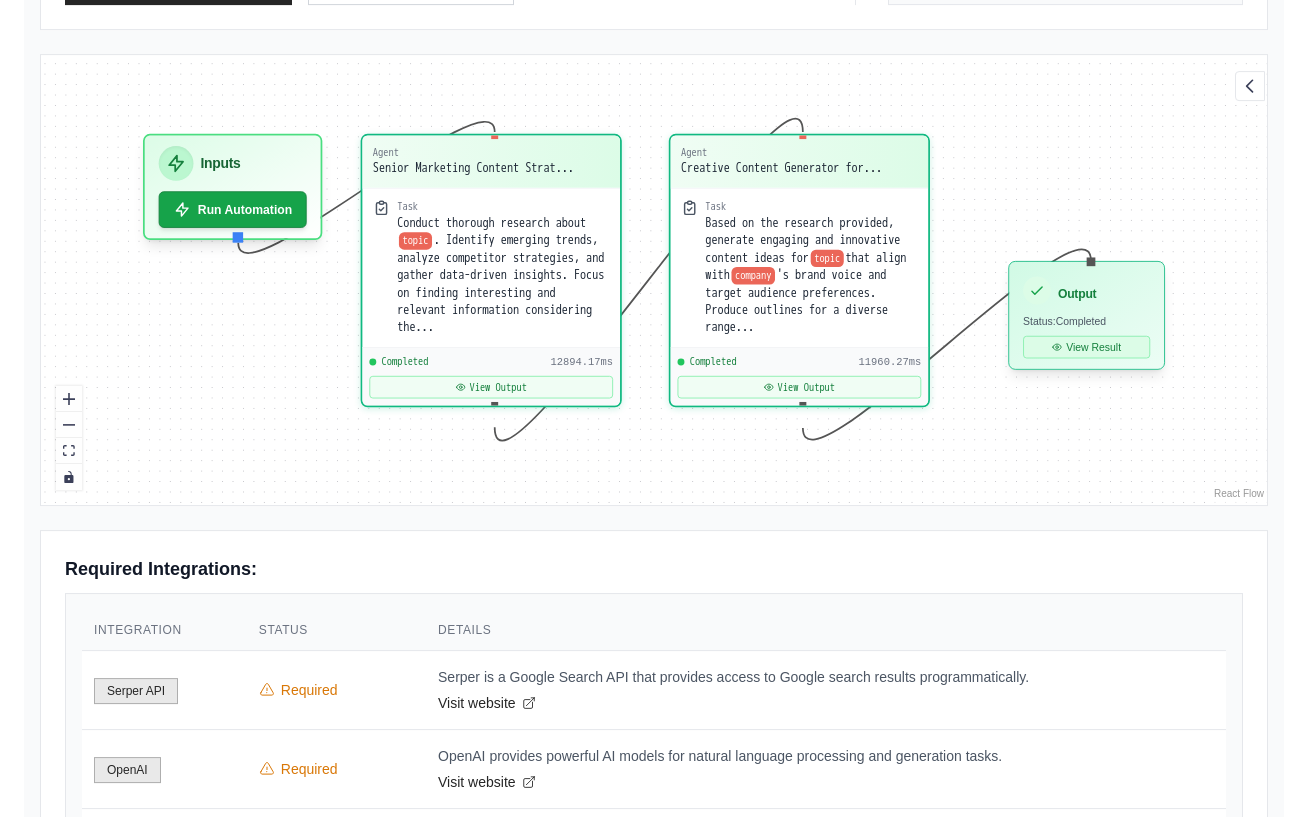 click on "View Result" at bounding box center (1086, 347) 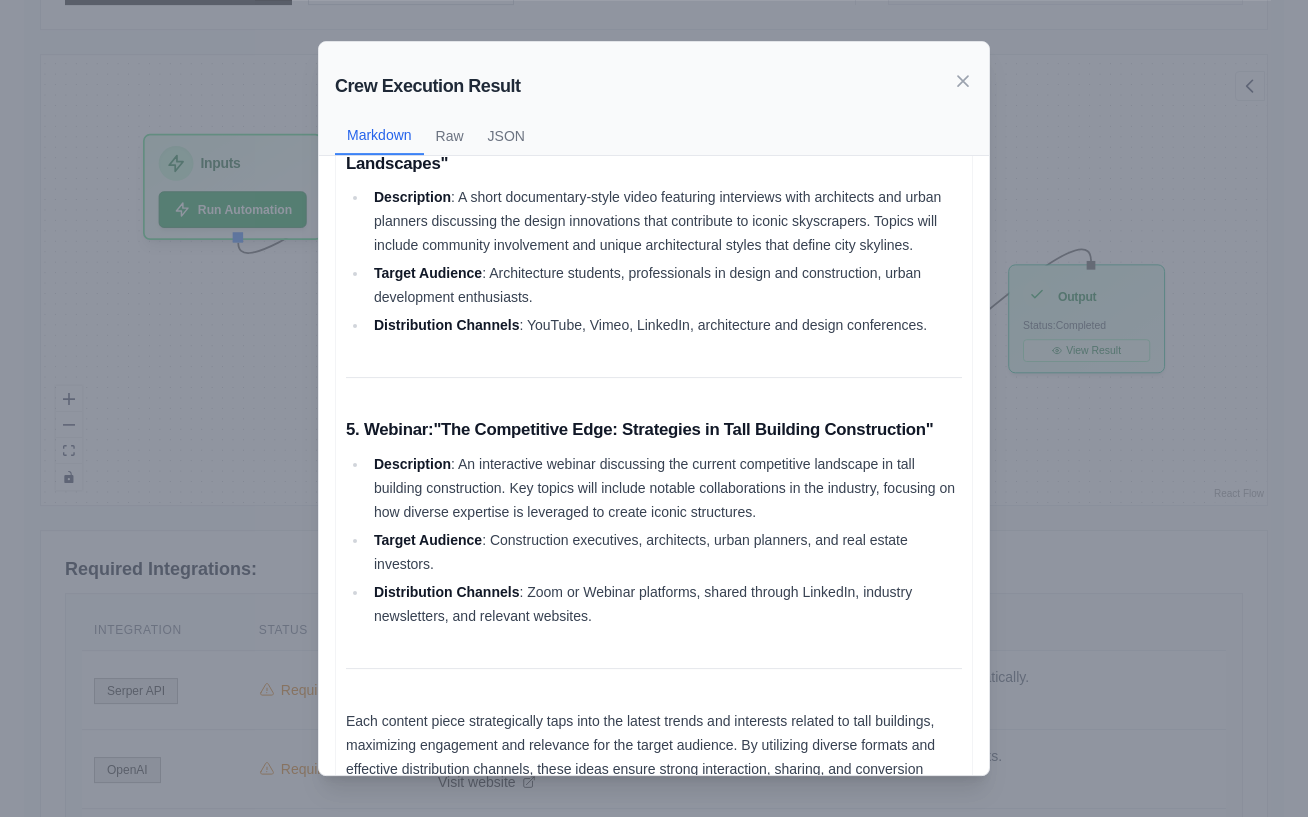 scroll, scrollTop: 1084, scrollLeft: 0, axis: vertical 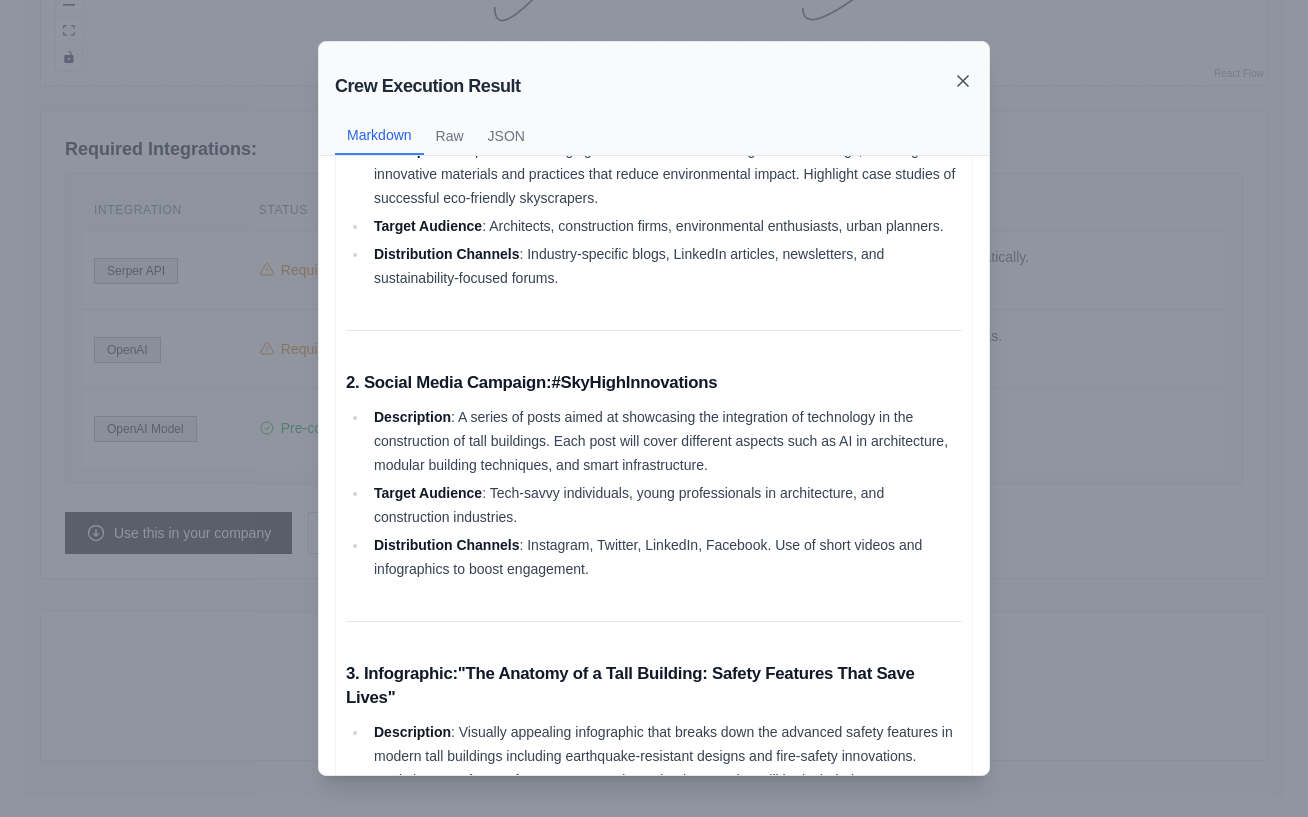 click 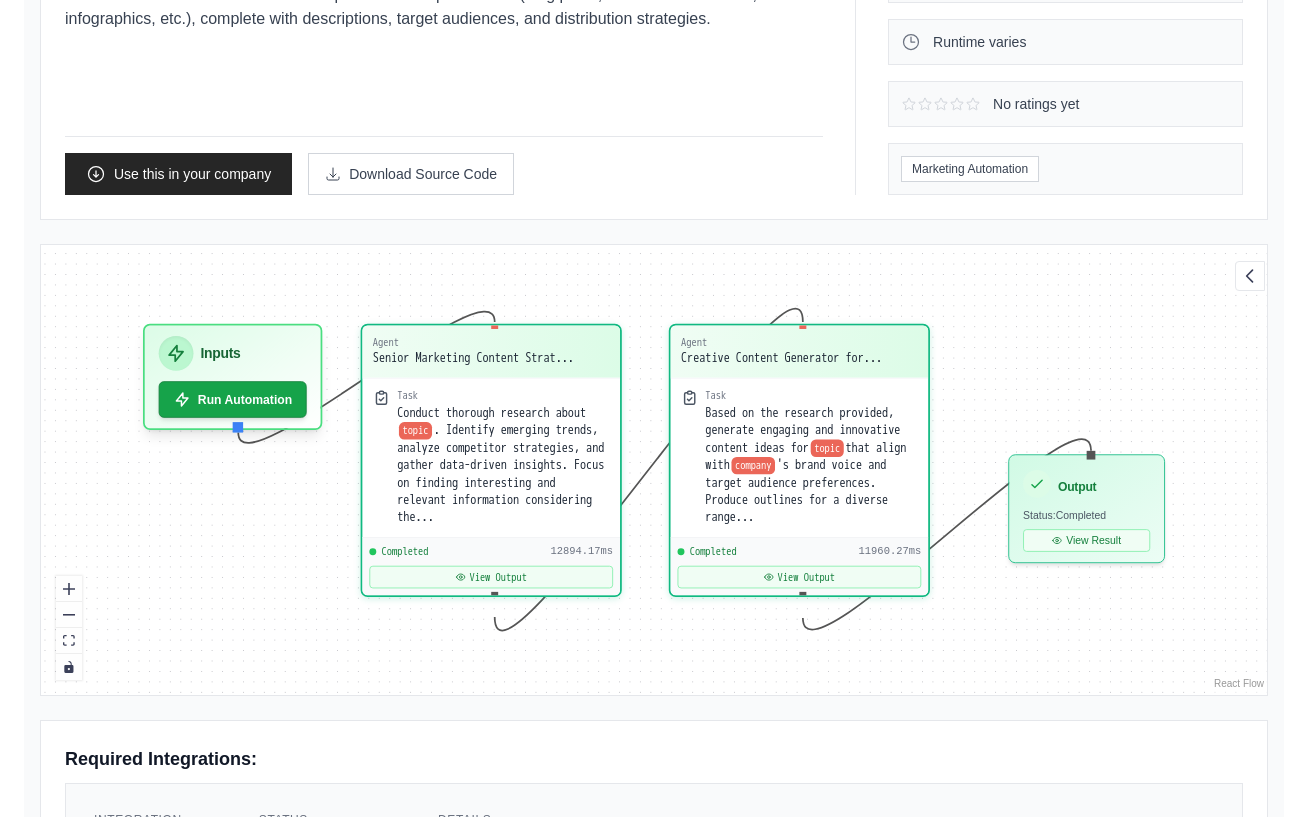 scroll, scrollTop: 317, scrollLeft: 0, axis: vertical 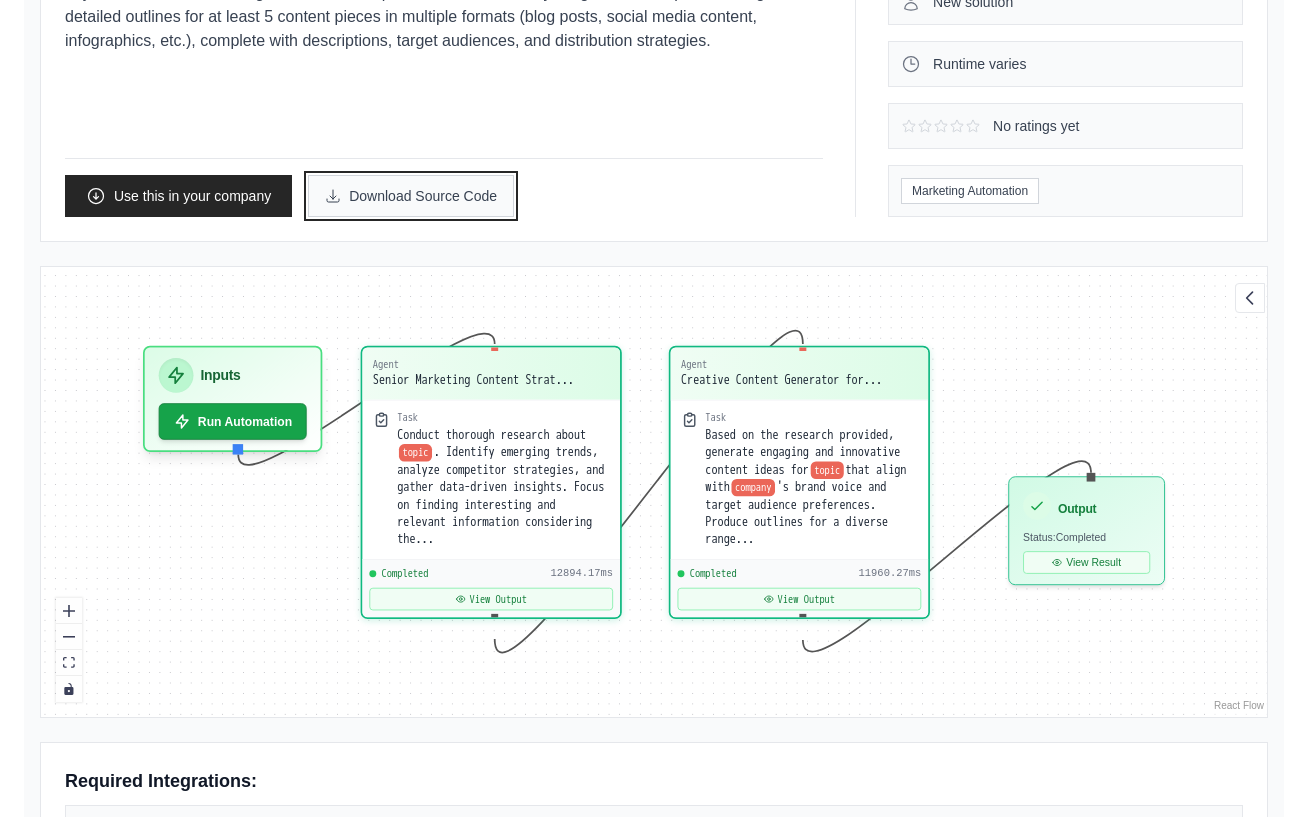 click on "Download Source Code" at bounding box center [411, 196] 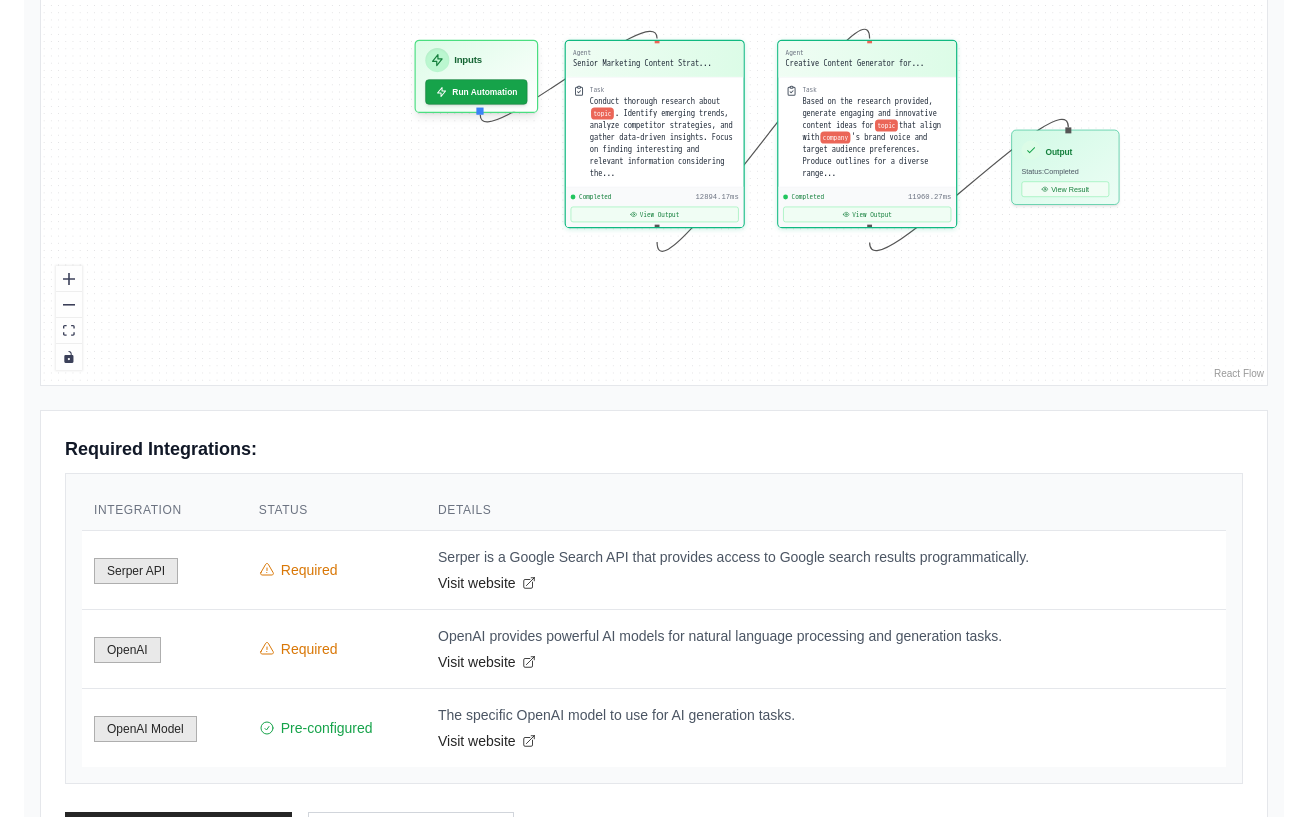 scroll, scrollTop: 674, scrollLeft: 0, axis: vertical 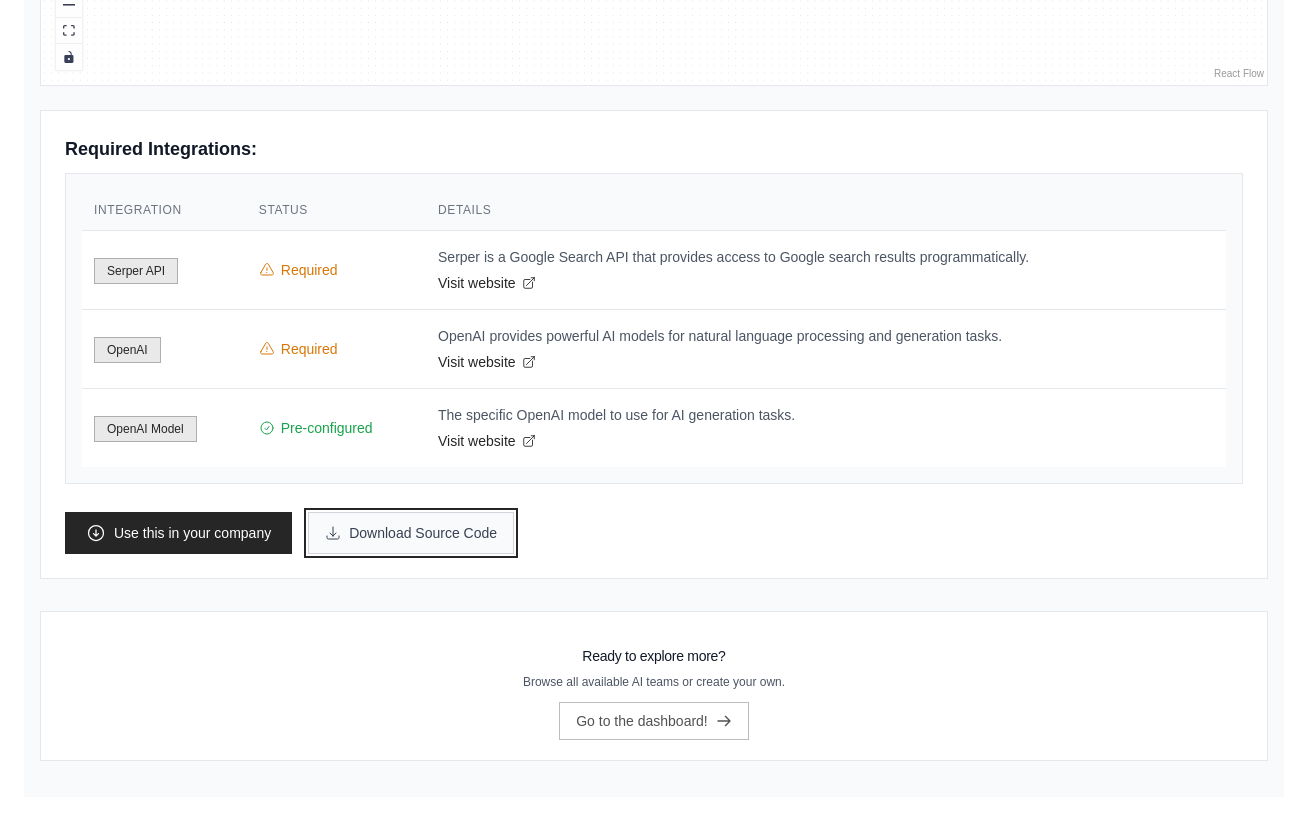 click on "Download Source Code" at bounding box center [411, 533] 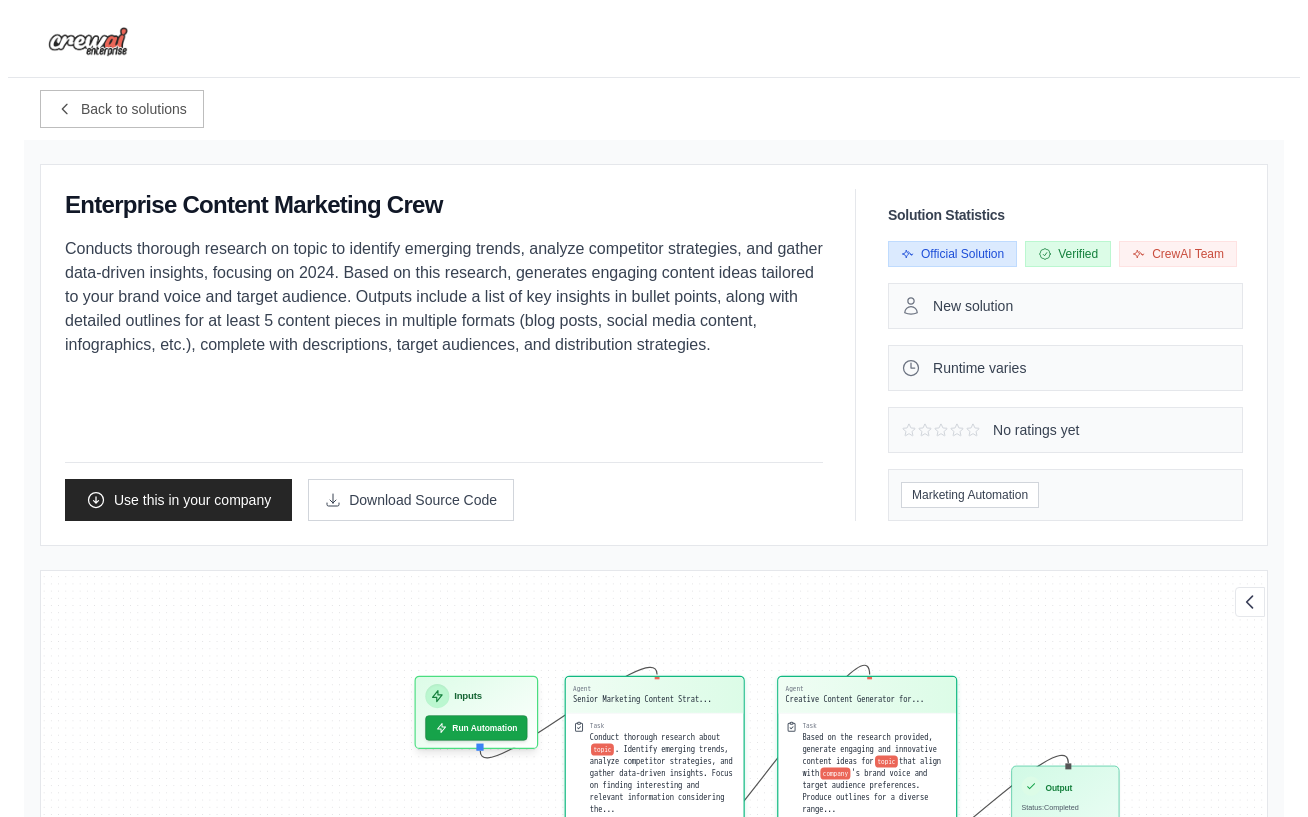 scroll, scrollTop: 0, scrollLeft: 0, axis: both 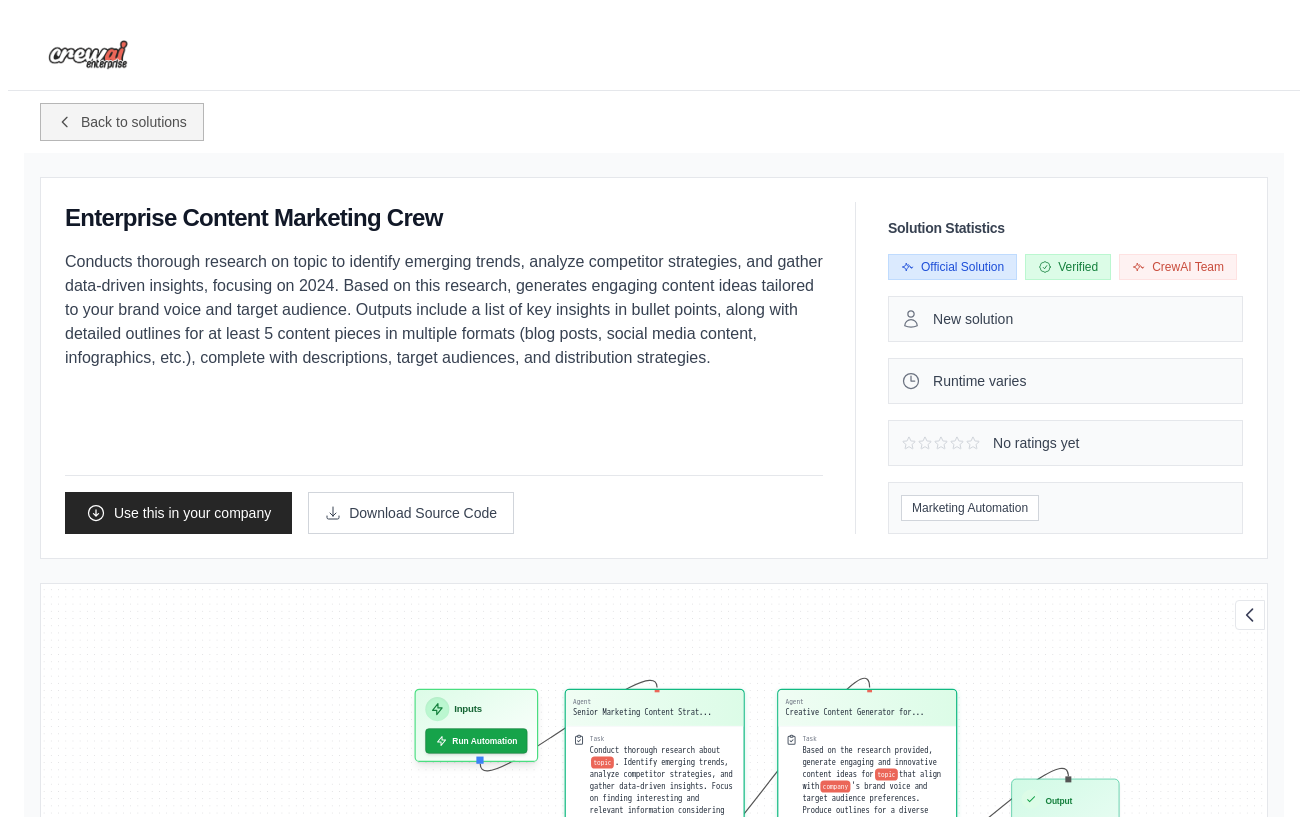click on "Back to solutions" at bounding box center (134, 122) 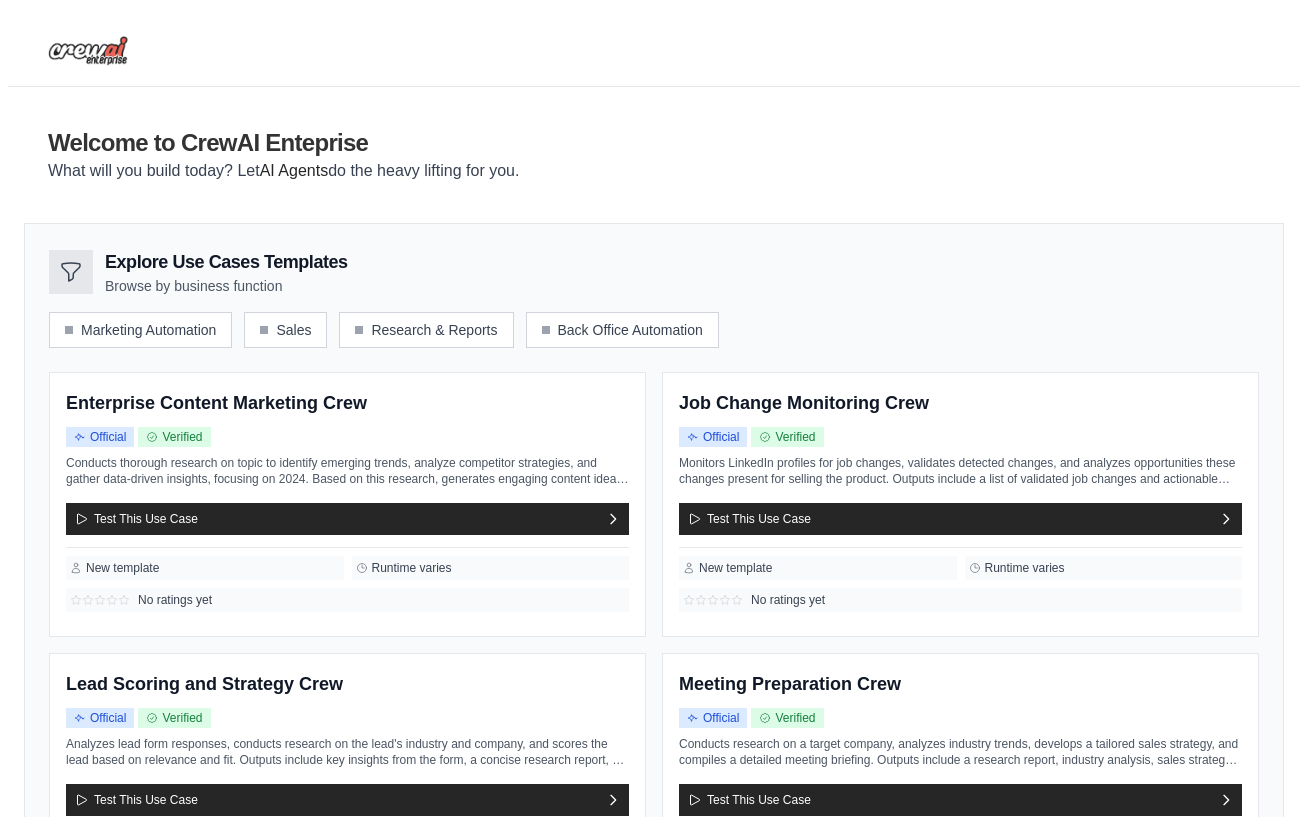 scroll, scrollTop: 0, scrollLeft: 0, axis: both 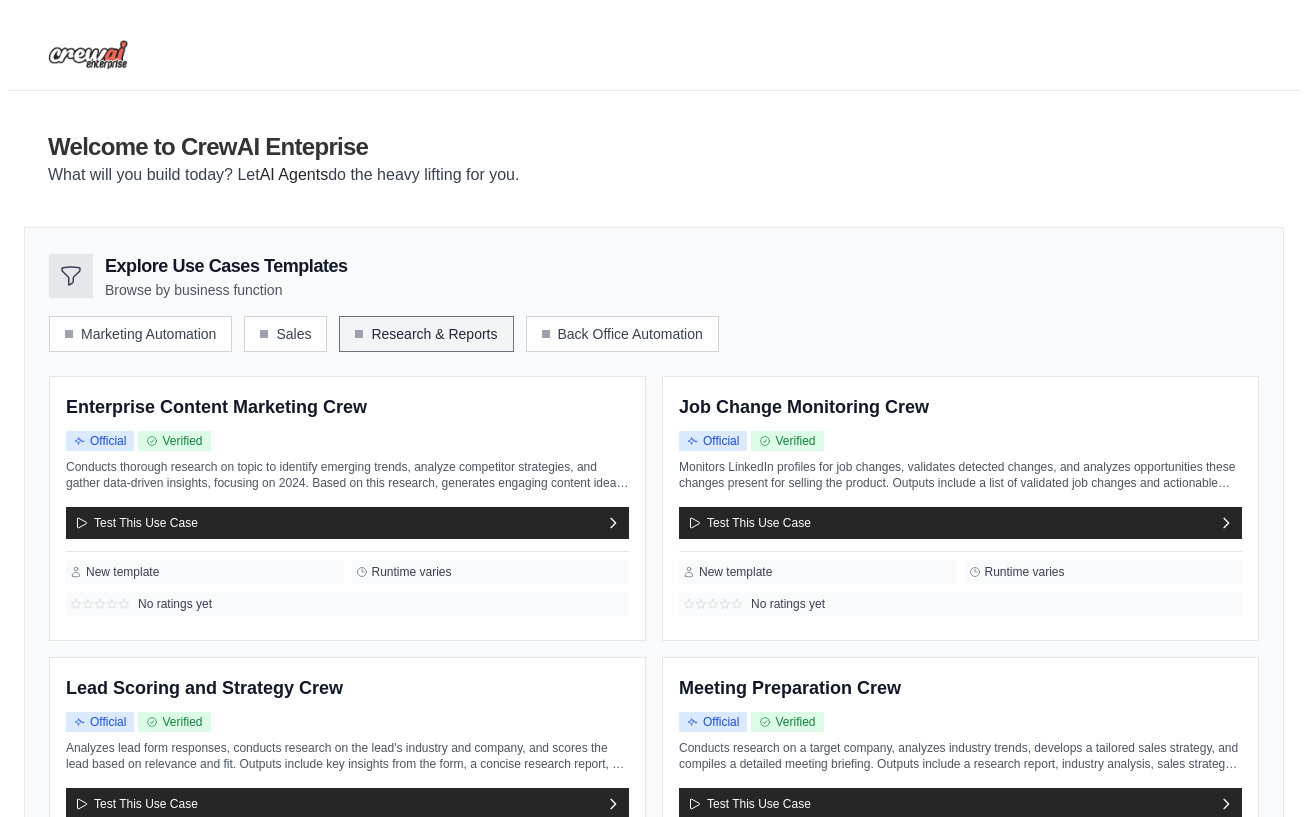 click on "Research & Reports" at bounding box center [426, 334] 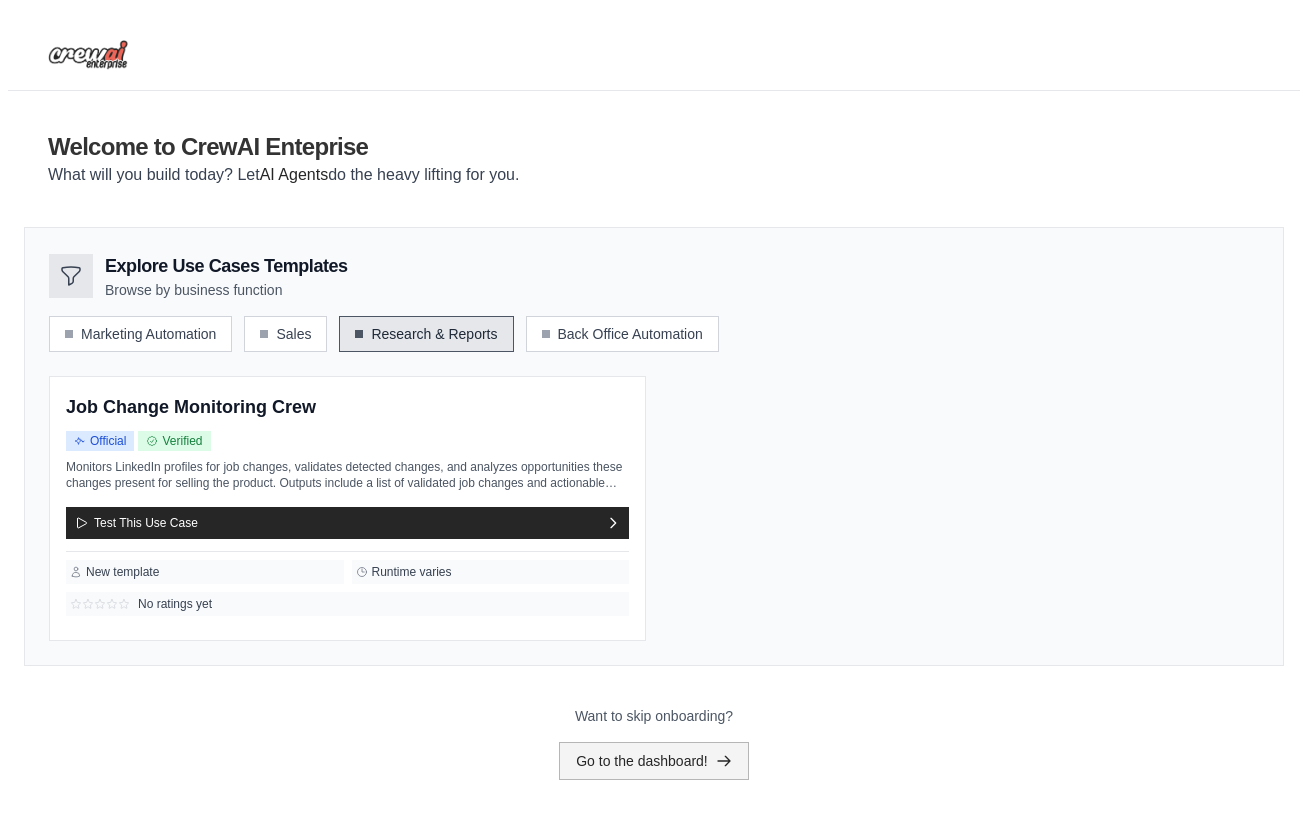 click on "Go to the dashboard!" at bounding box center [654, 761] 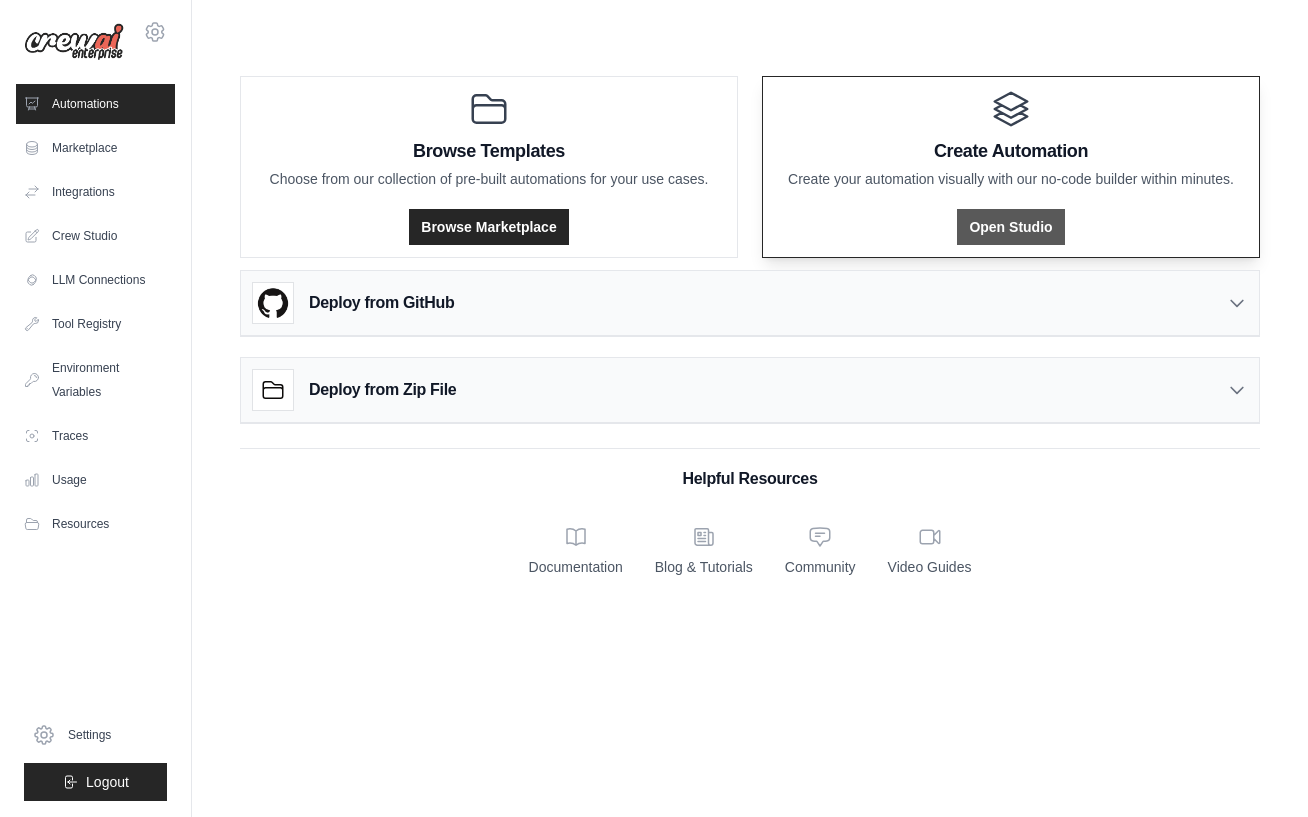 click on "Open Studio" at bounding box center [1010, 227] 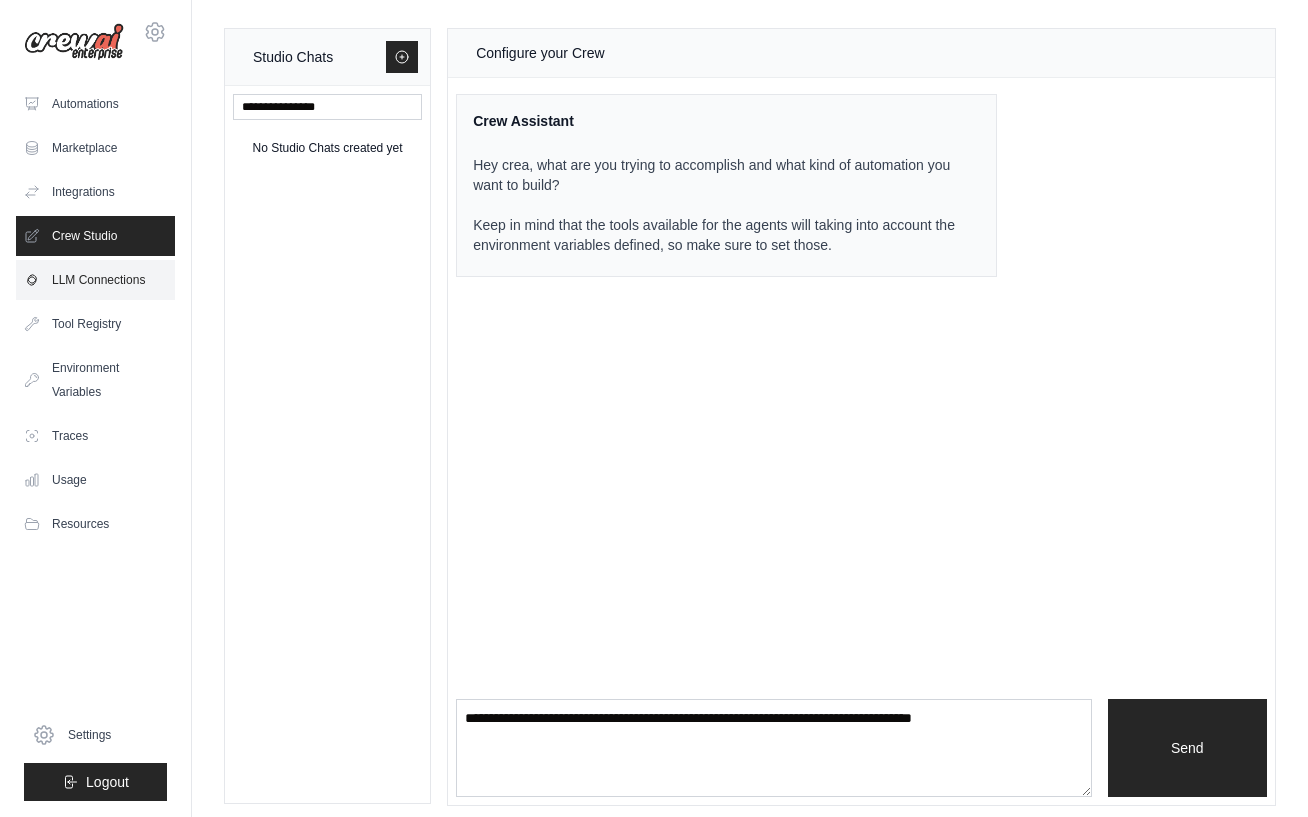 click on "LLM Connections" at bounding box center [95, 280] 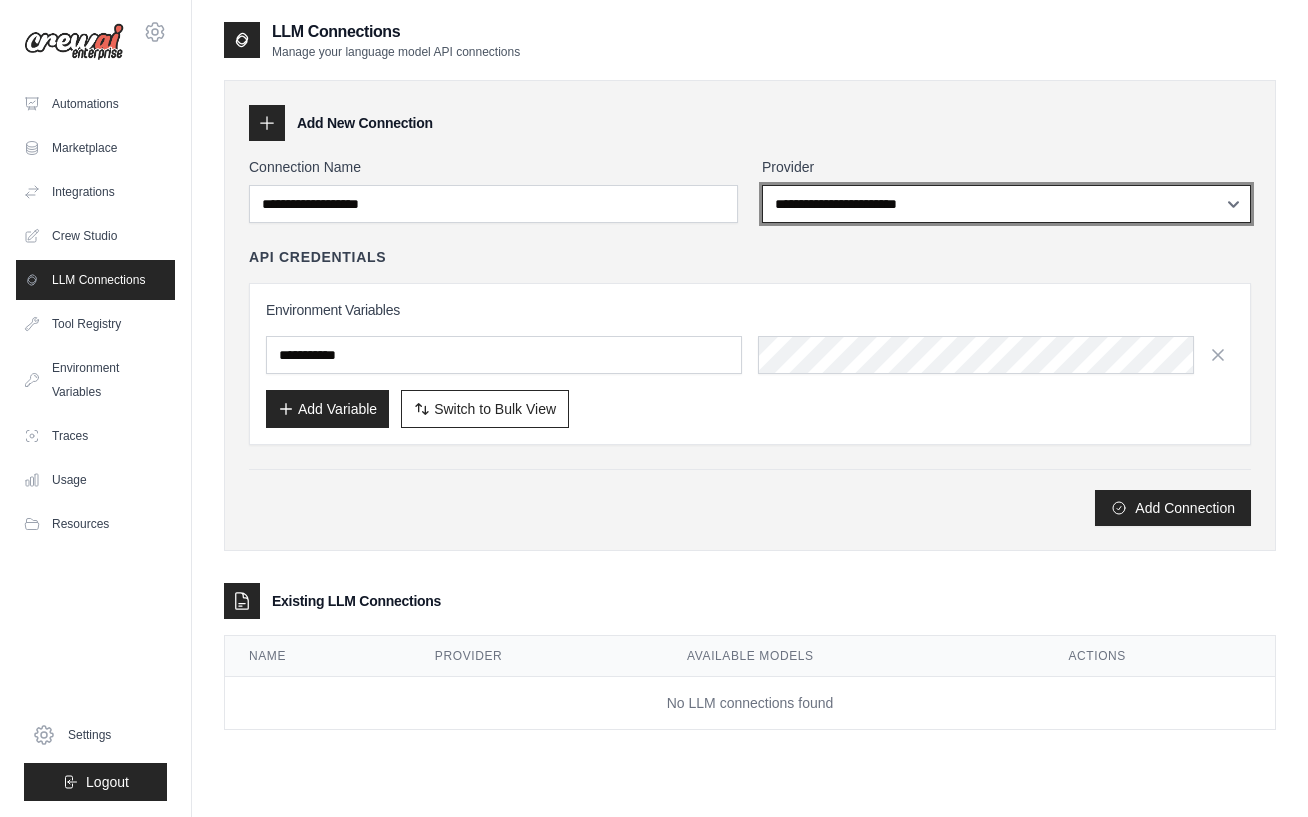 click on "**********" at bounding box center (0, 0) 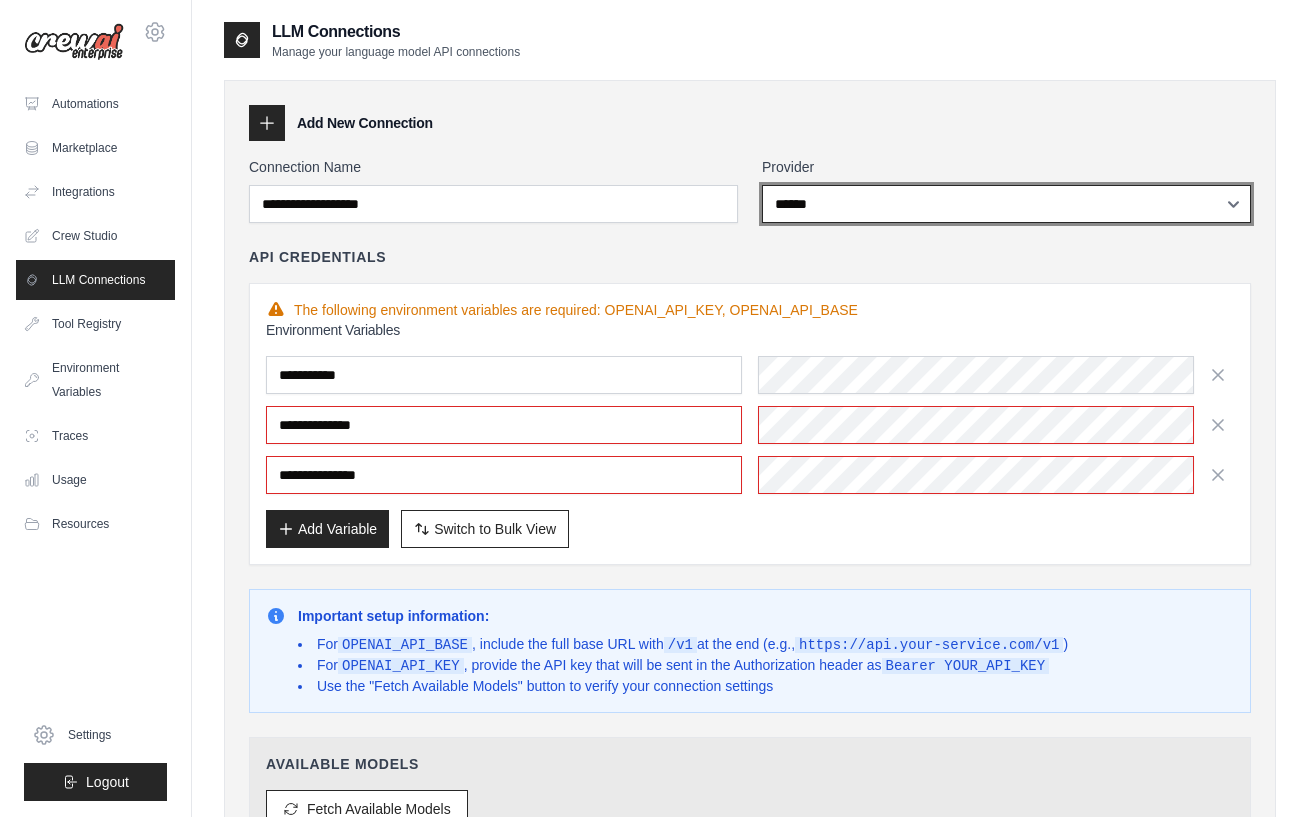 click on "******" at bounding box center (0, 0) 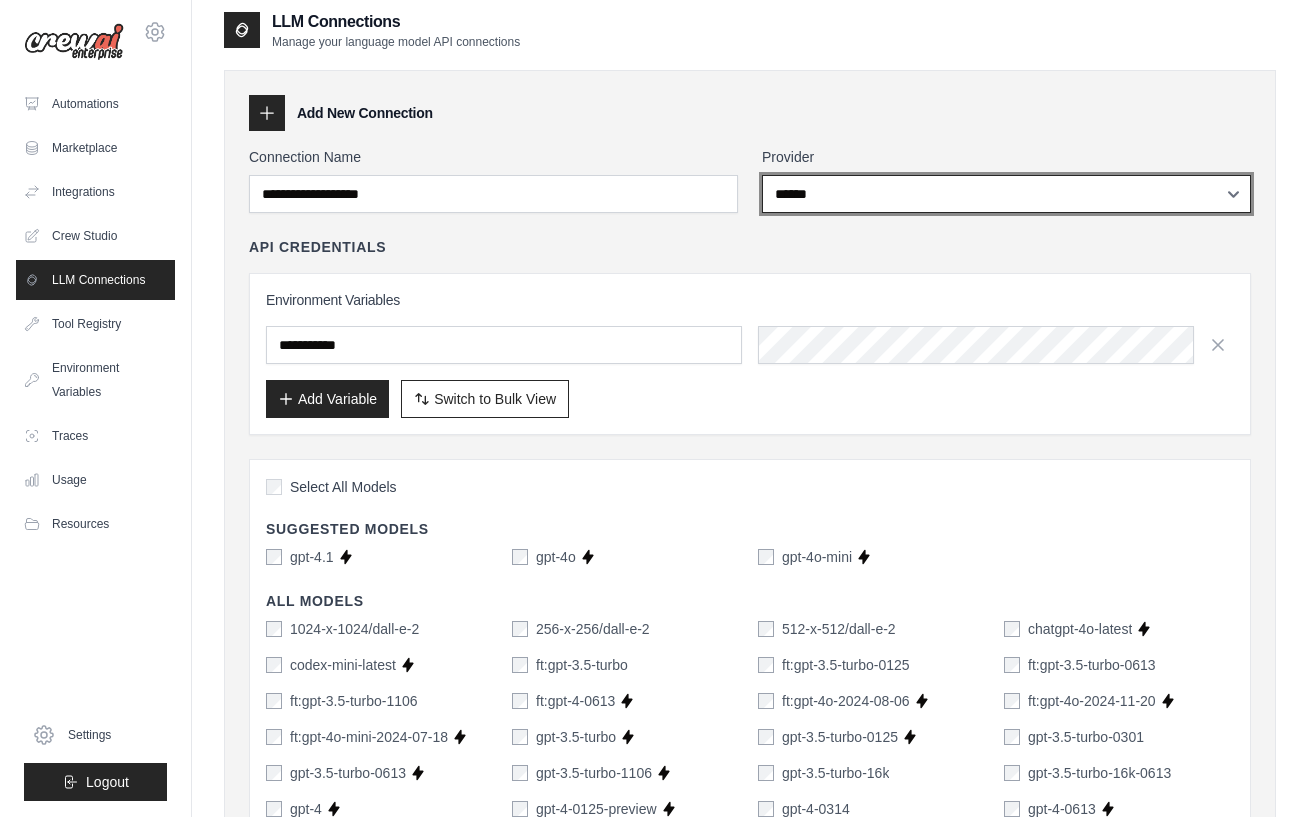 scroll, scrollTop: 0, scrollLeft: 0, axis: both 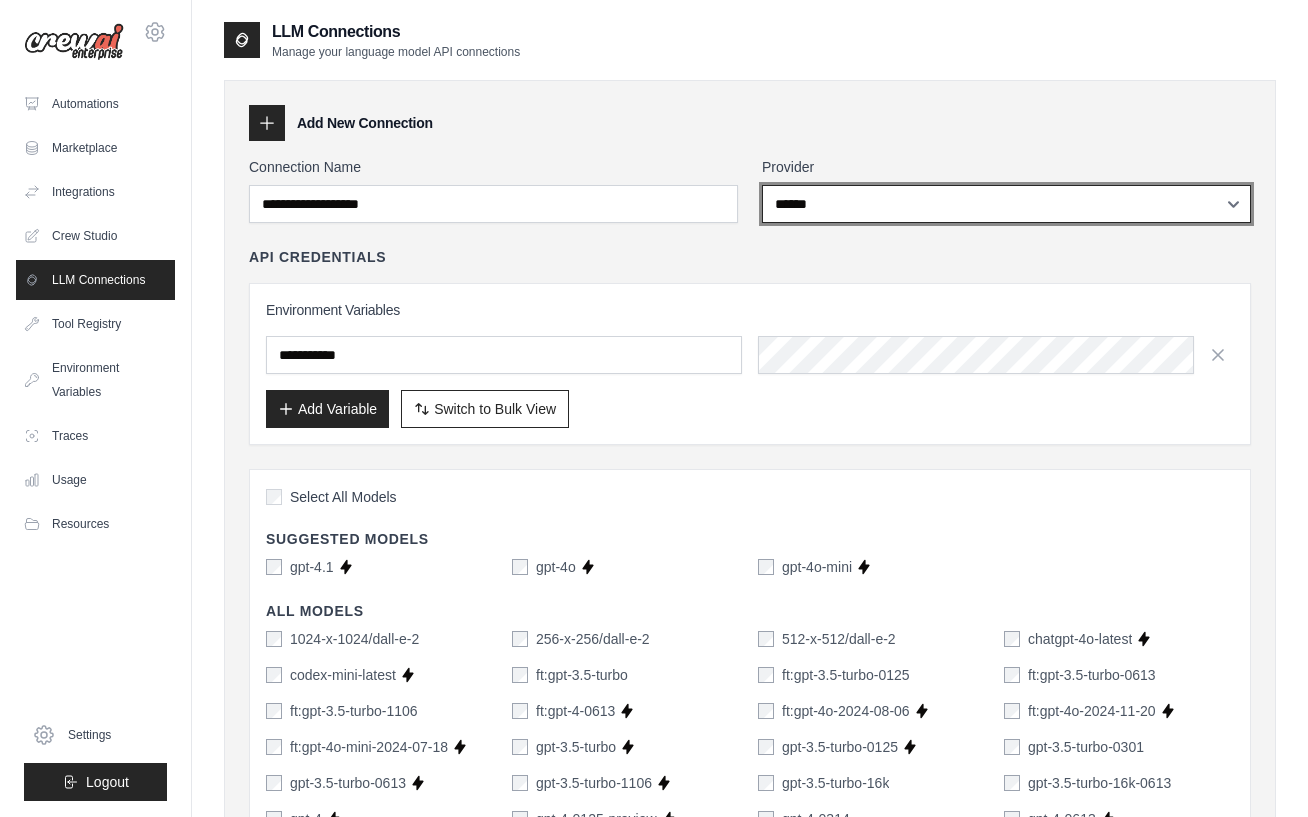 select on "**********" 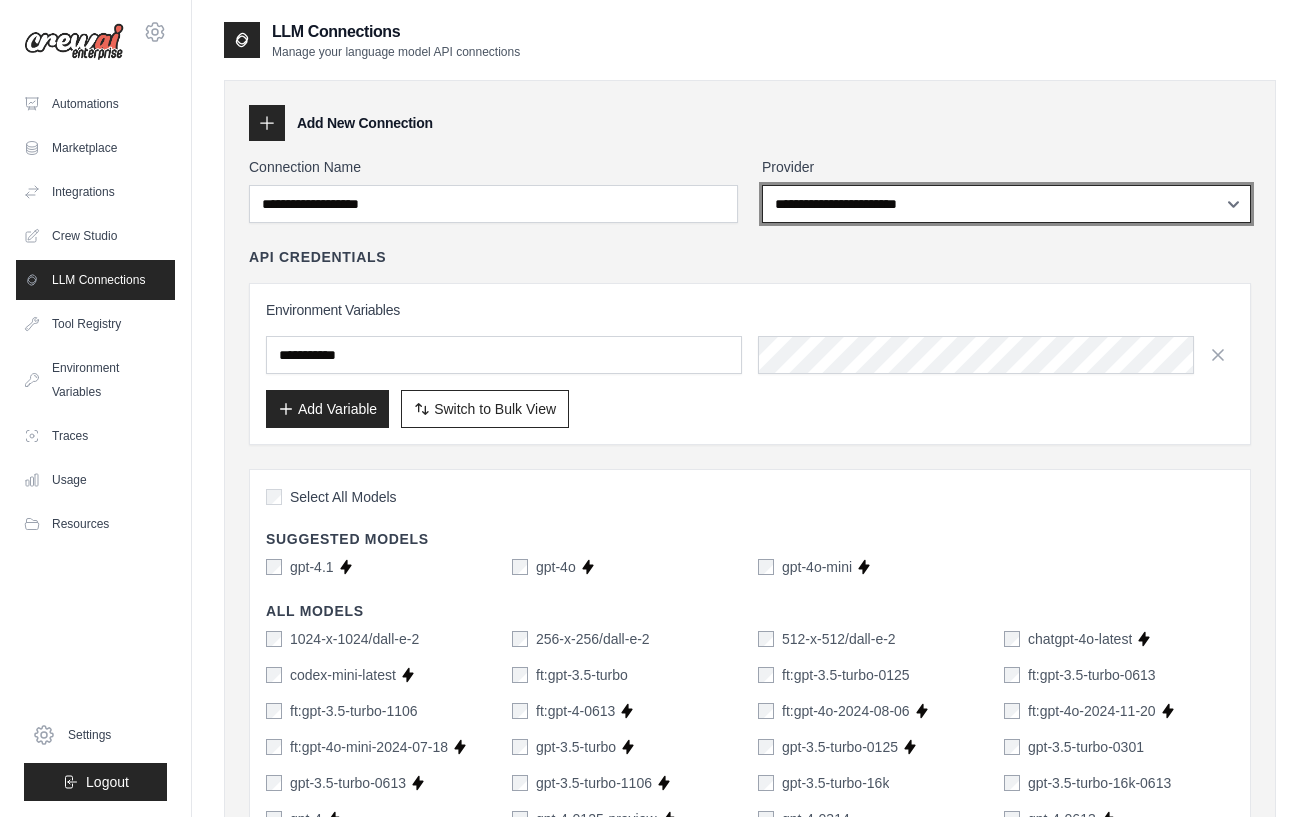 click on "**********" at bounding box center [0, 0] 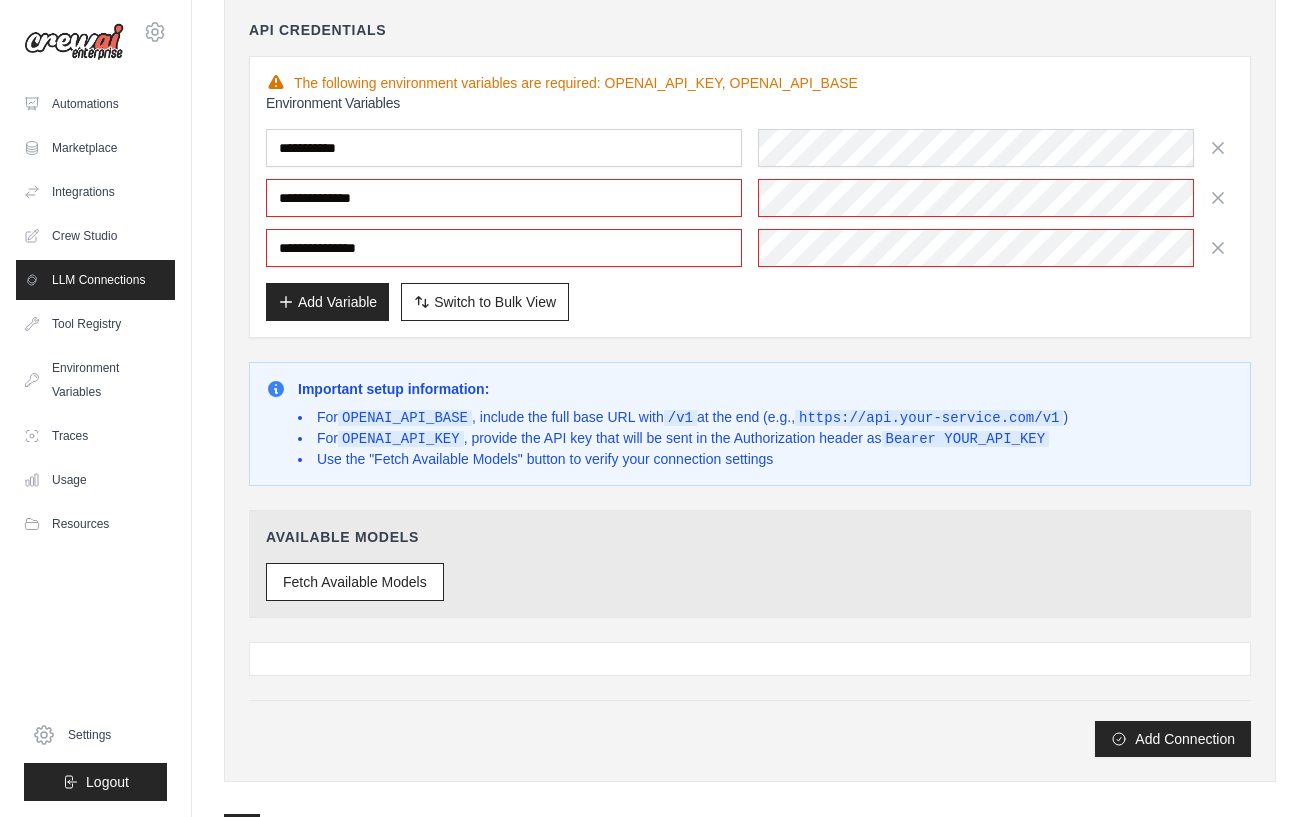 scroll, scrollTop: 228, scrollLeft: 0, axis: vertical 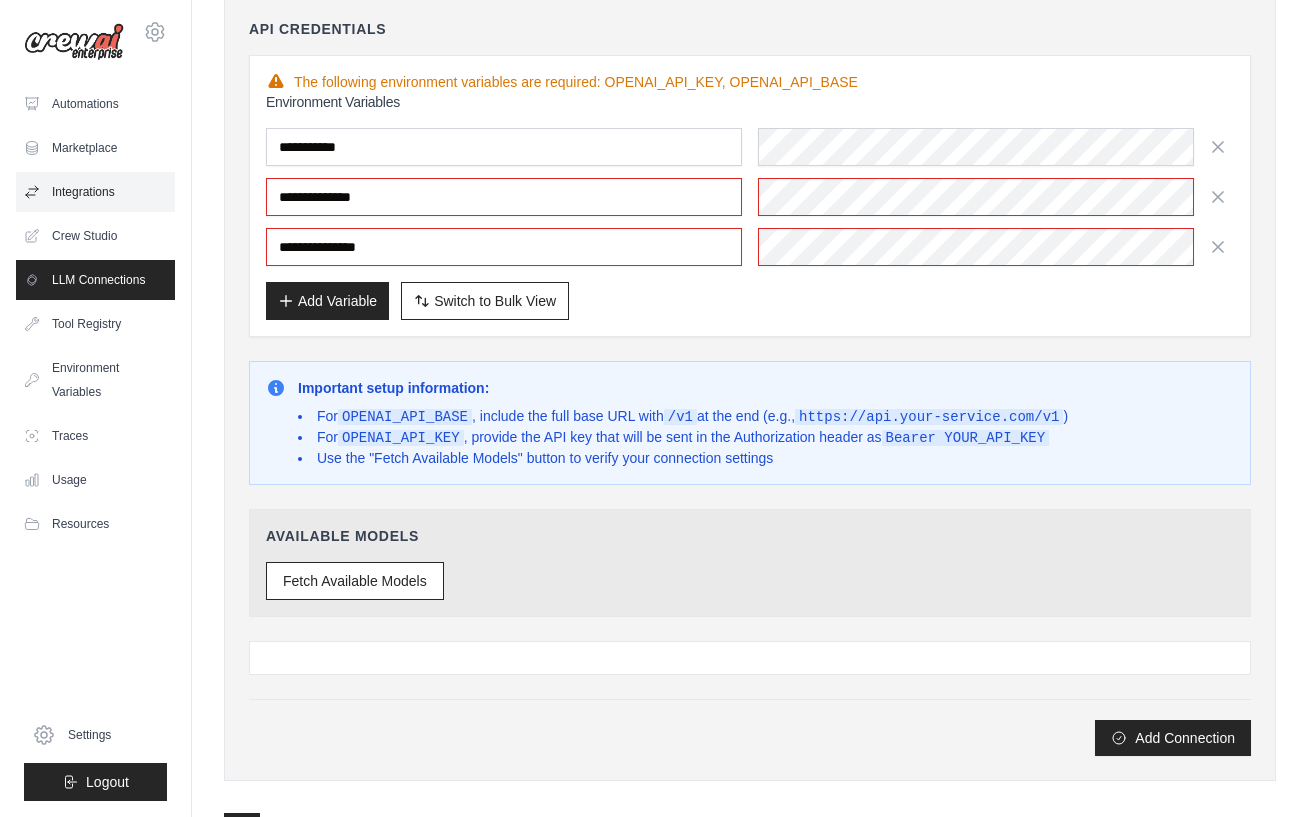 click on "Integrations" at bounding box center [95, 192] 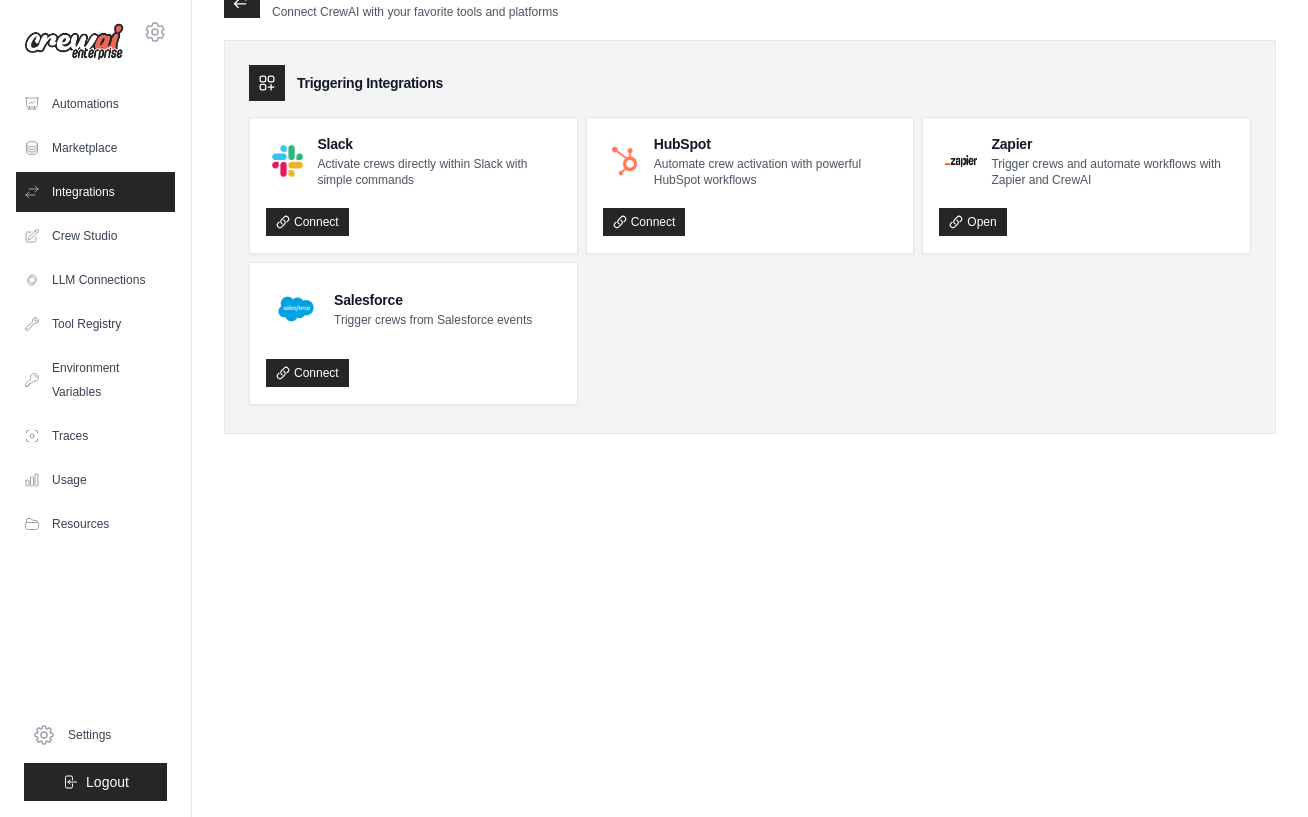 scroll, scrollTop: 0, scrollLeft: 0, axis: both 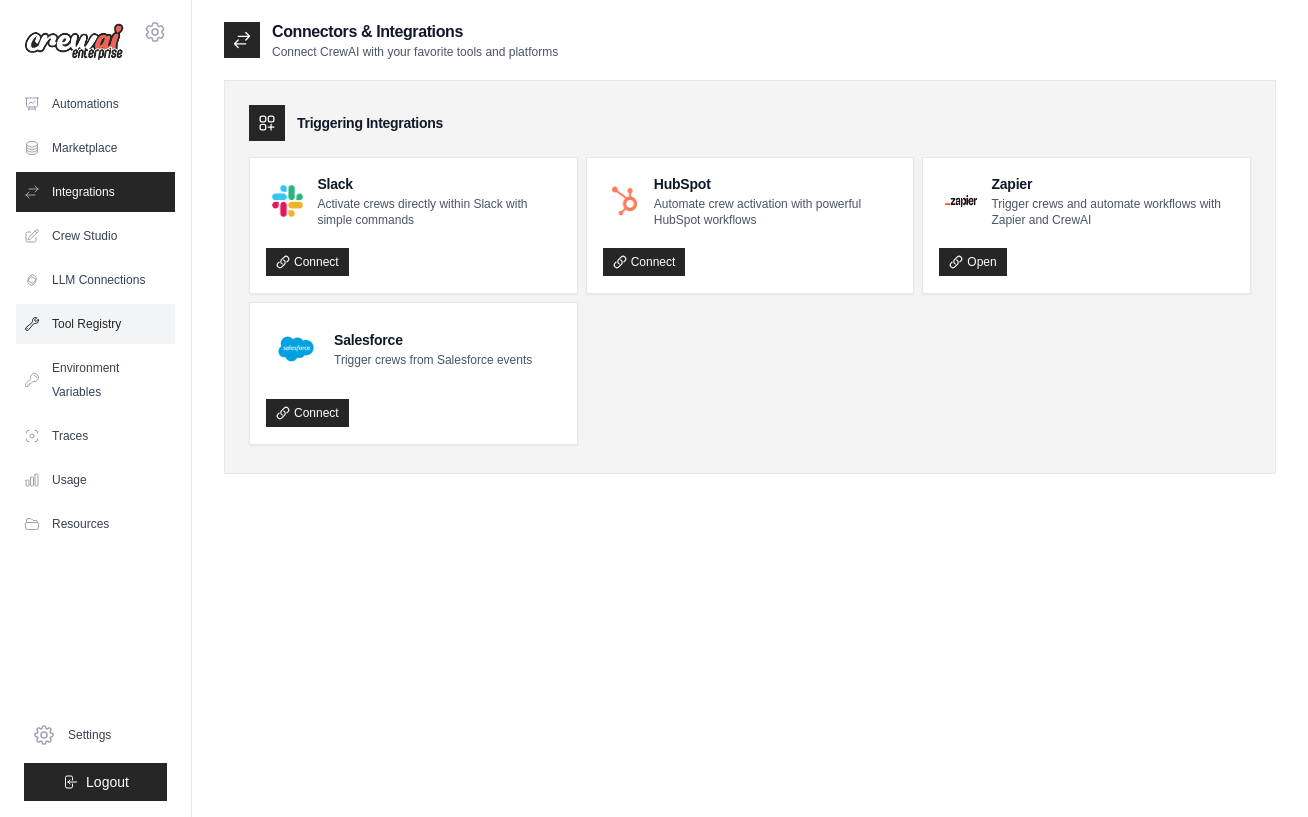 click on "Tool Registry" at bounding box center (95, 324) 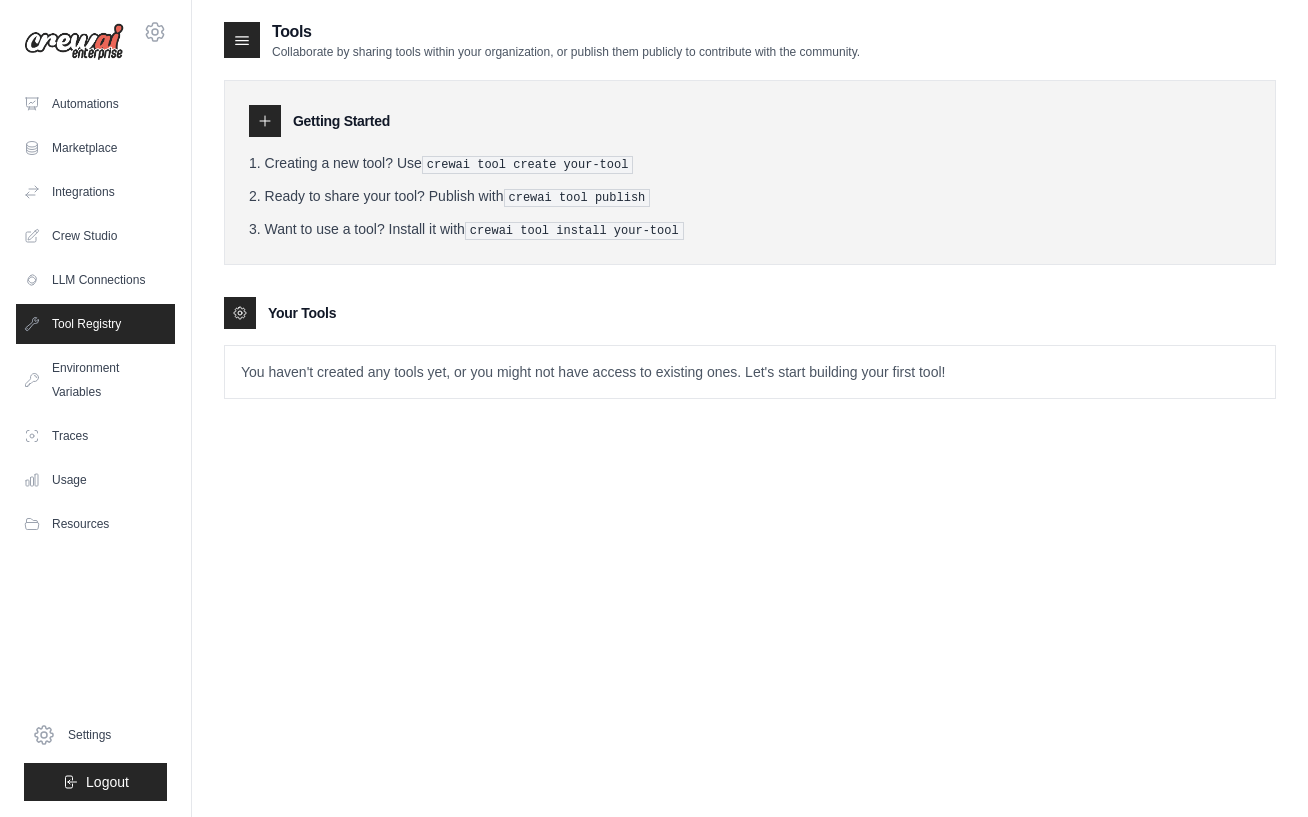 click on "You haven't created any tools yet, or you might not have access to
existing ones. Let's start building your first tool!" at bounding box center (750, 372) 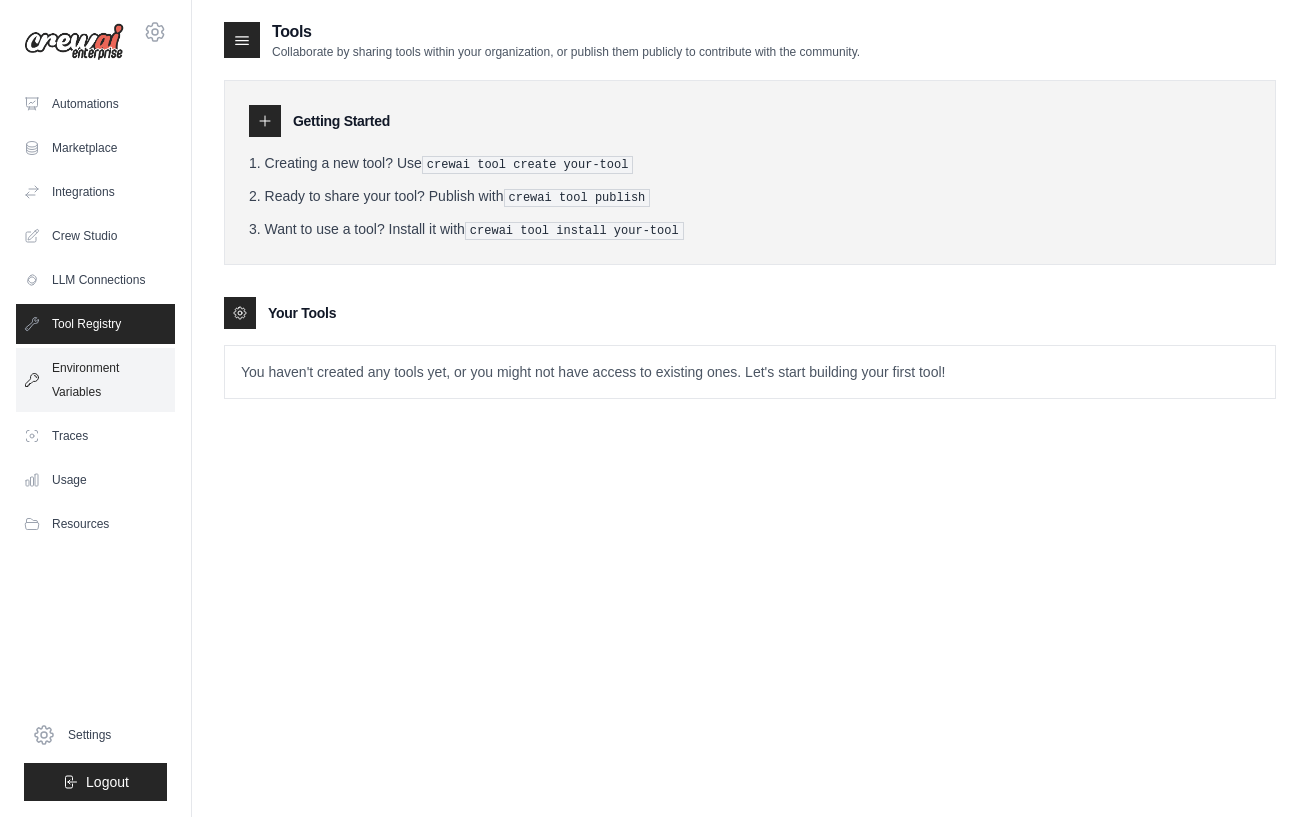click on "Environment Variables" at bounding box center [95, 380] 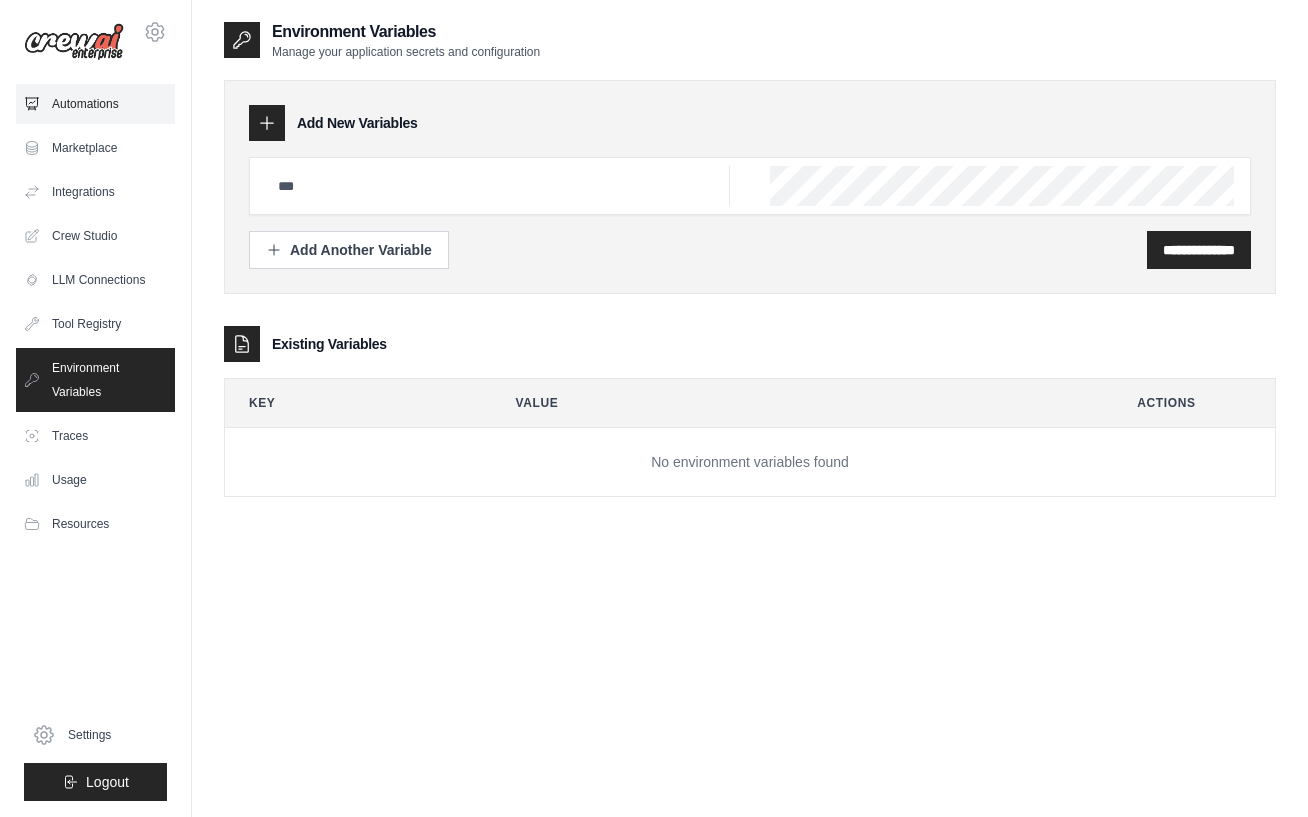 click on "Automations" at bounding box center (95, 104) 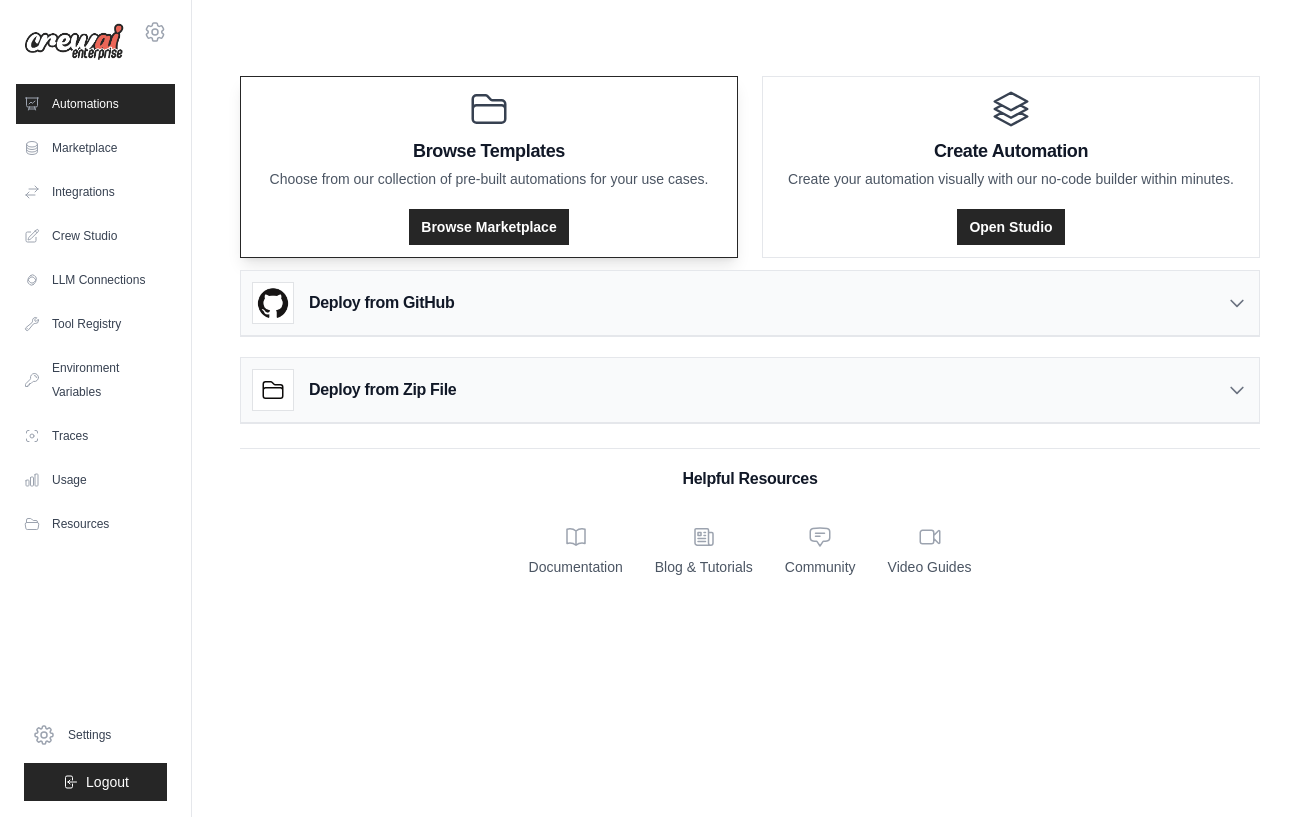 click on "Browse Templates" at bounding box center [489, 151] 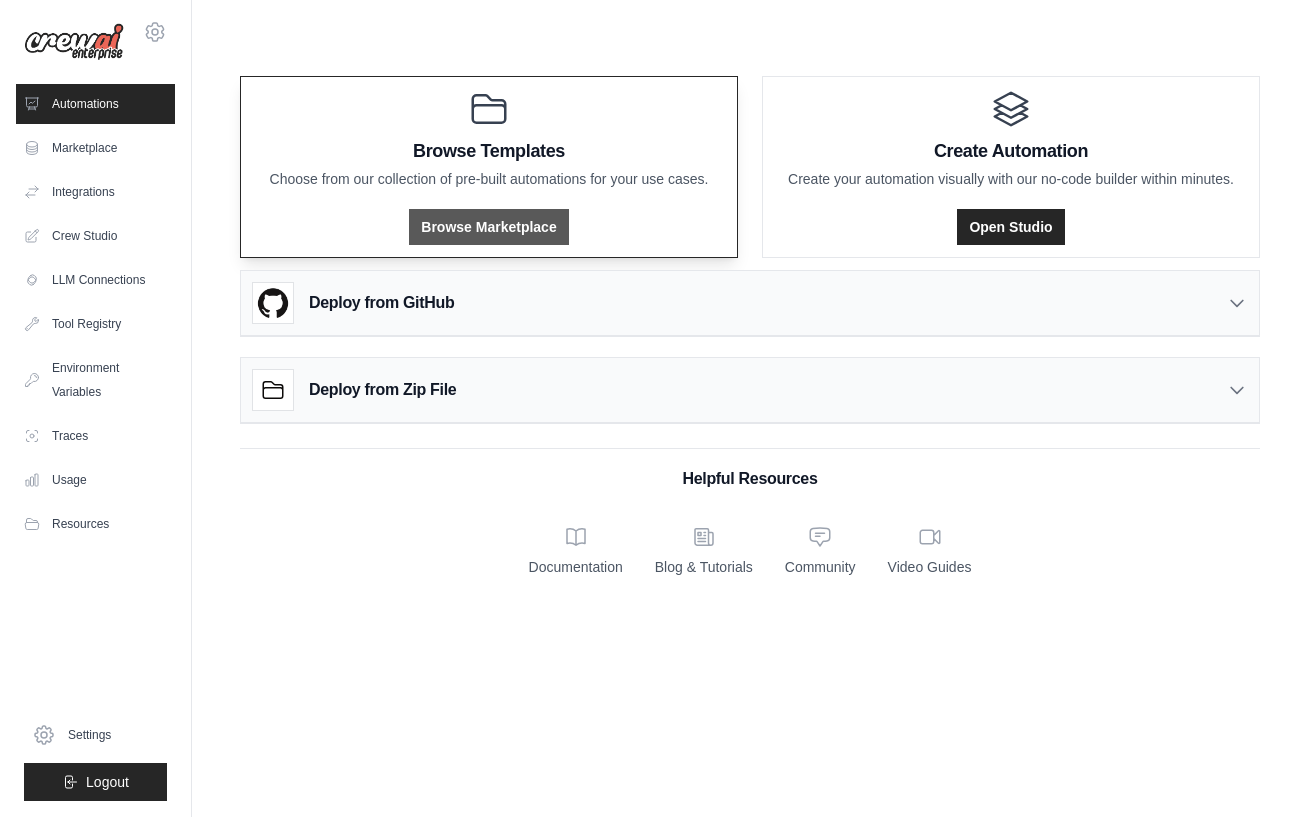 click on "Browse Marketplace" at bounding box center [488, 227] 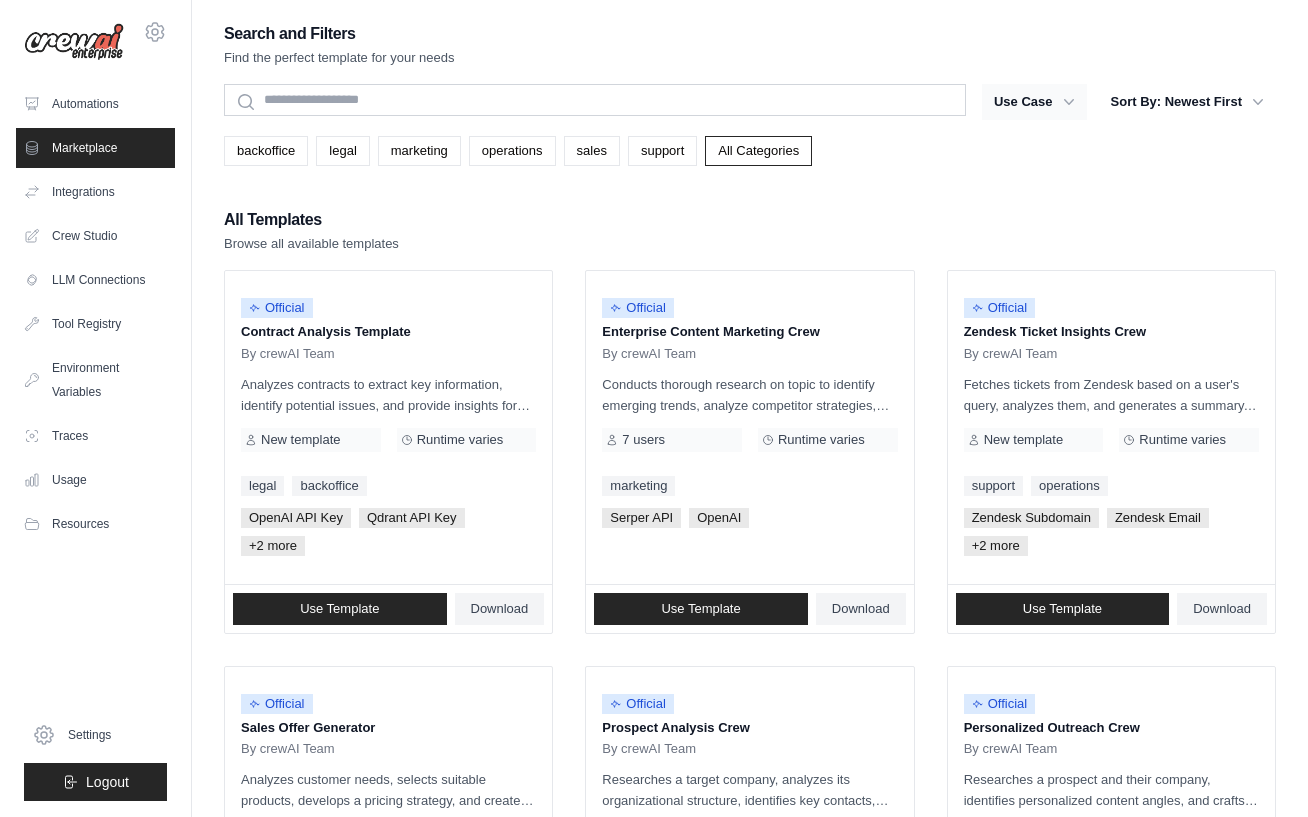 click 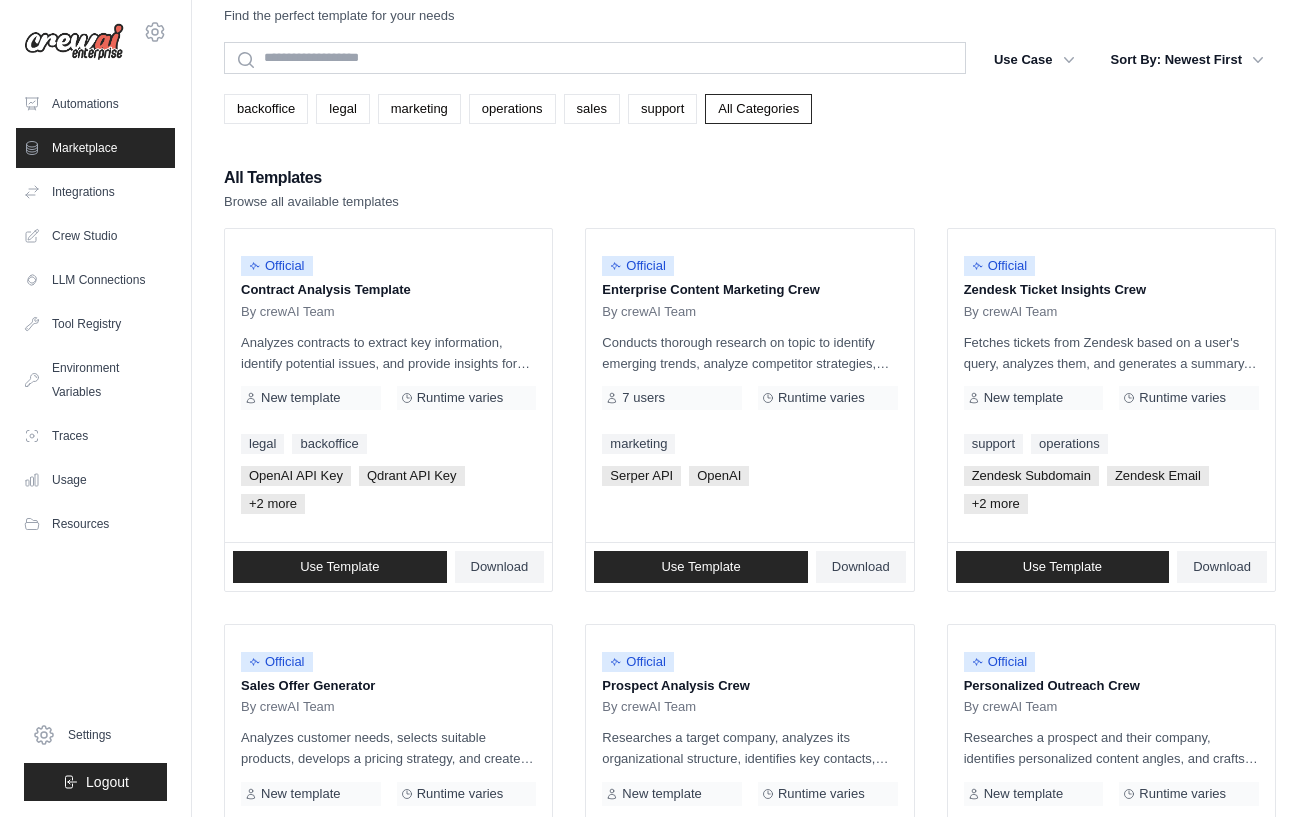 scroll, scrollTop: 0, scrollLeft: 0, axis: both 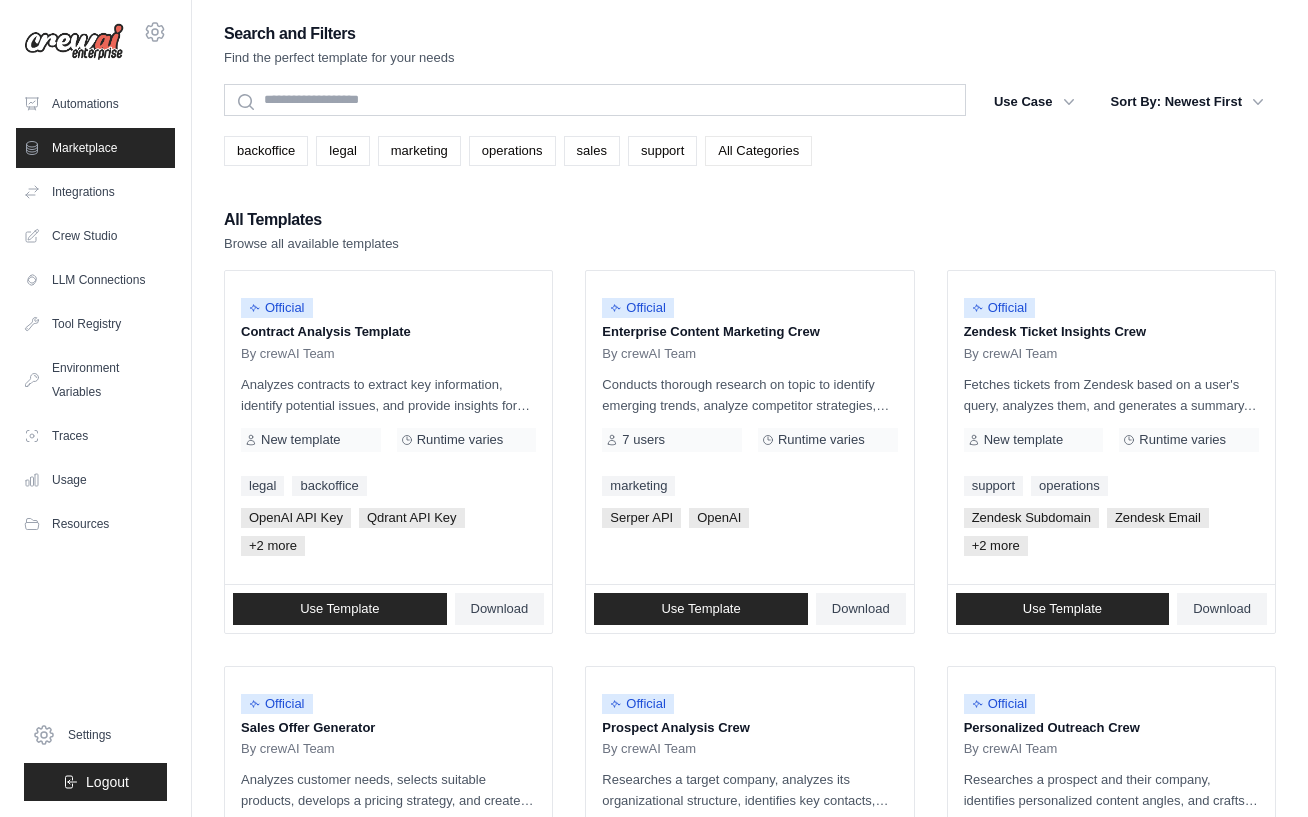 click on "All Categories" at bounding box center [758, 151] 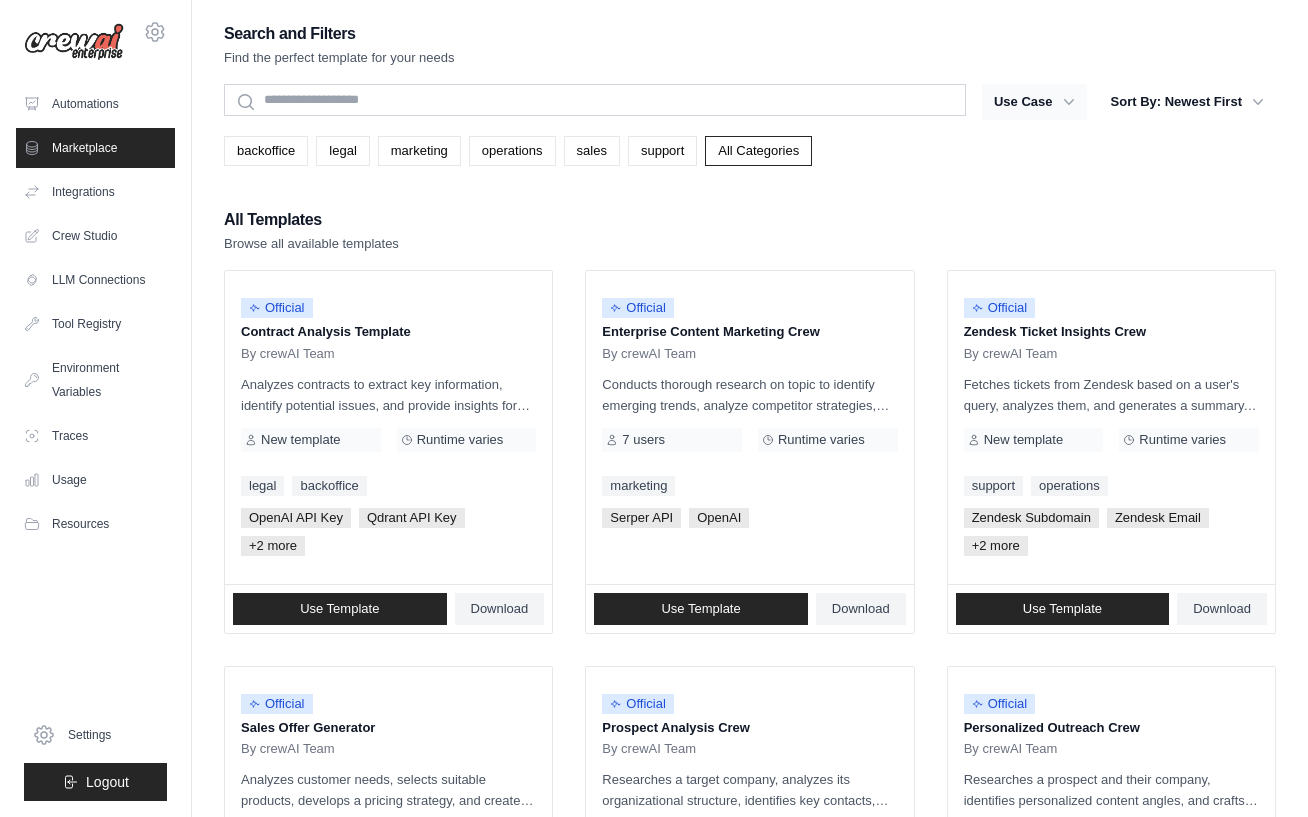 click on "Use Case" at bounding box center [1034, 102] 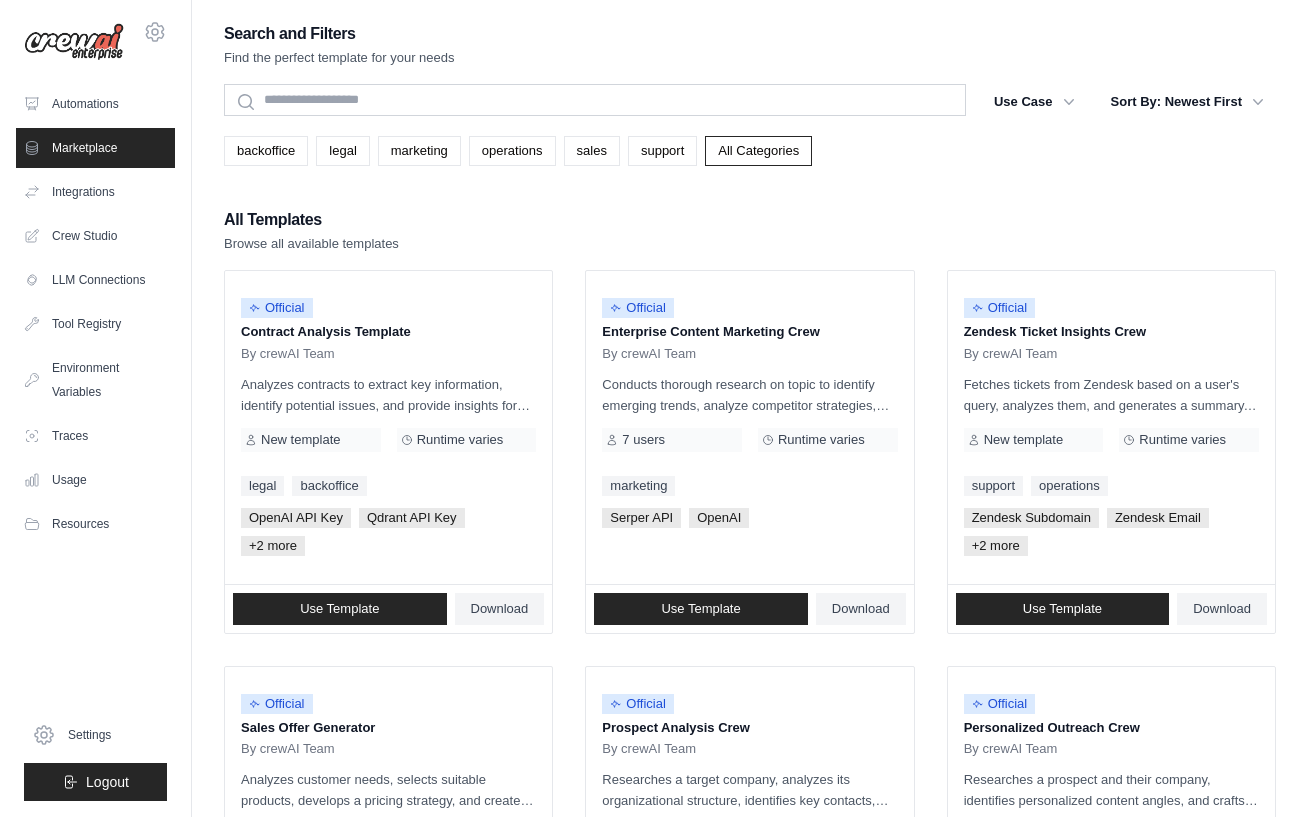 click on "All Templates
Browse all available templates" at bounding box center (750, 230) 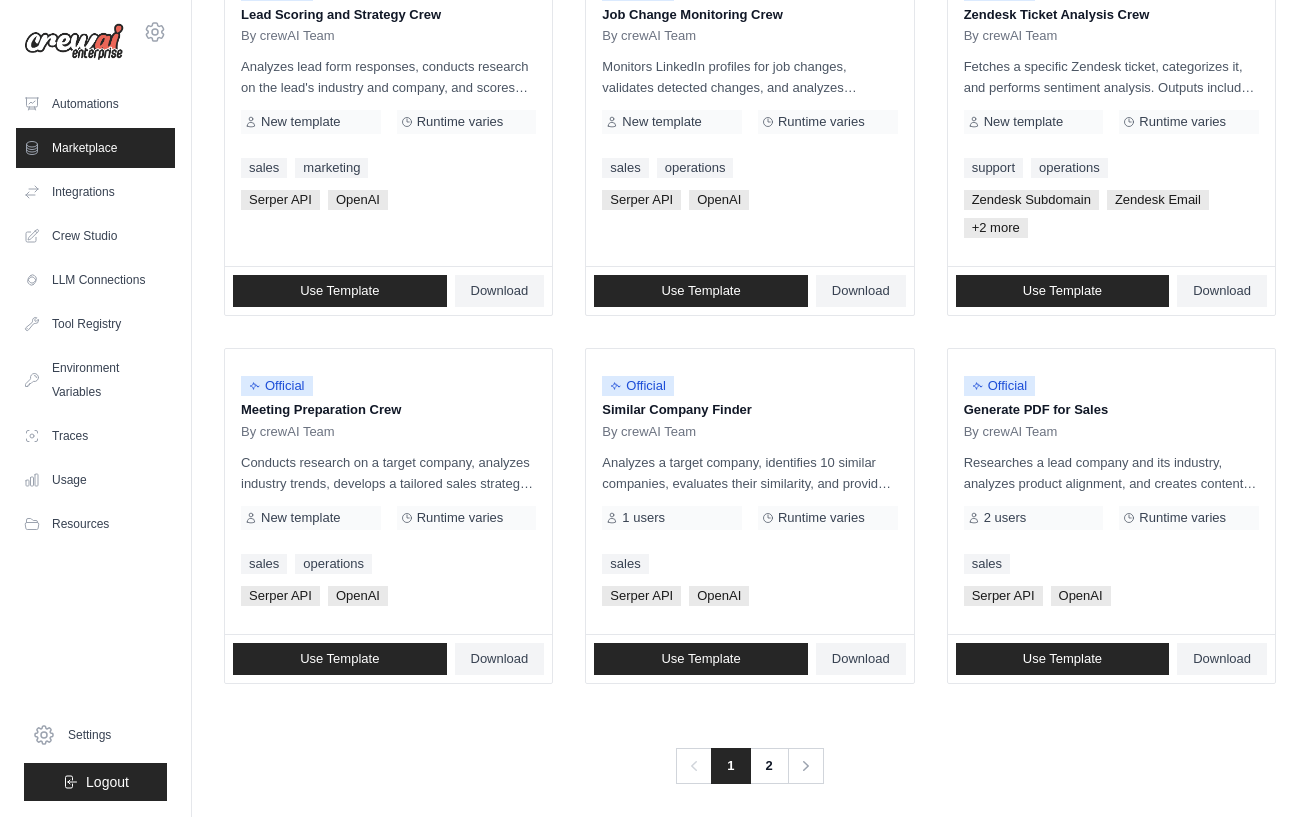 scroll, scrollTop: 1092, scrollLeft: 0, axis: vertical 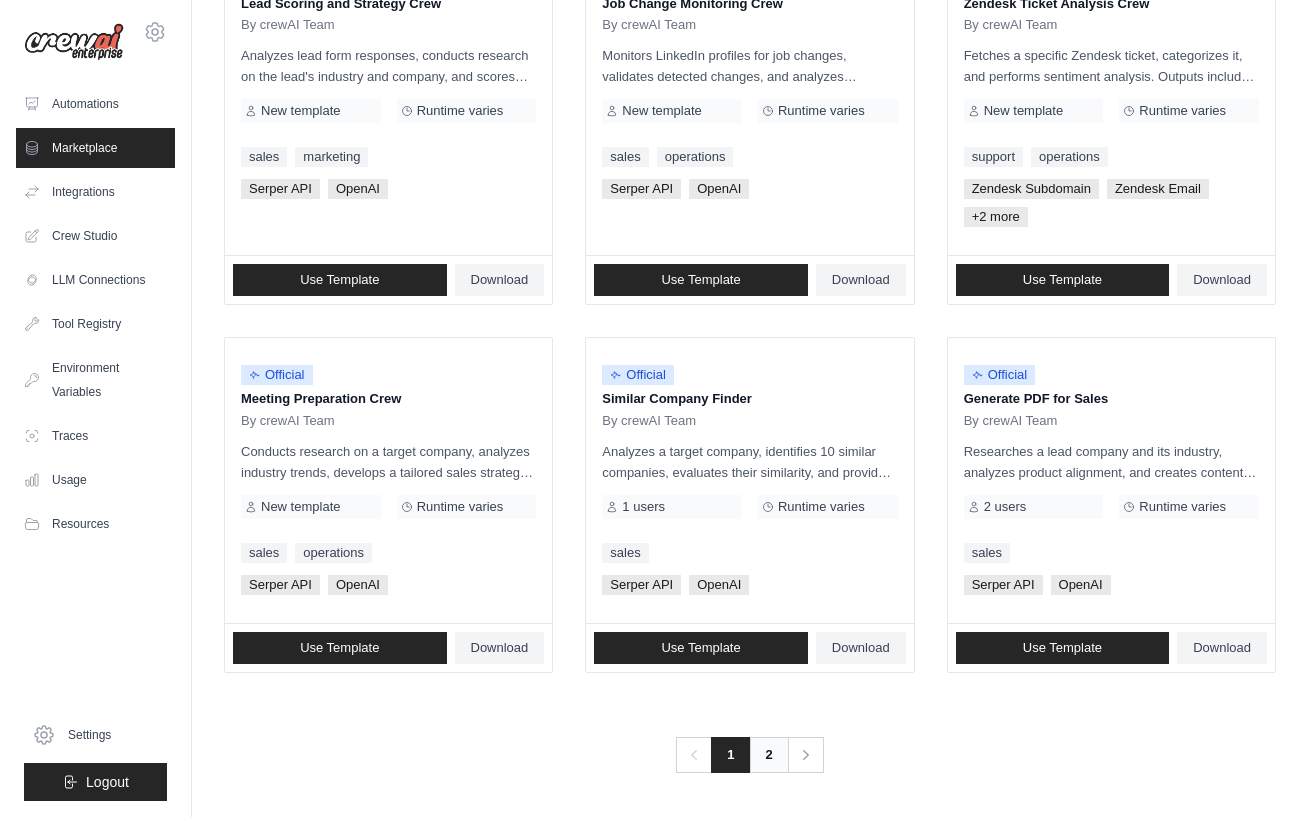 click on "2" at bounding box center (769, 755) 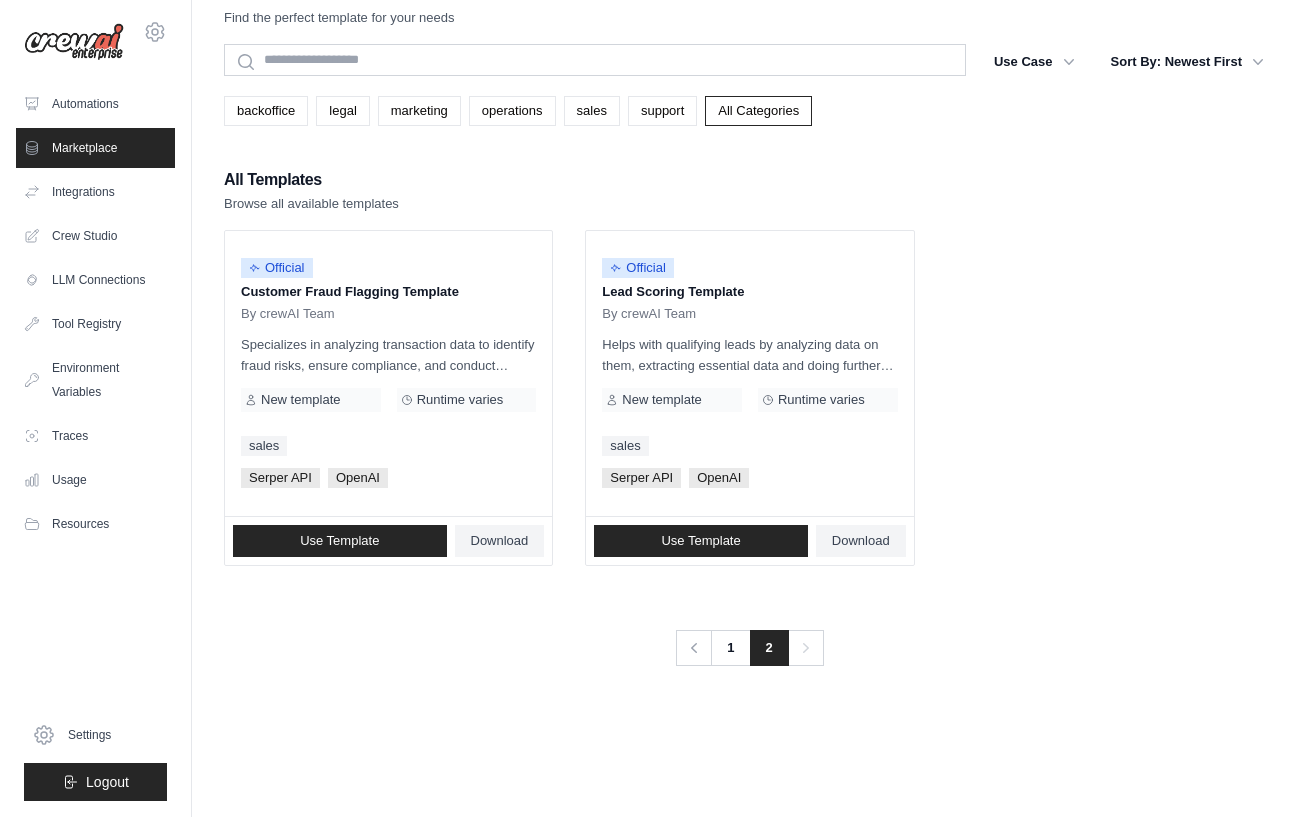 scroll, scrollTop: 0, scrollLeft: 0, axis: both 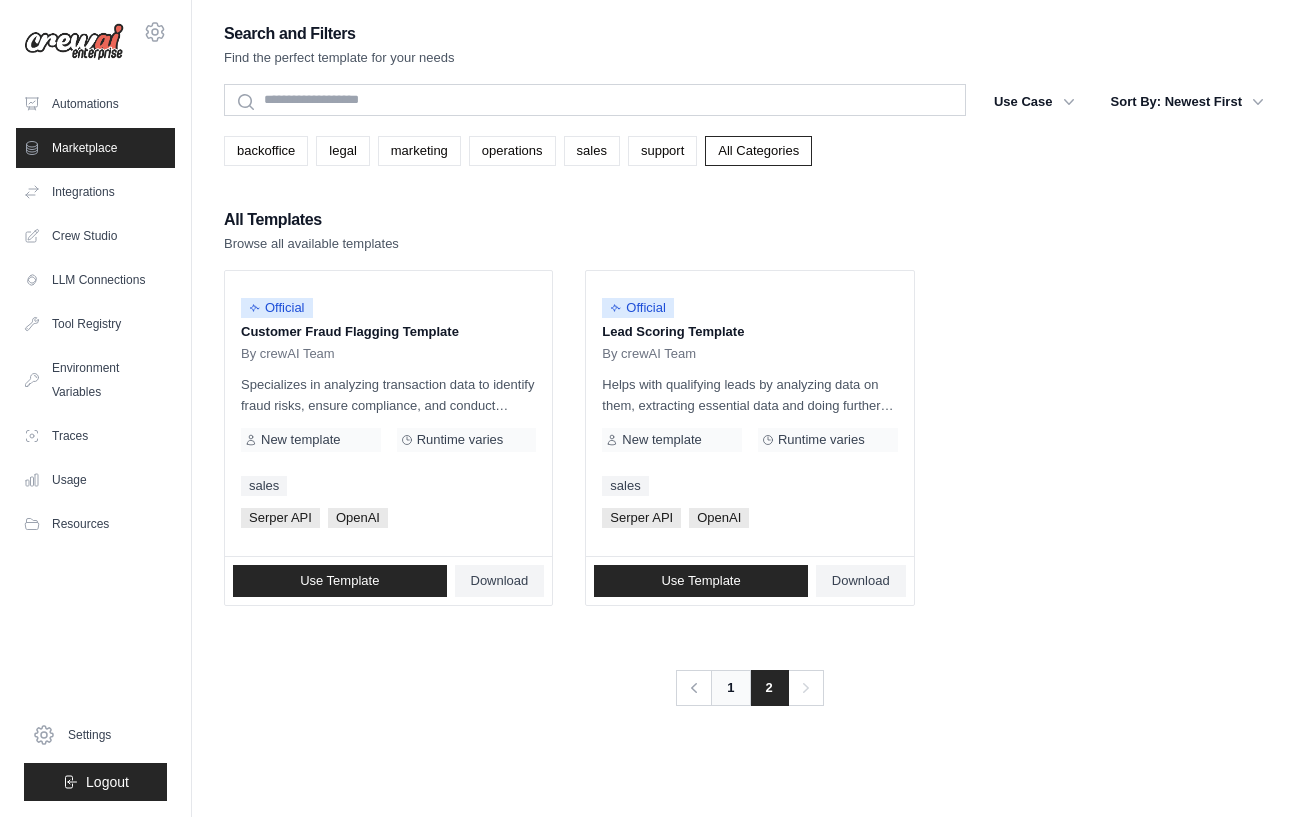 click on "1" at bounding box center [730, 688] 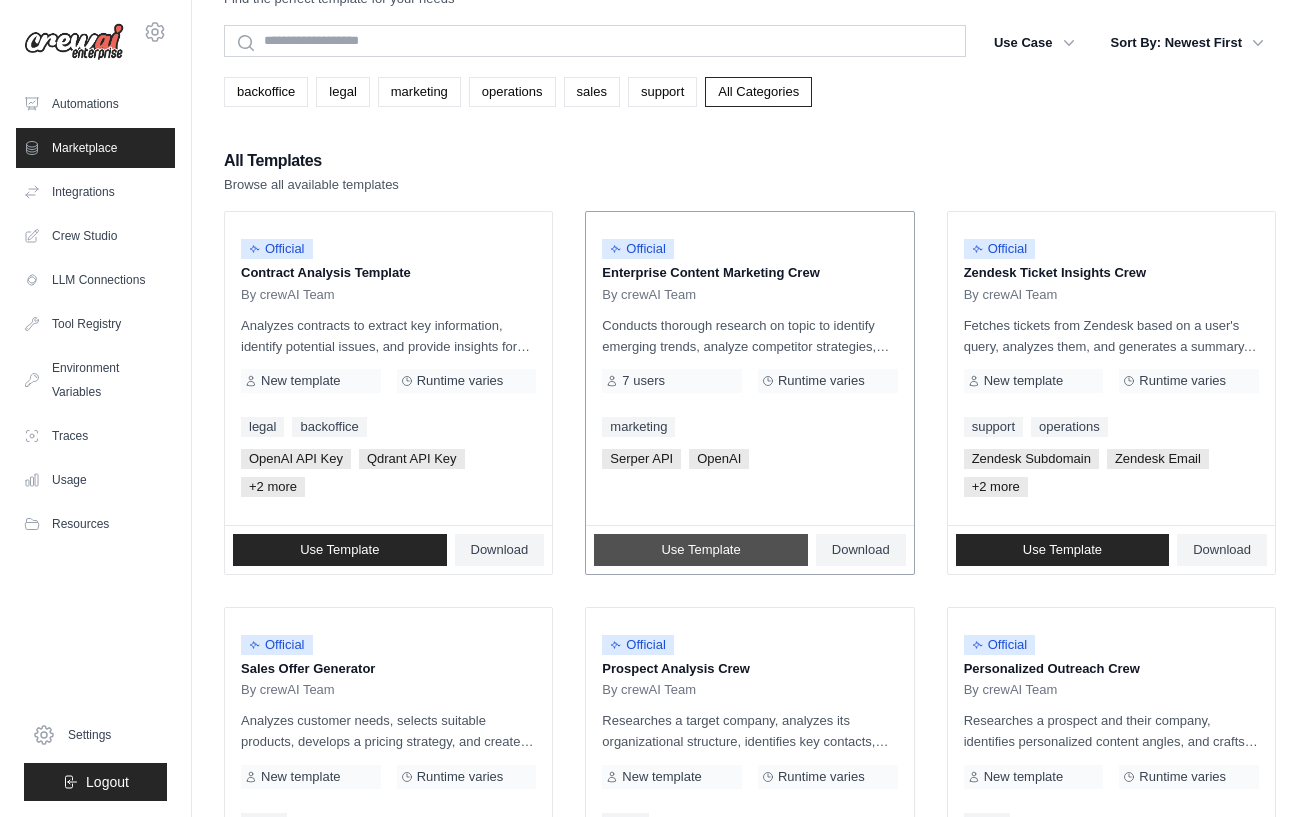 scroll, scrollTop: 58, scrollLeft: 0, axis: vertical 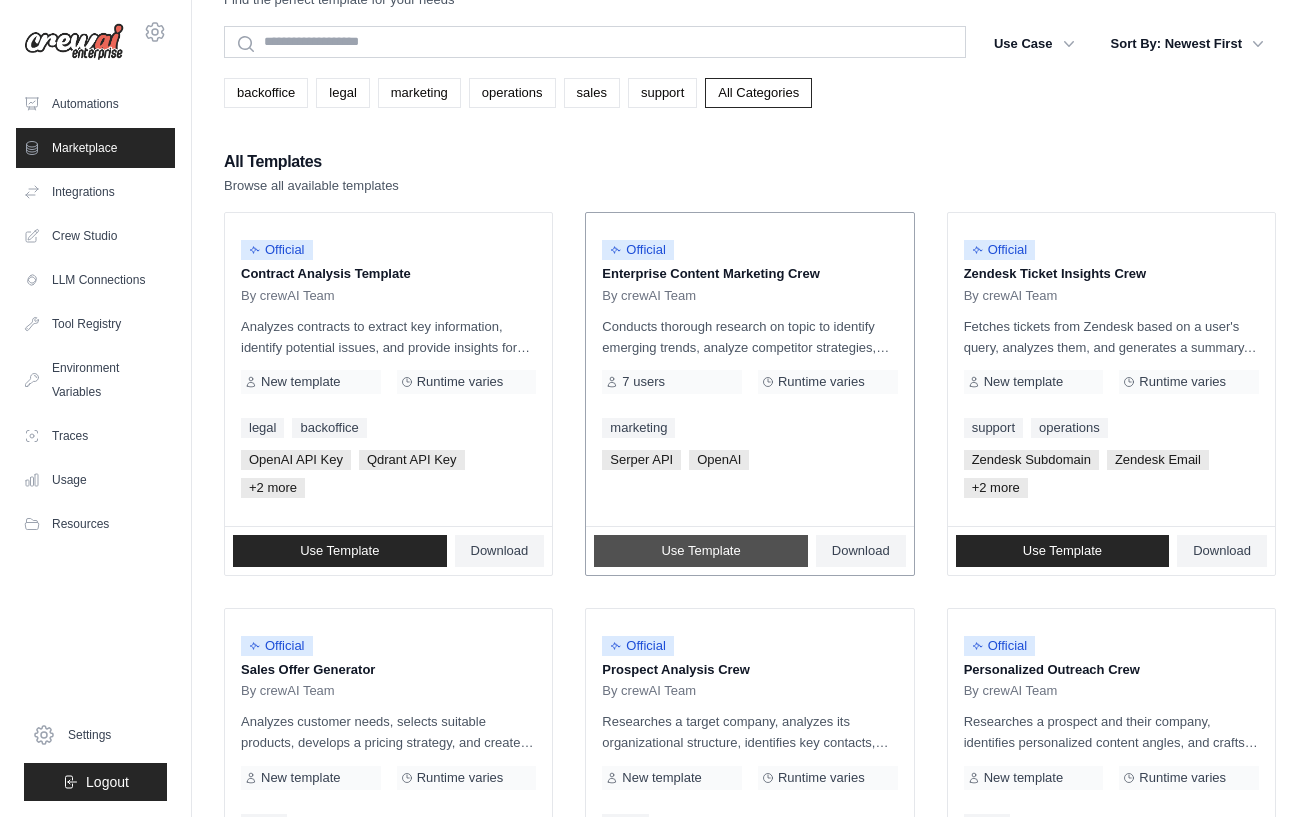click on "Use Template" at bounding box center [700, 551] 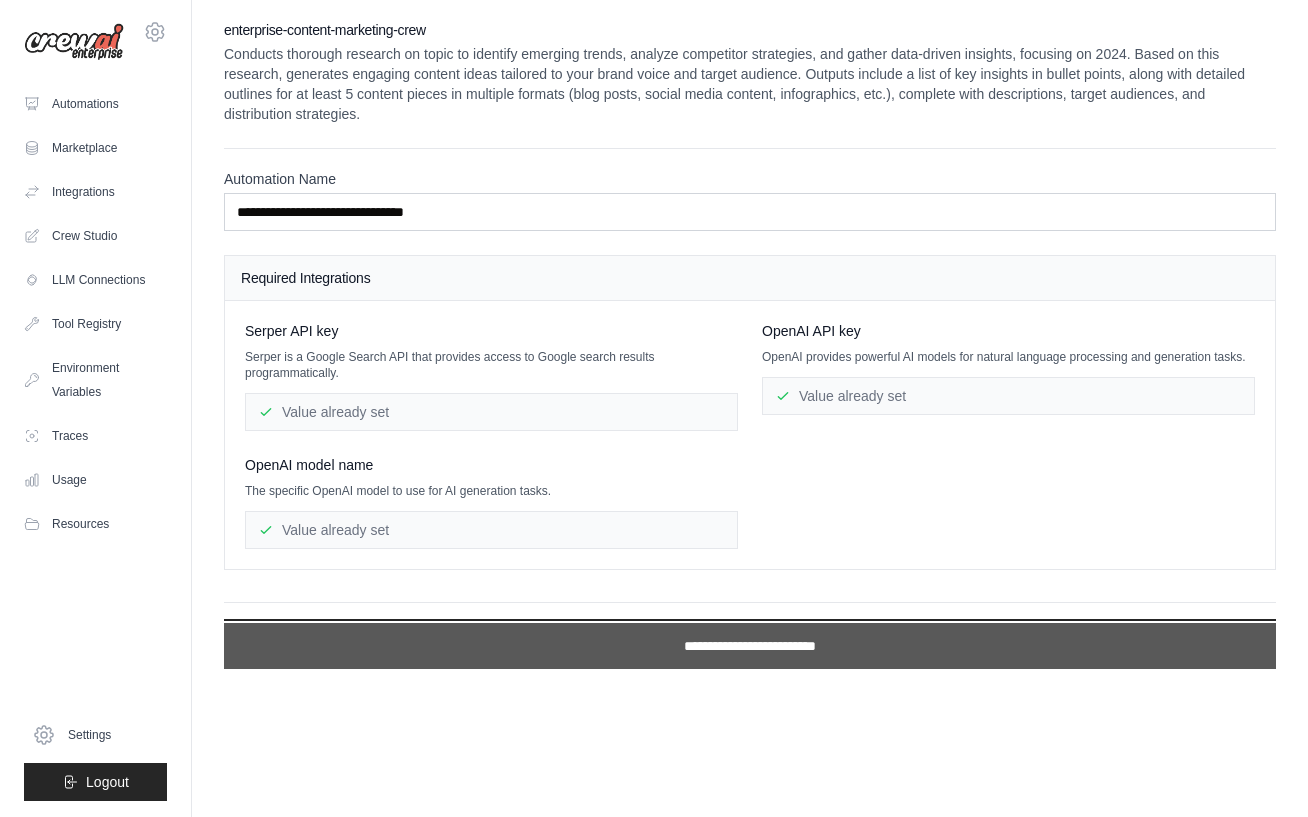 click on "**********" at bounding box center (750, 646) 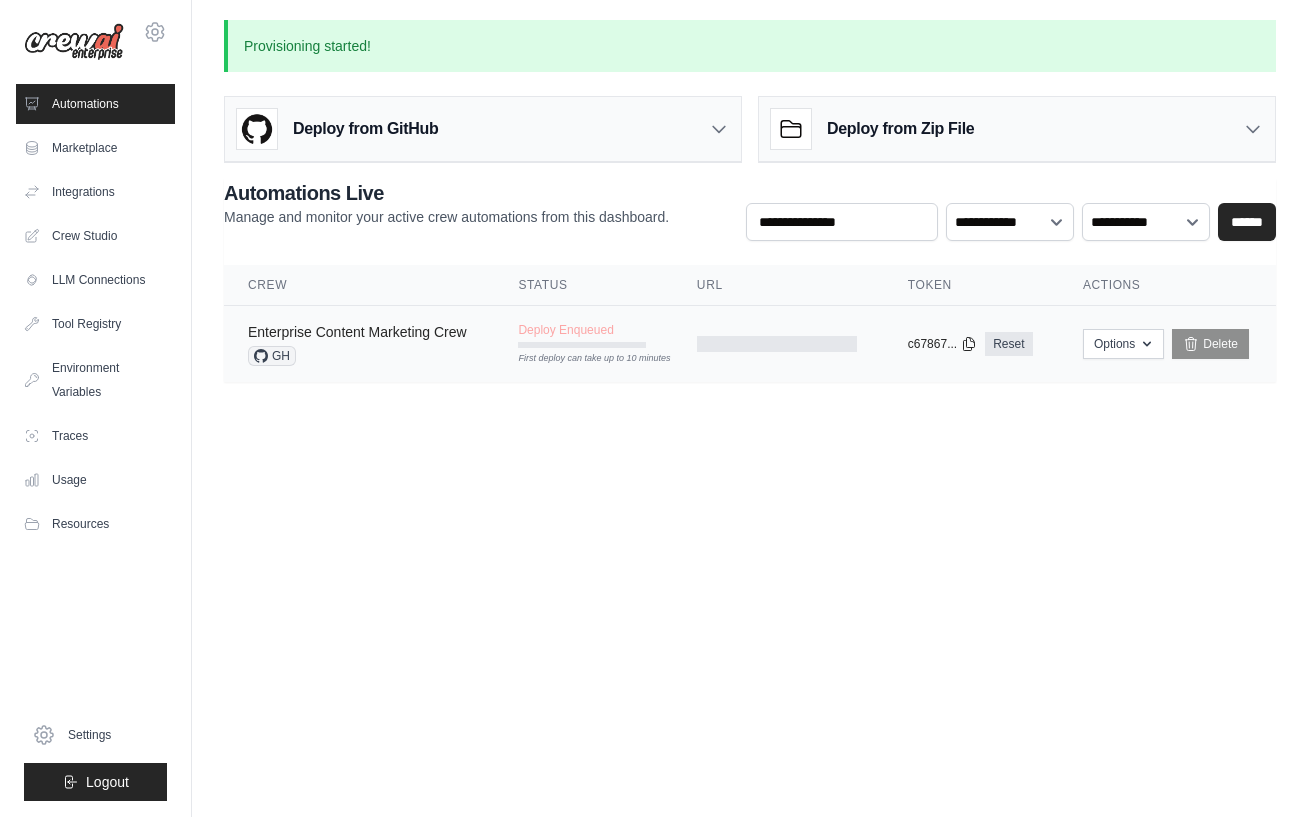 click on "Enterprise Content Marketing Crew" at bounding box center (357, 332) 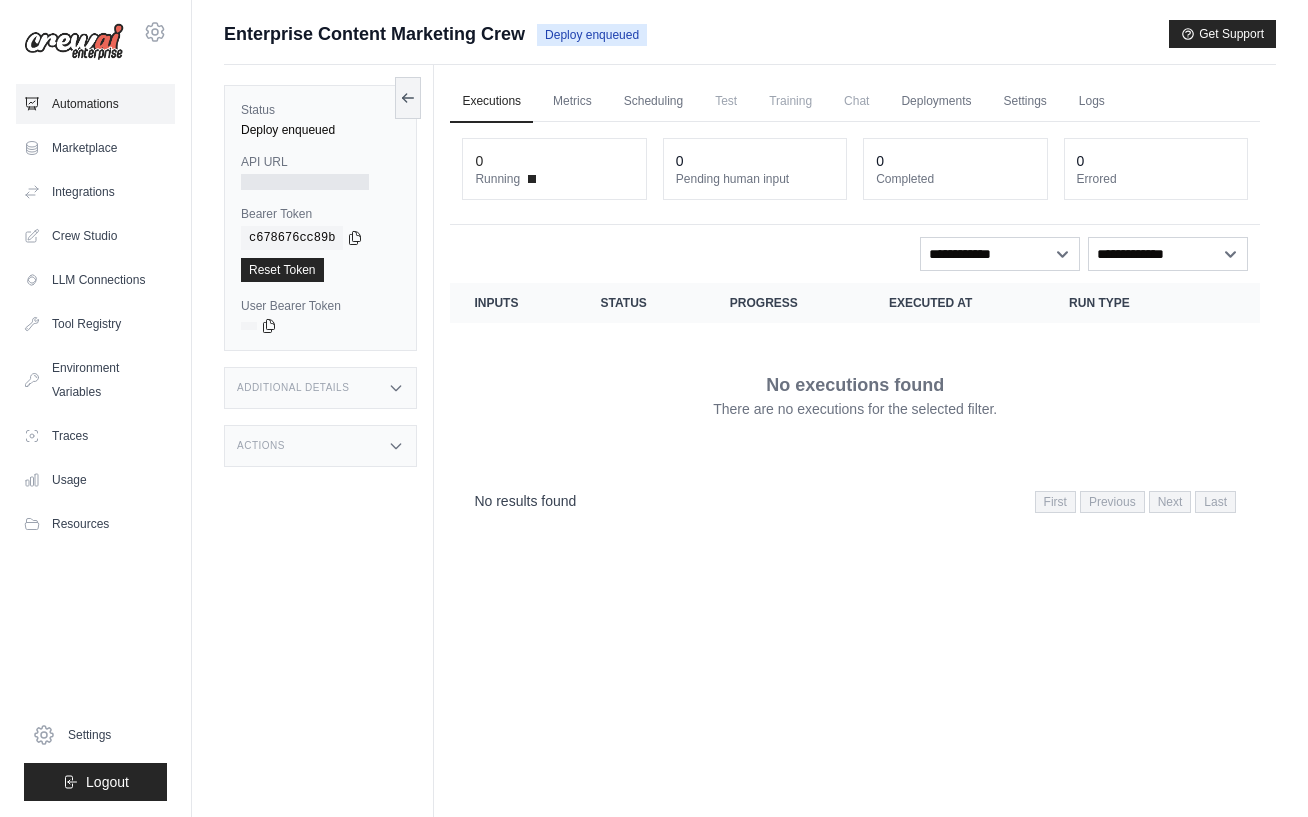 click on "Automations" at bounding box center (95, 104) 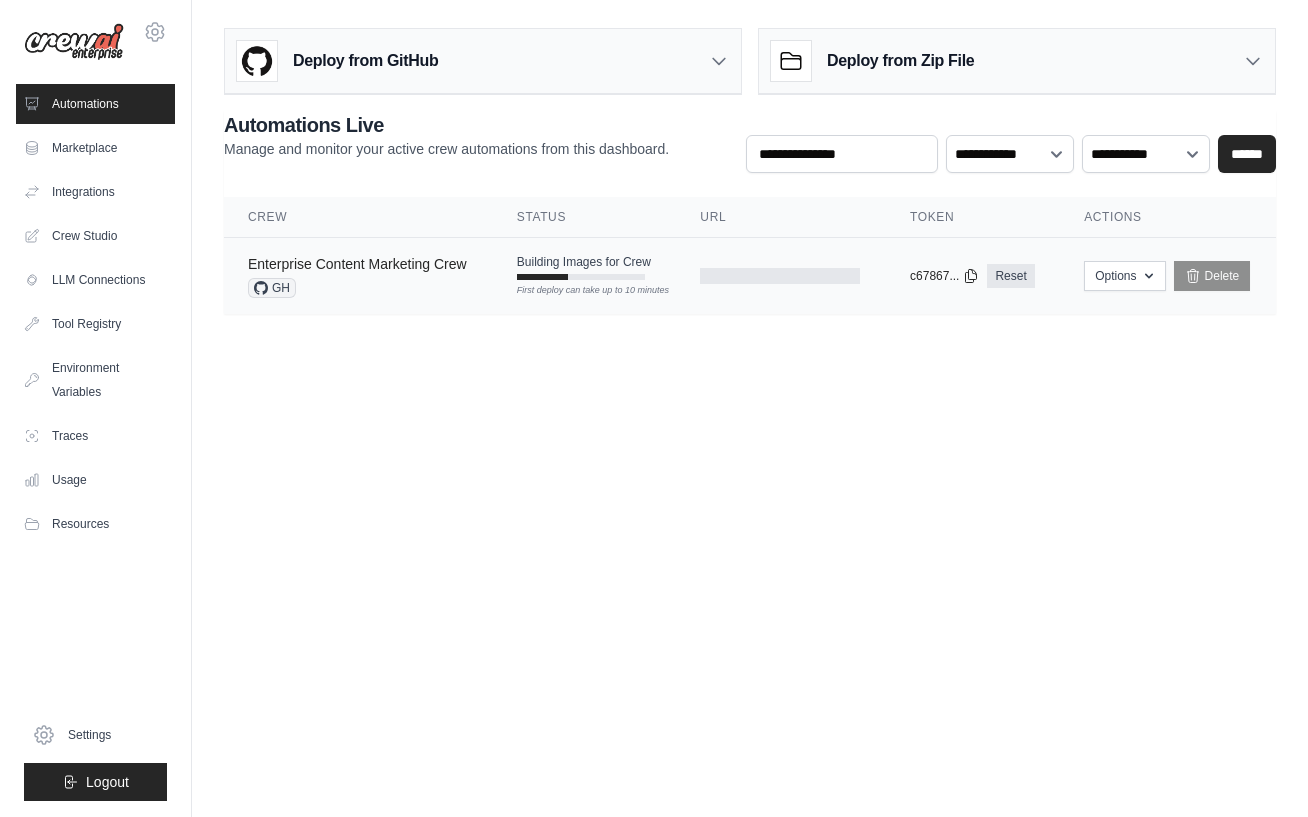 click on "Enterprise Content Marketing Crew" at bounding box center (357, 264) 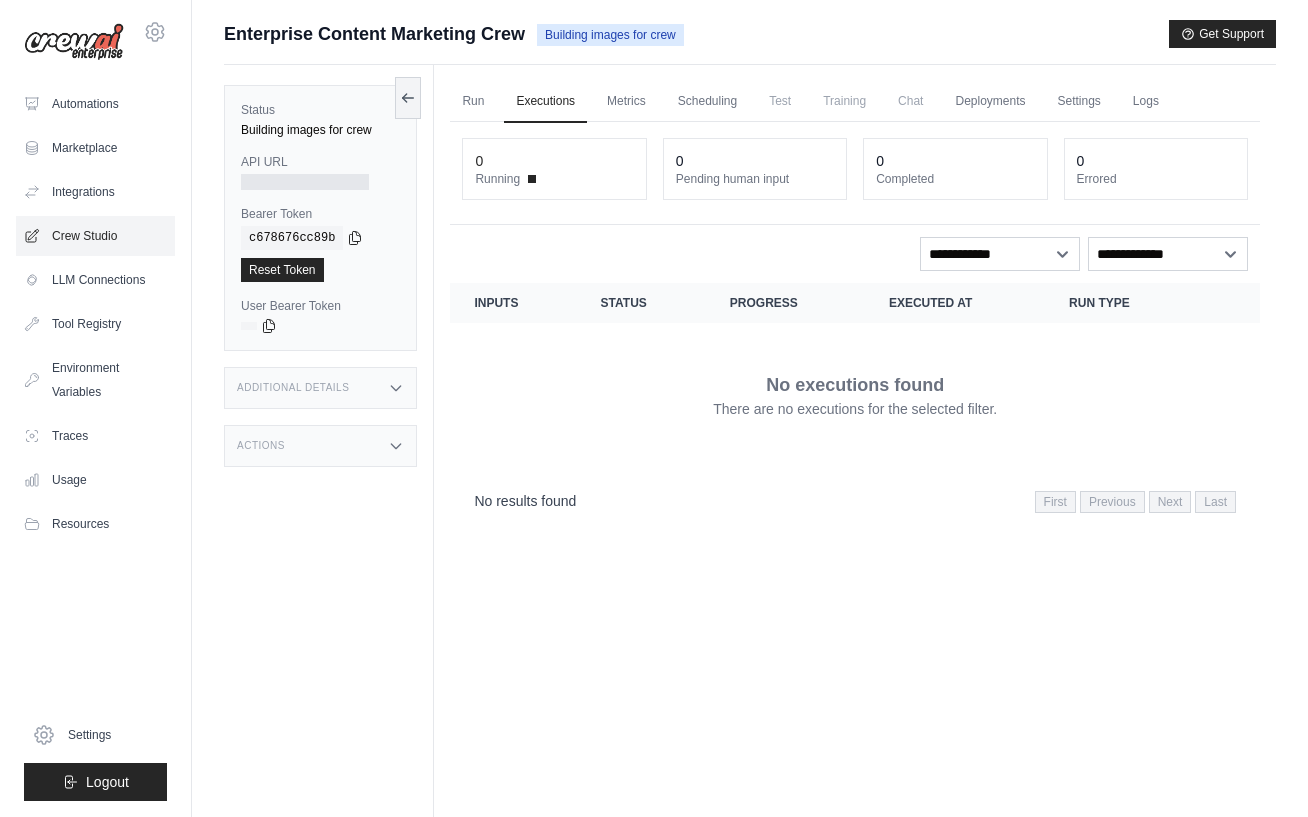 click on "Crew Studio" at bounding box center (95, 236) 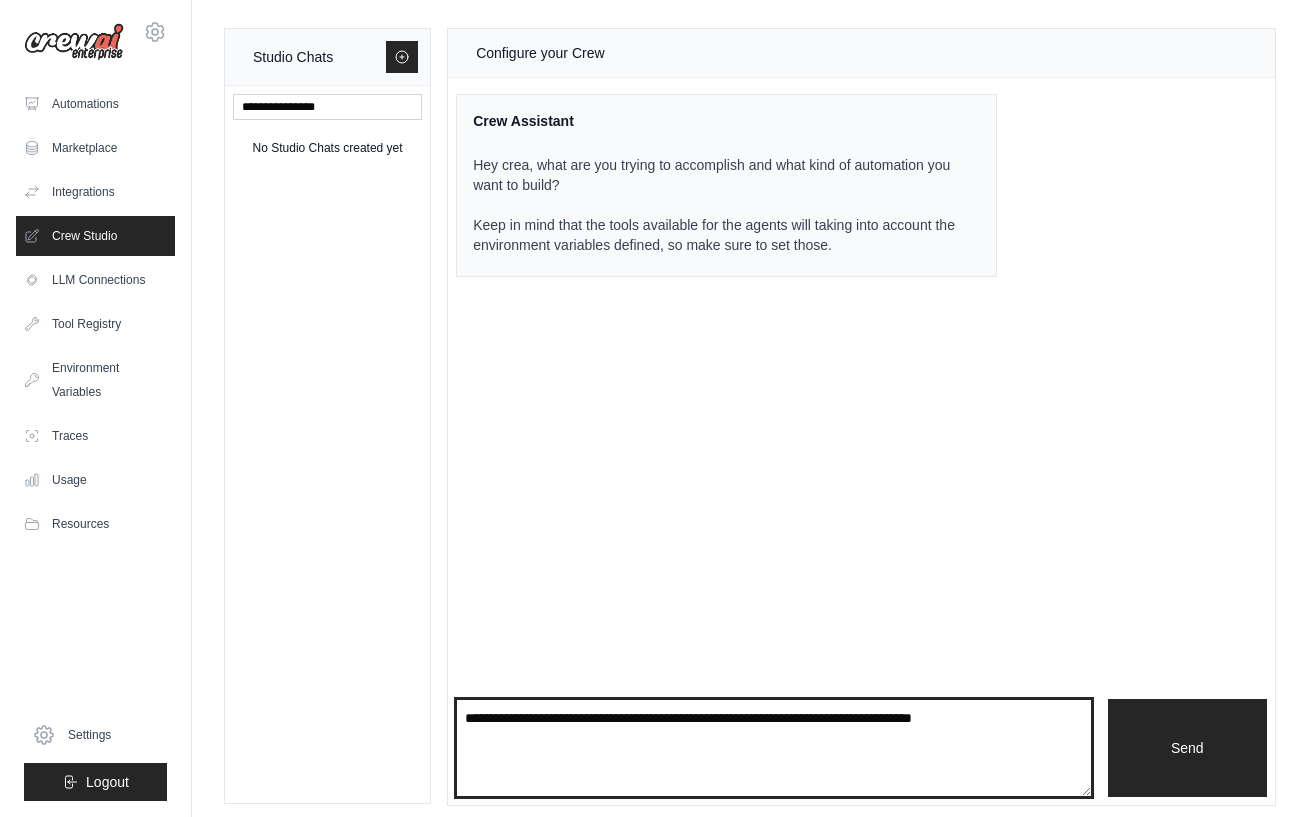 click at bounding box center [773, 748] 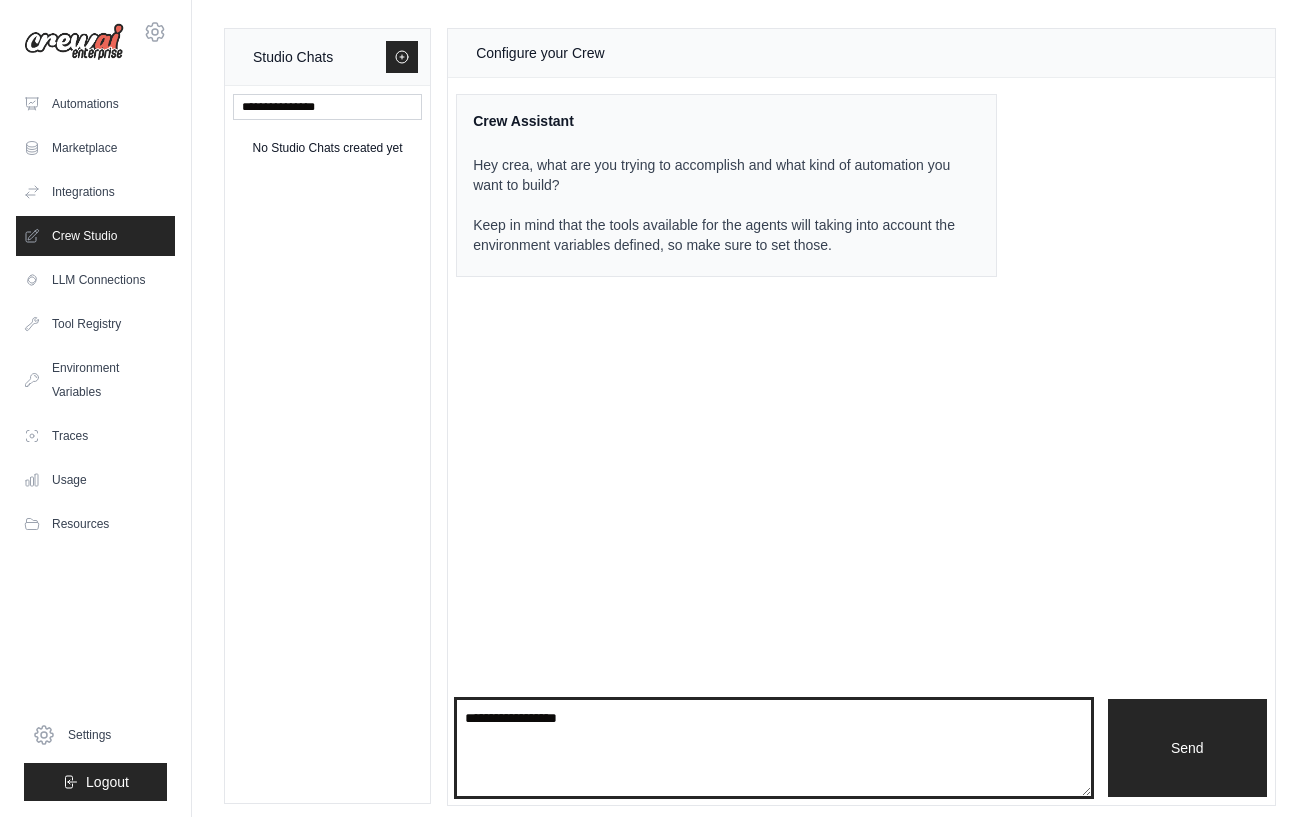 type on "**********" 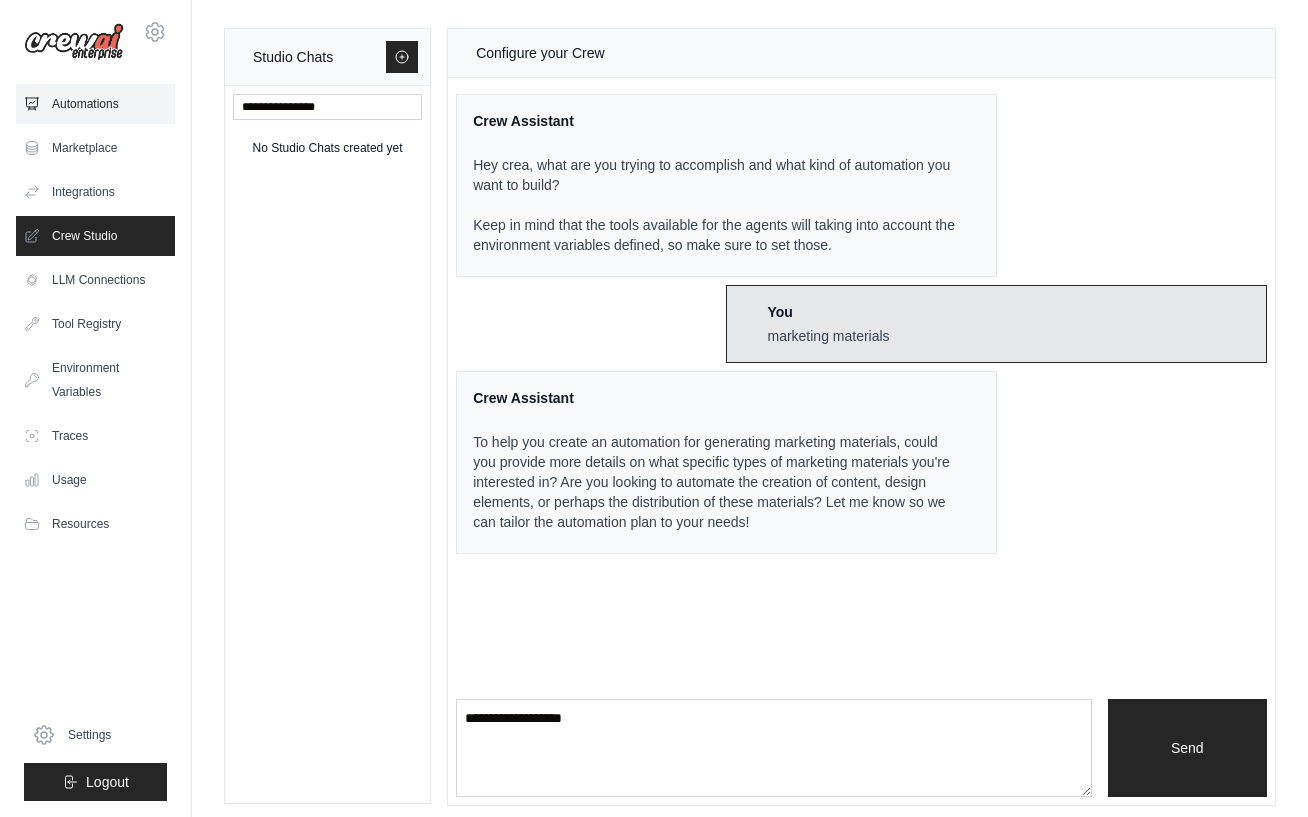 click on "Automations" at bounding box center (95, 104) 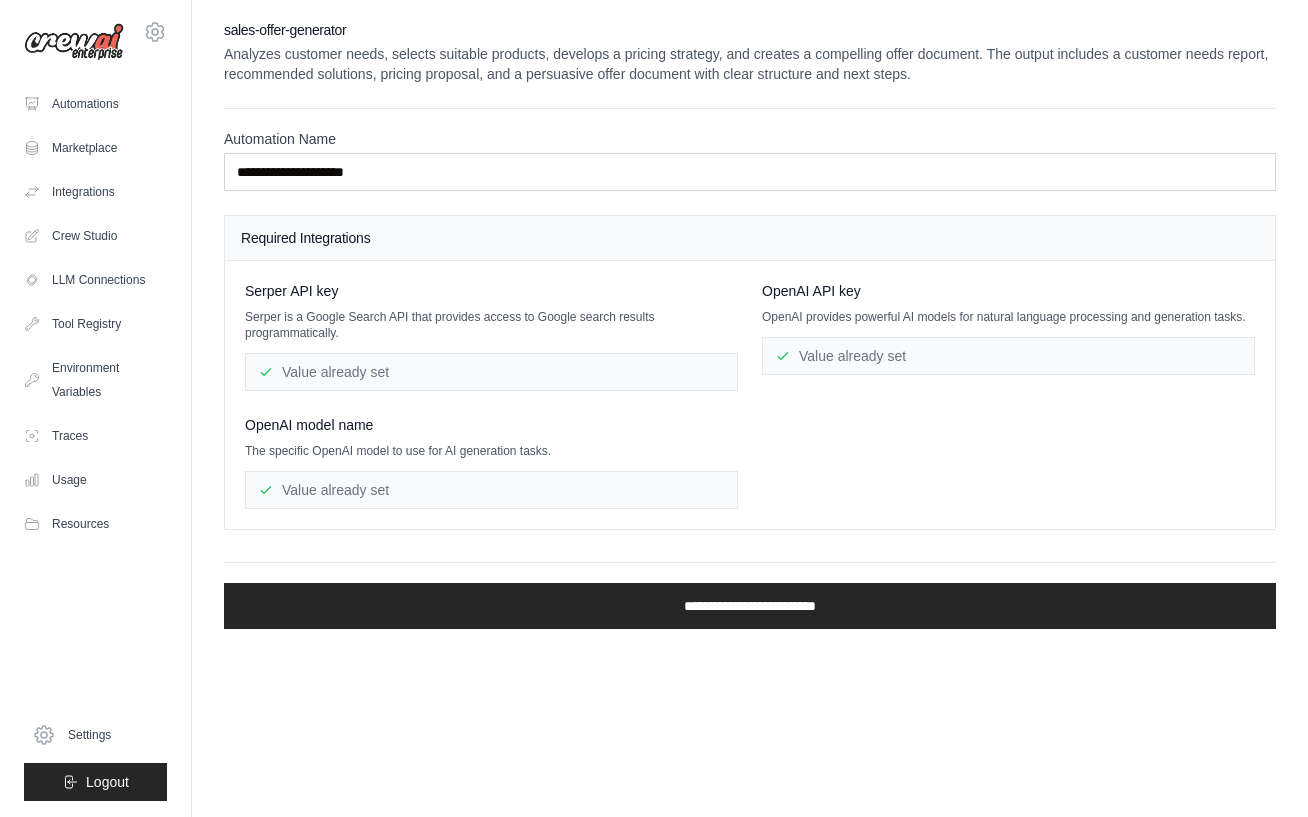 scroll, scrollTop: 0, scrollLeft: 0, axis: both 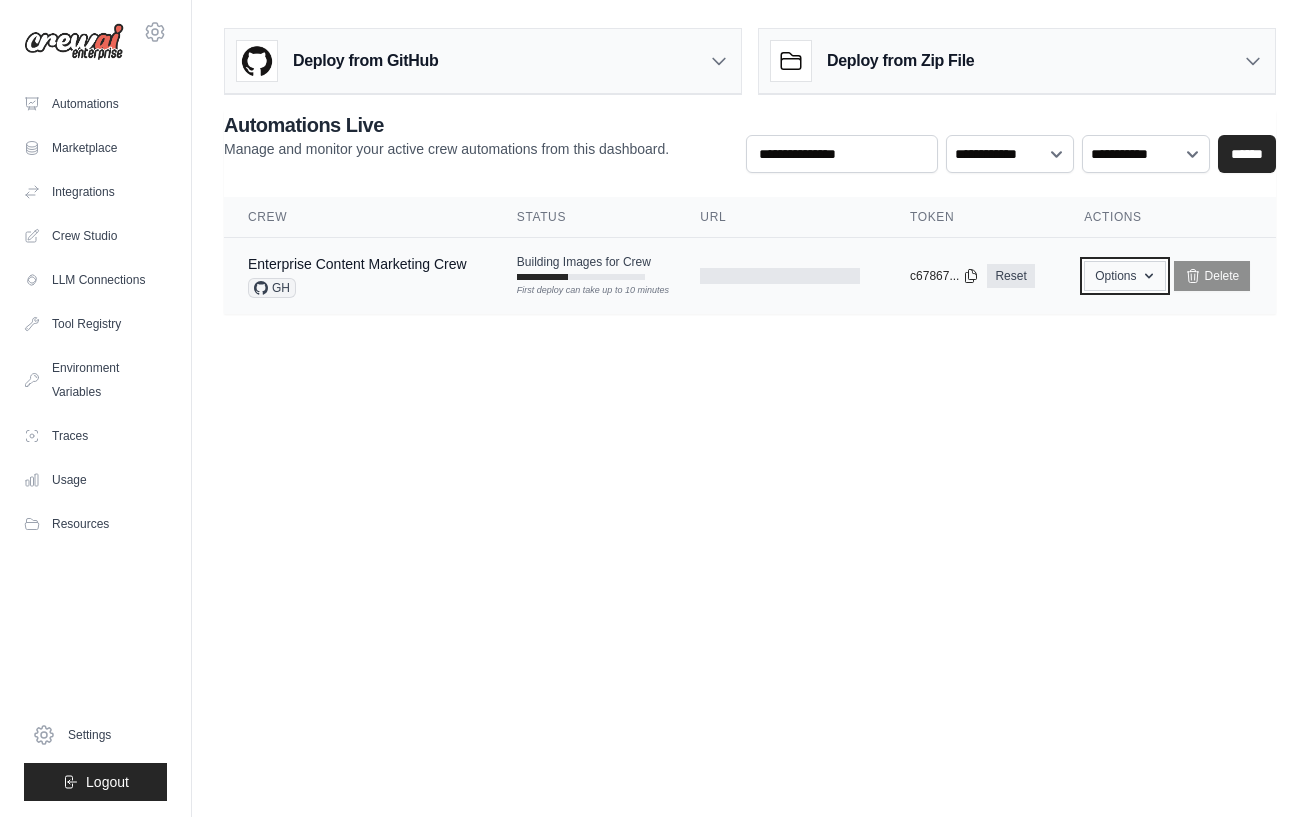 click on "Options" at bounding box center (1124, 276) 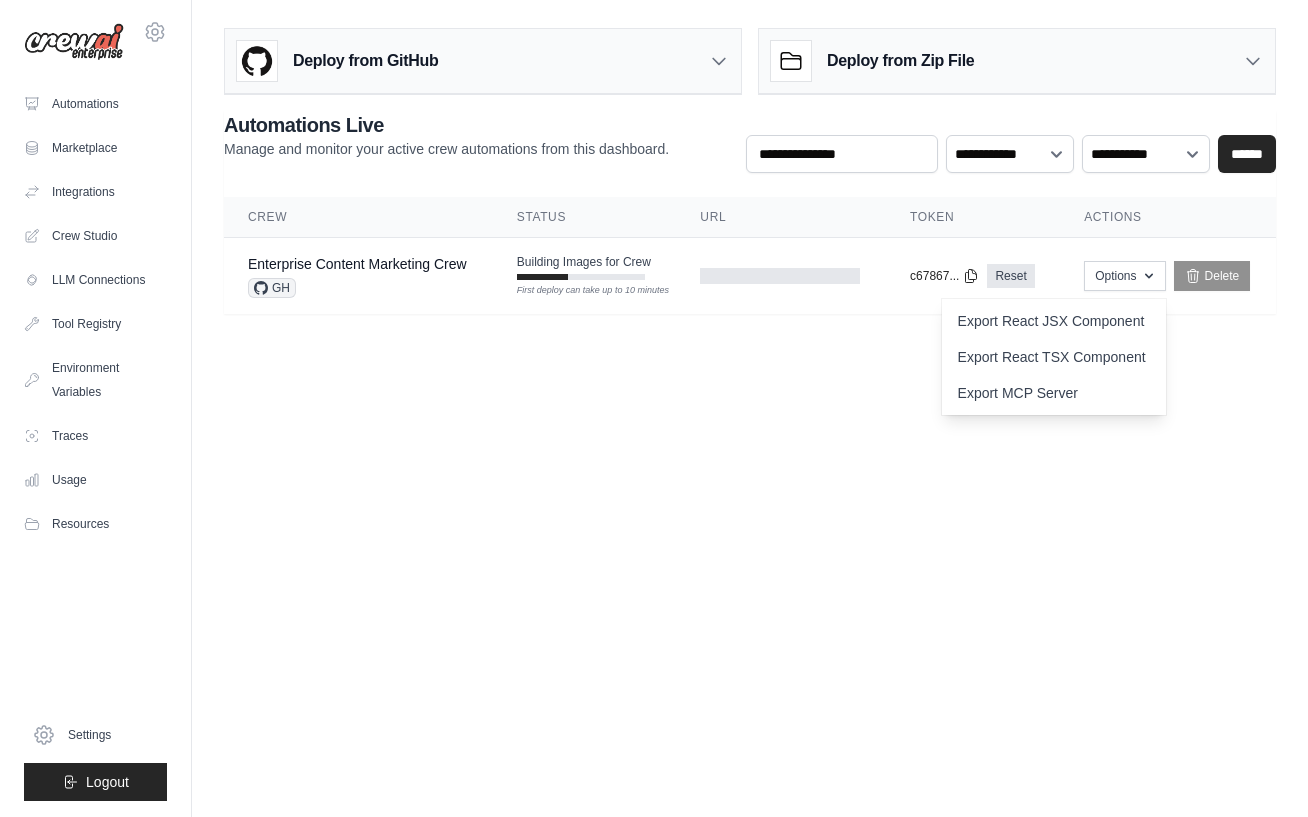 click on "creativemaker.ai@gmail.com
Settings
Automations
Marketplace
Integrations" at bounding box center [654, 408] 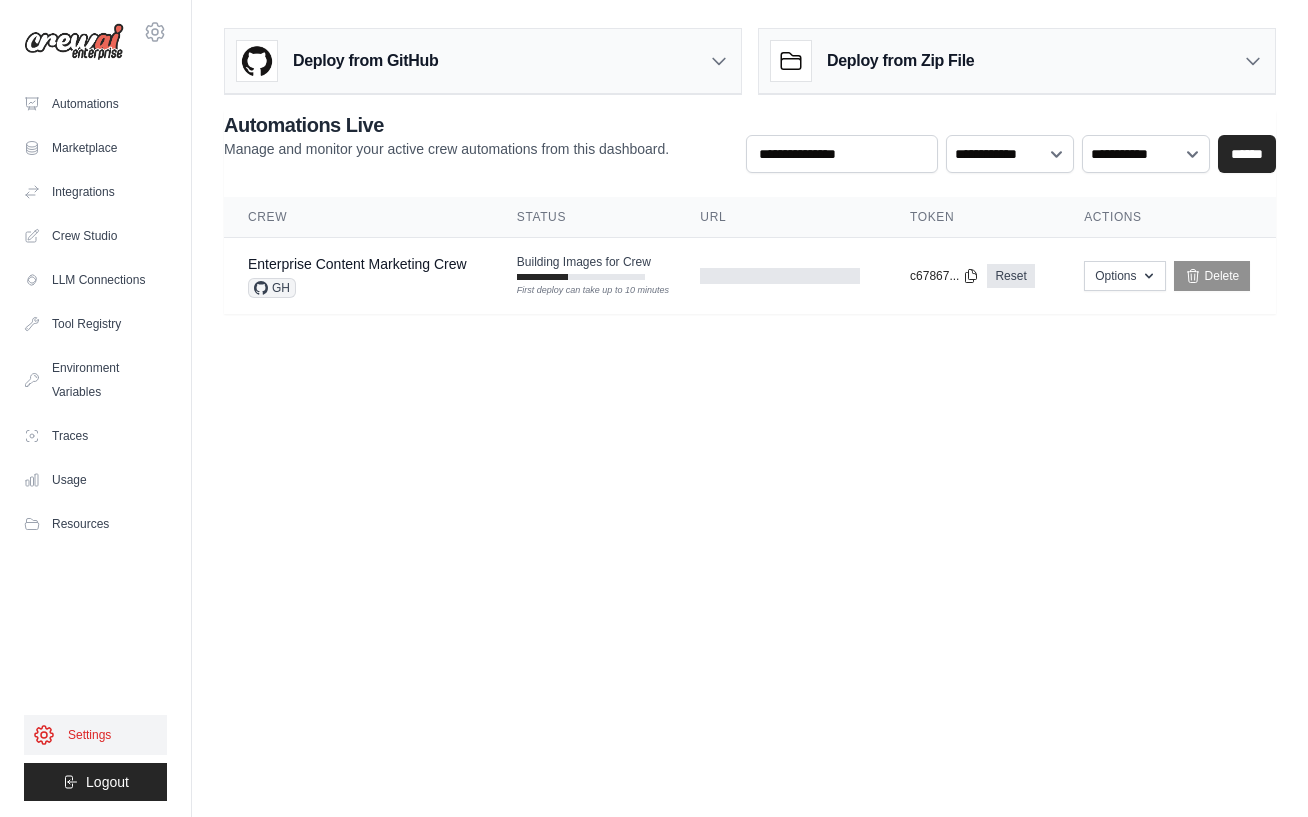 click 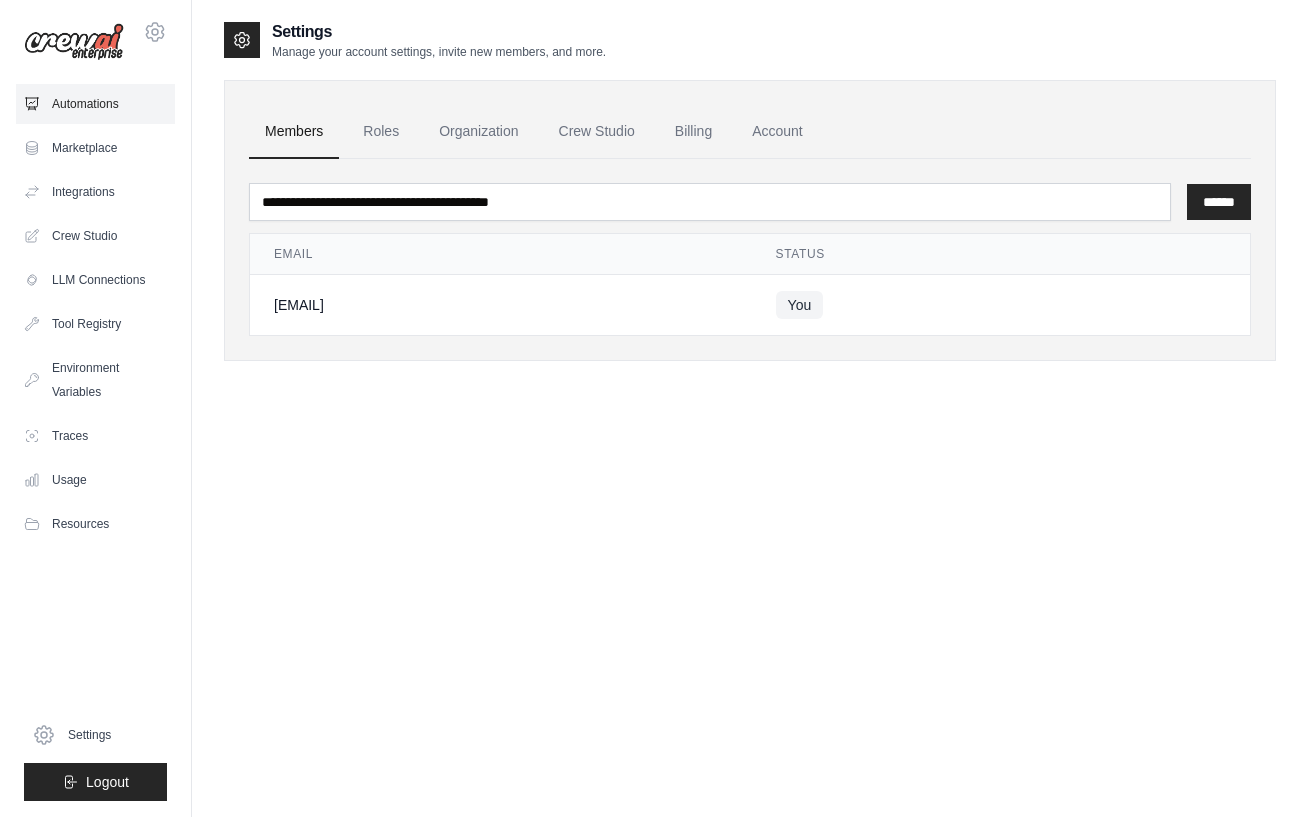 click on "Automations" at bounding box center (95, 104) 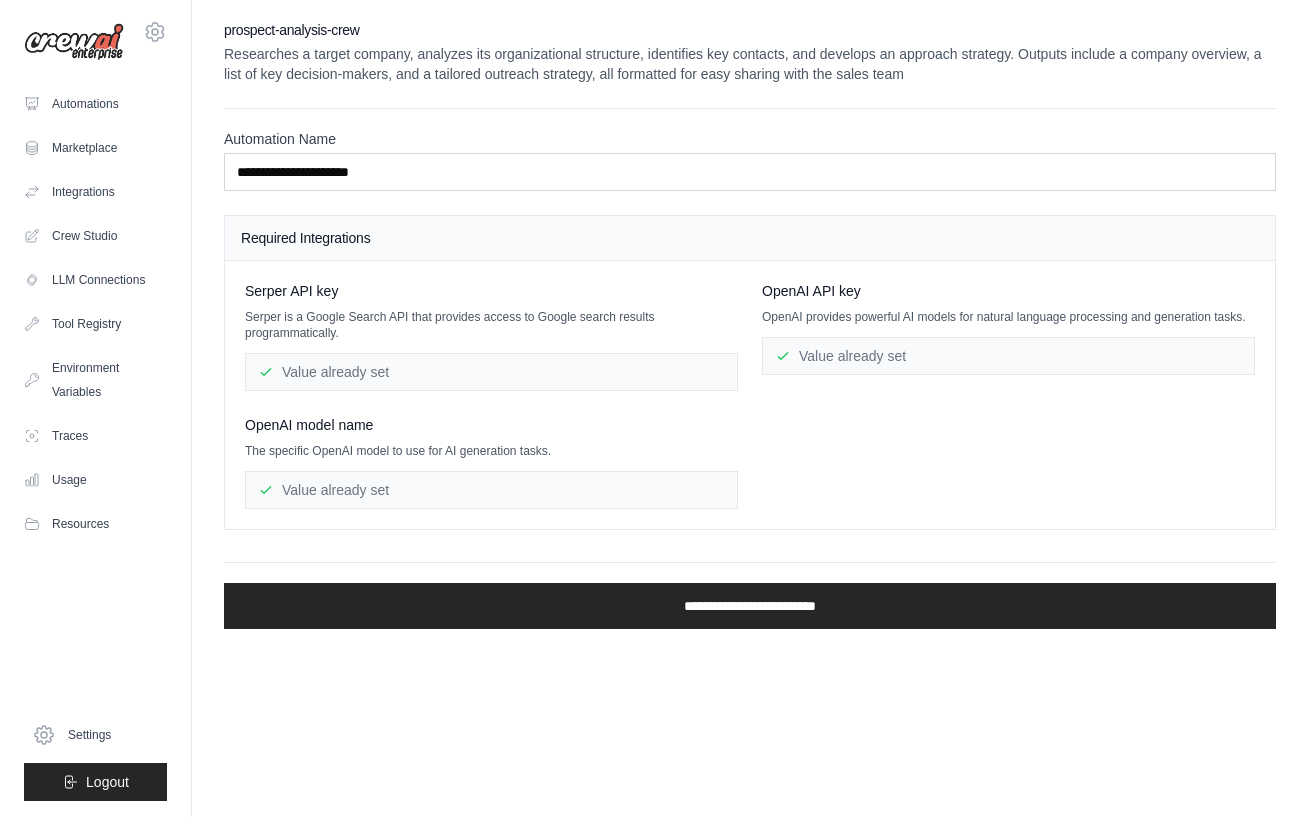 scroll, scrollTop: 0, scrollLeft: 0, axis: both 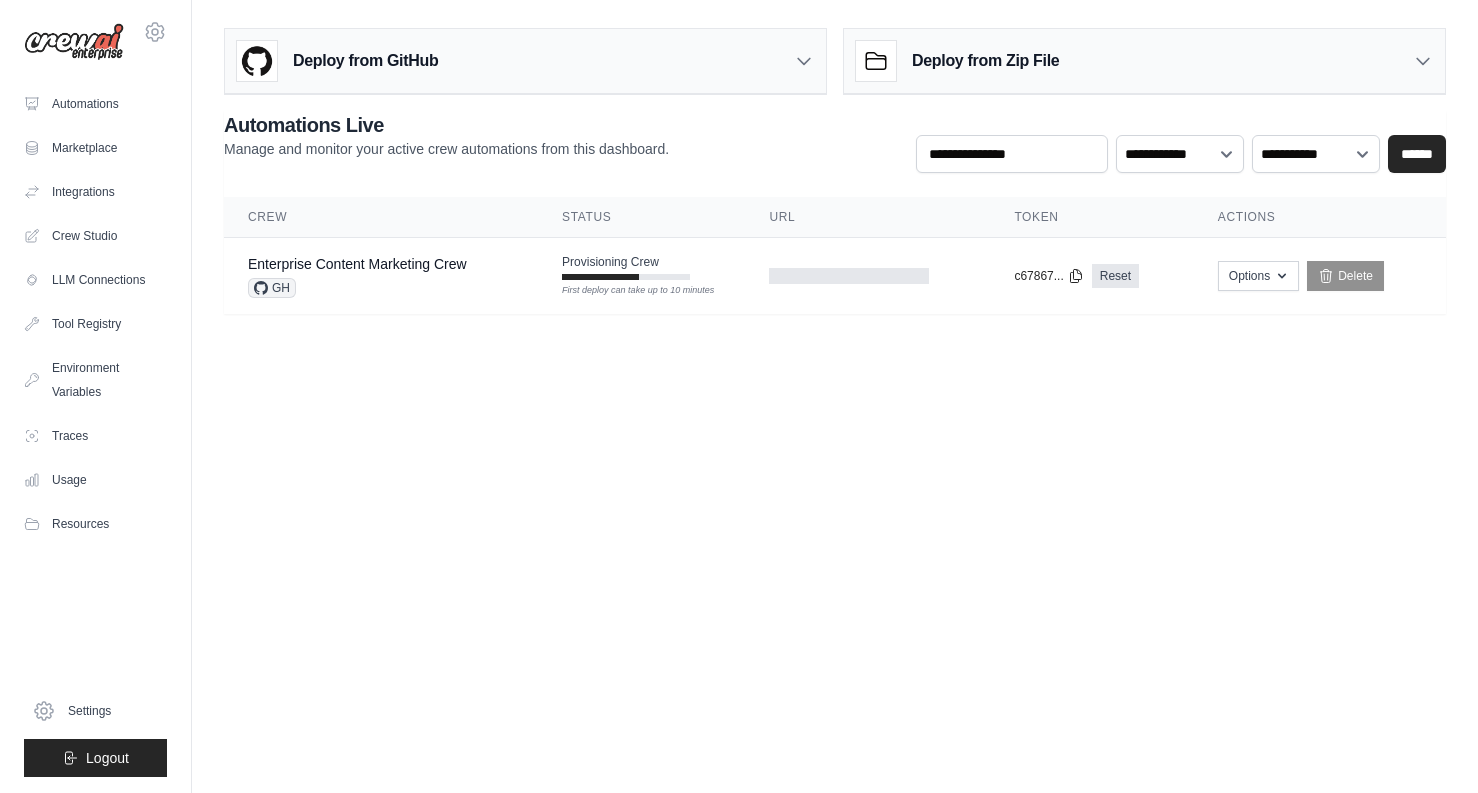 click 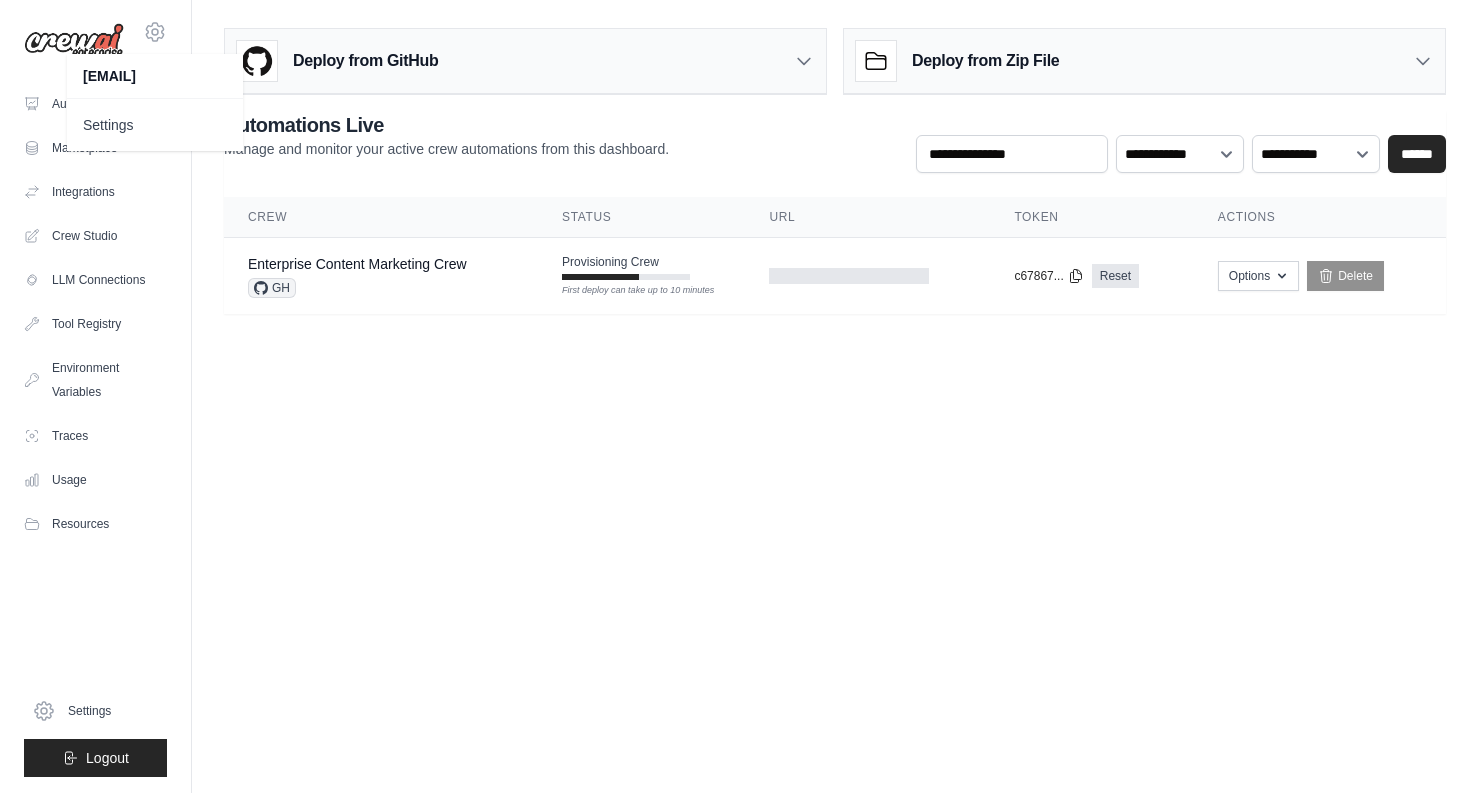 click on "Deploy from GitHub
Deploy your project directly from GitHub. Select a repository and
branch to get started.
Changes will be automatically synchronized with your deployment.
Configure GitHub
Deploy from Zip File
Choose file" at bounding box center [835, 167] 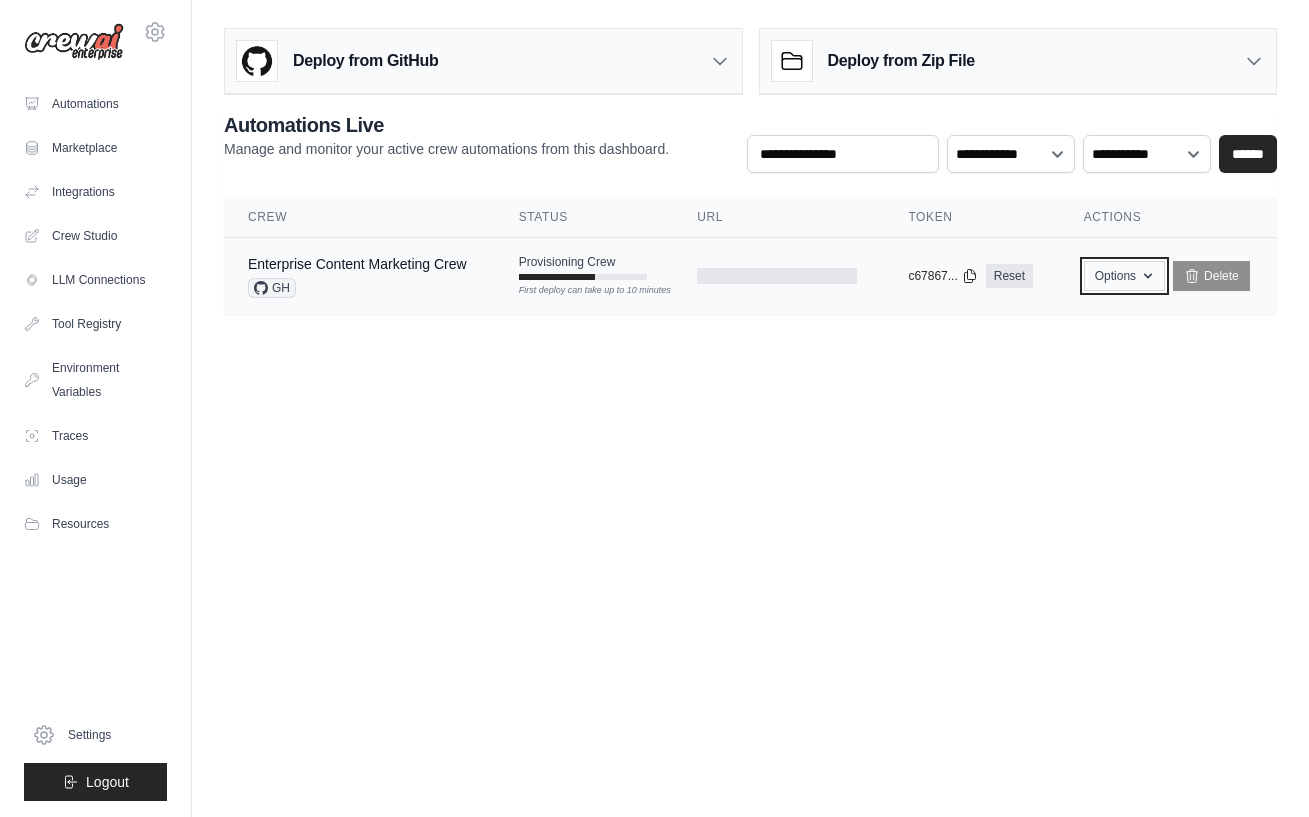 click on "Options" at bounding box center (1124, 276) 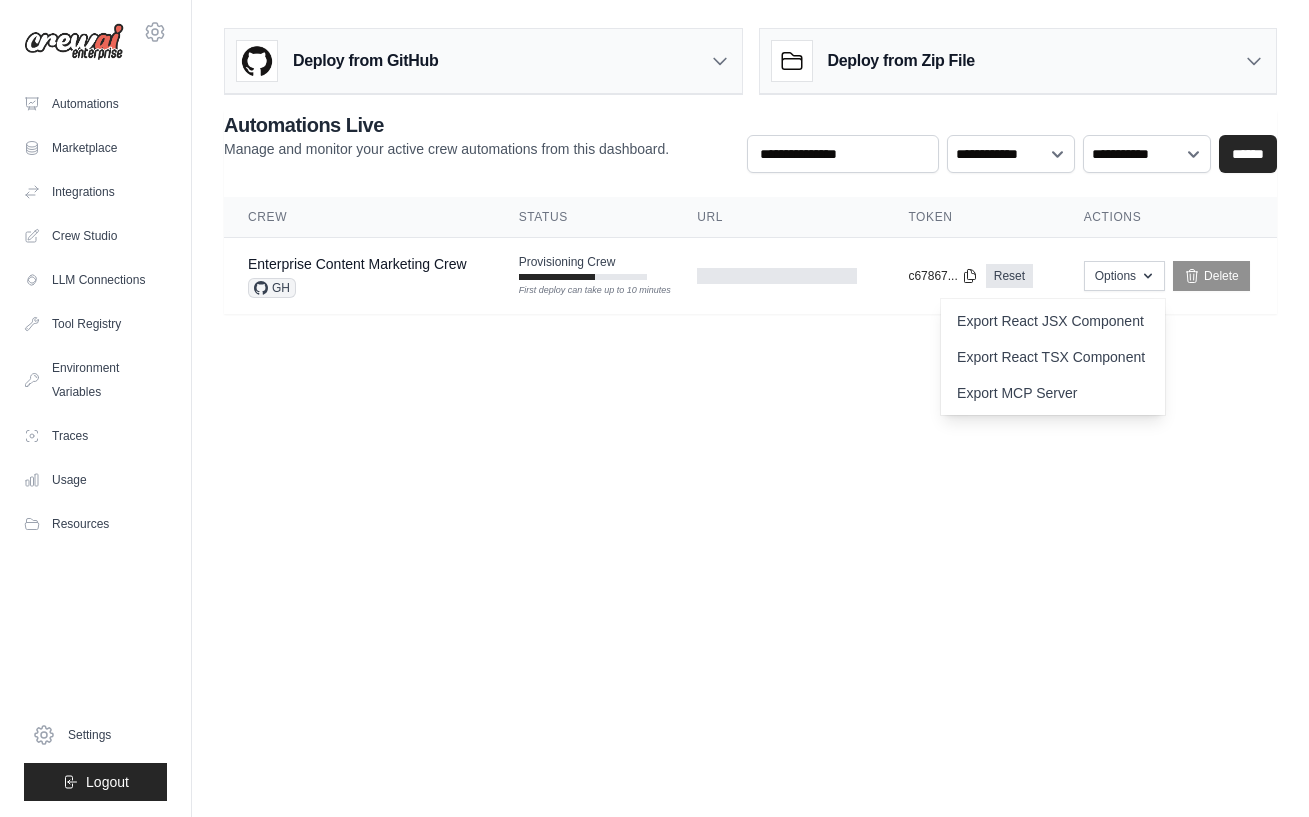 click on "Deploy from GitHub
Deploy your project directly from GitHub. Select a repository and
branch to get started.
Changes will be automatically synchronized with your deployment.
Configure GitHub
Deploy from Zip File
Choose file" at bounding box center (750, 179) 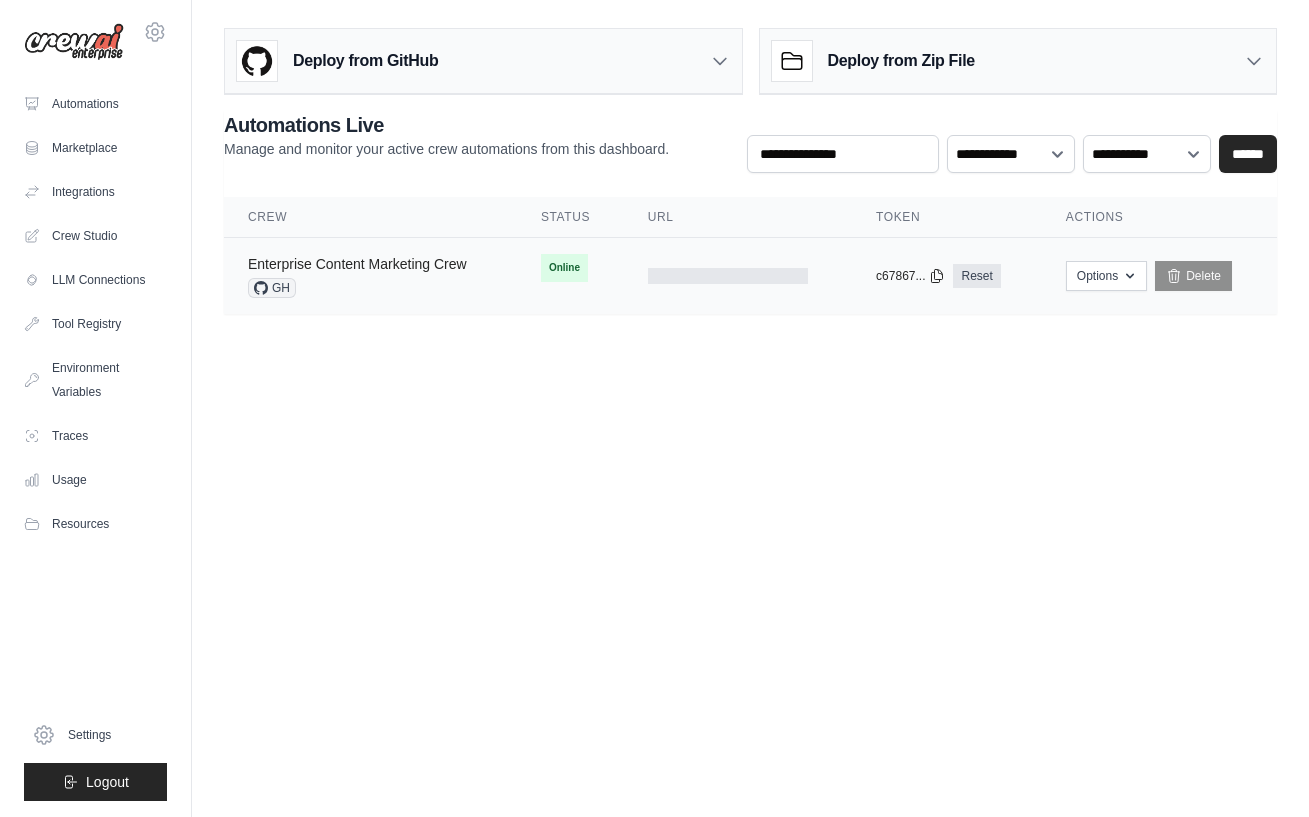 click on "Enterprise Content Marketing Crew" at bounding box center (357, 264) 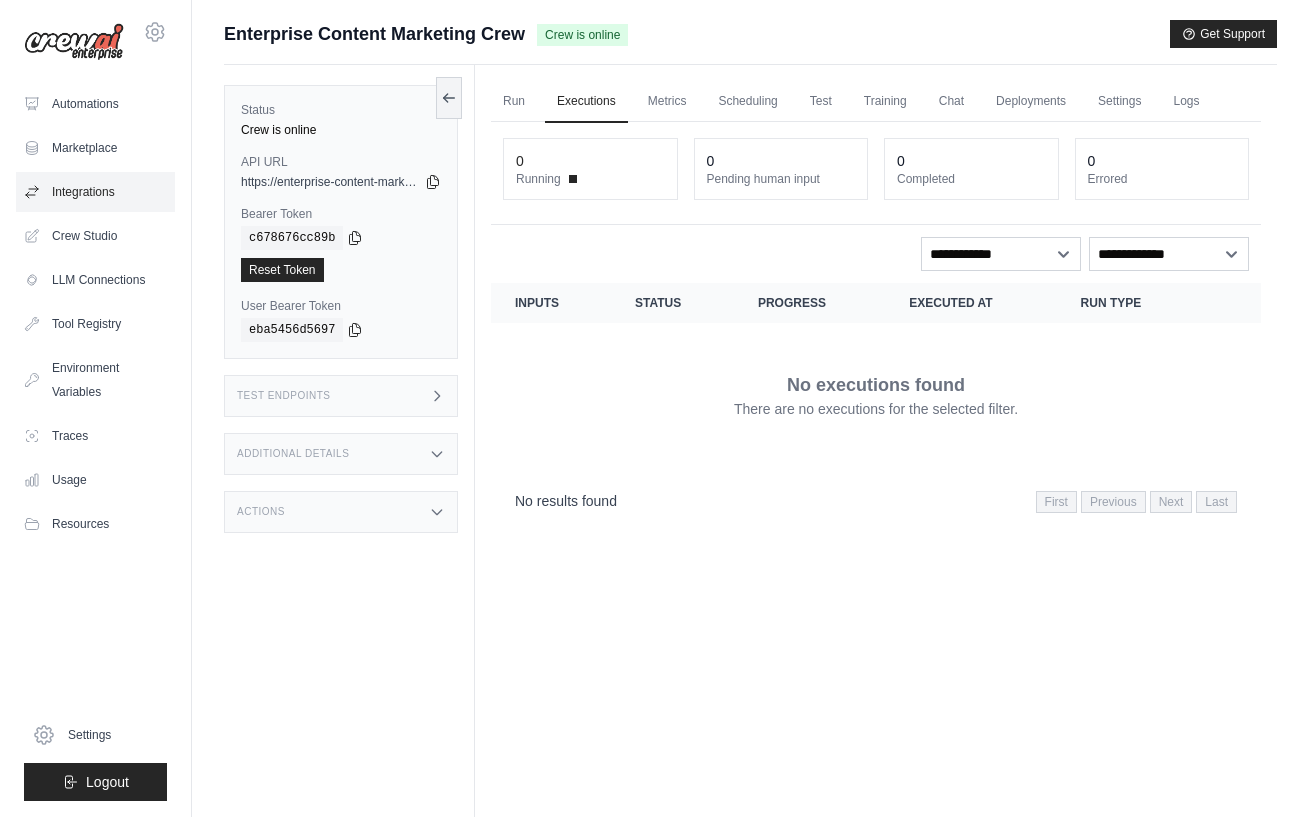 click on "Integrations" at bounding box center [95, 192] 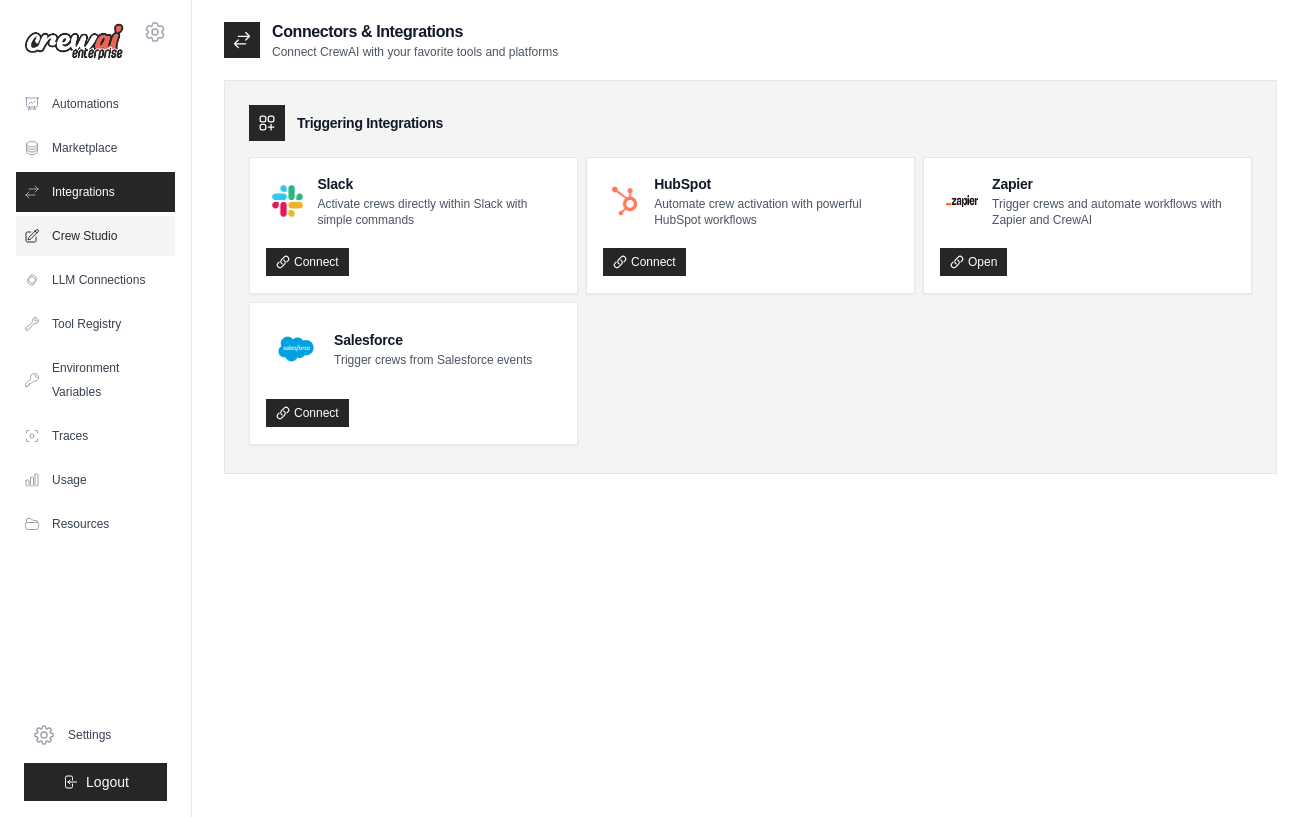 click 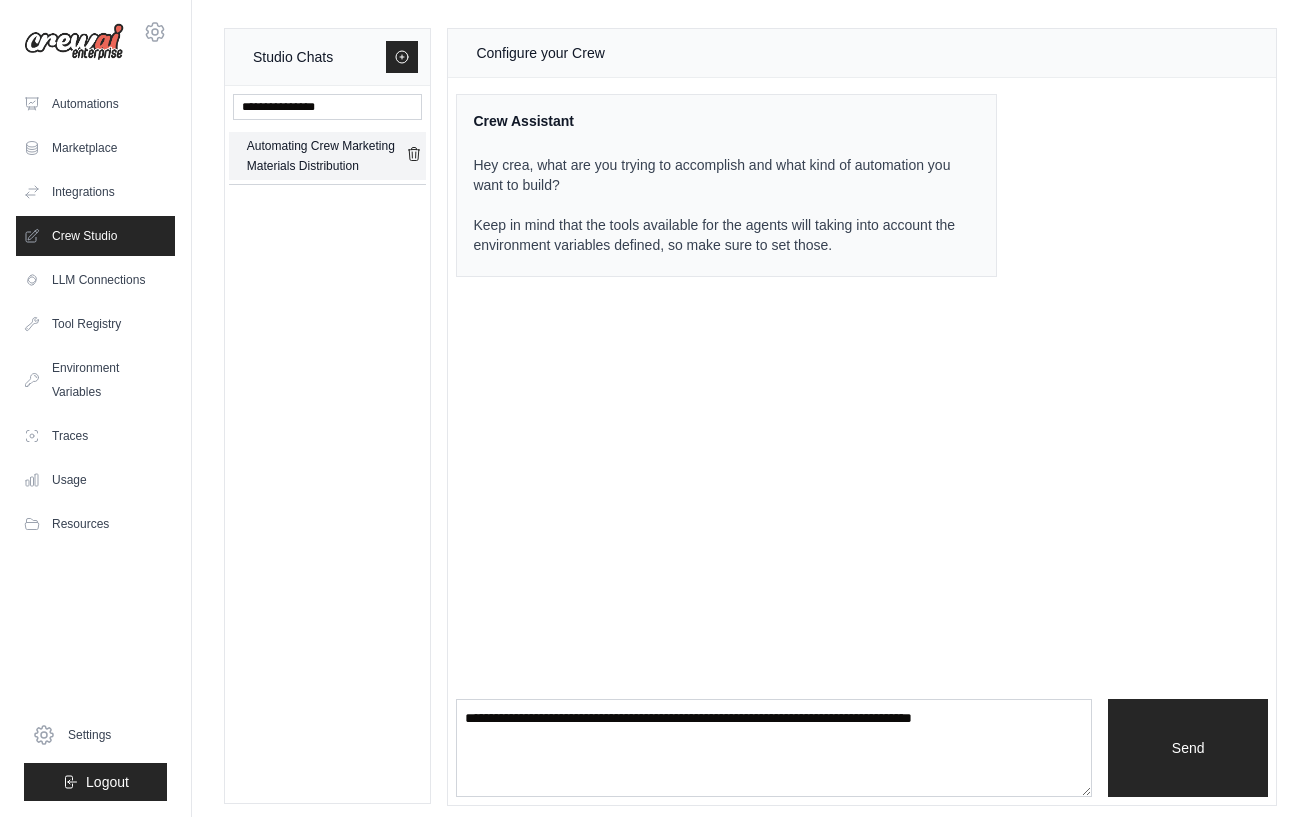 click on "Automating Crew Marketing Materials Distribution" at bounding box center [327, 156] 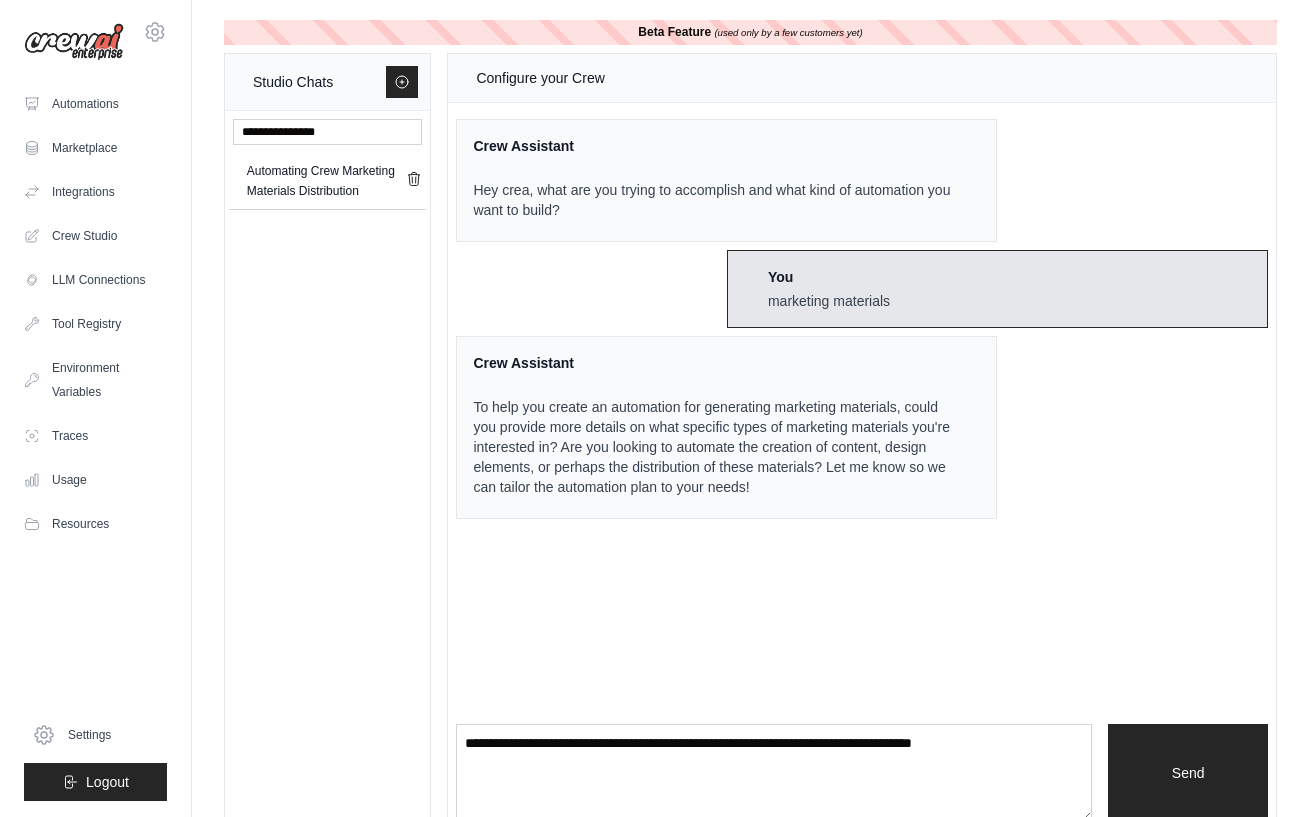 scroll, scrollTop: 34, scrollLeft: 0, axis: vertical 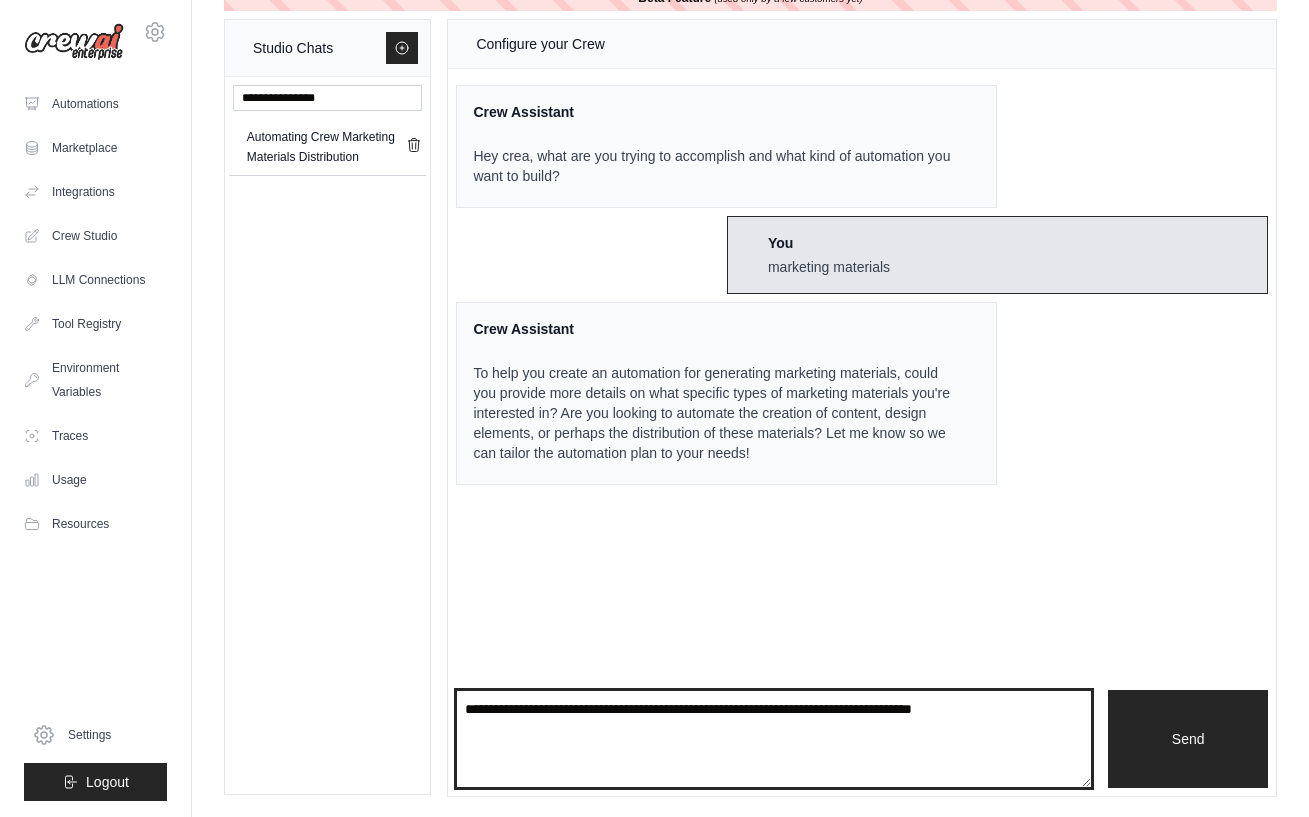 click at bounding box center (774, 739) 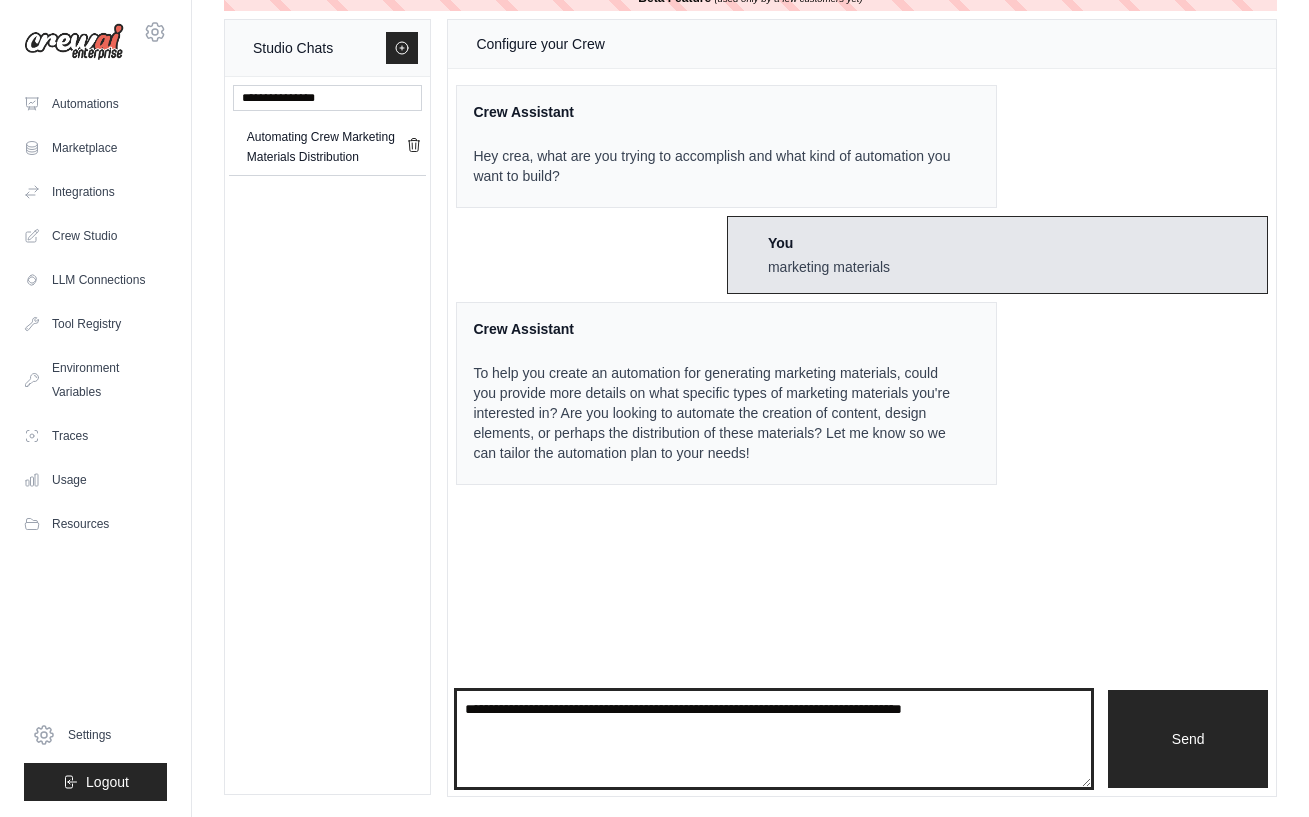type on "**********" 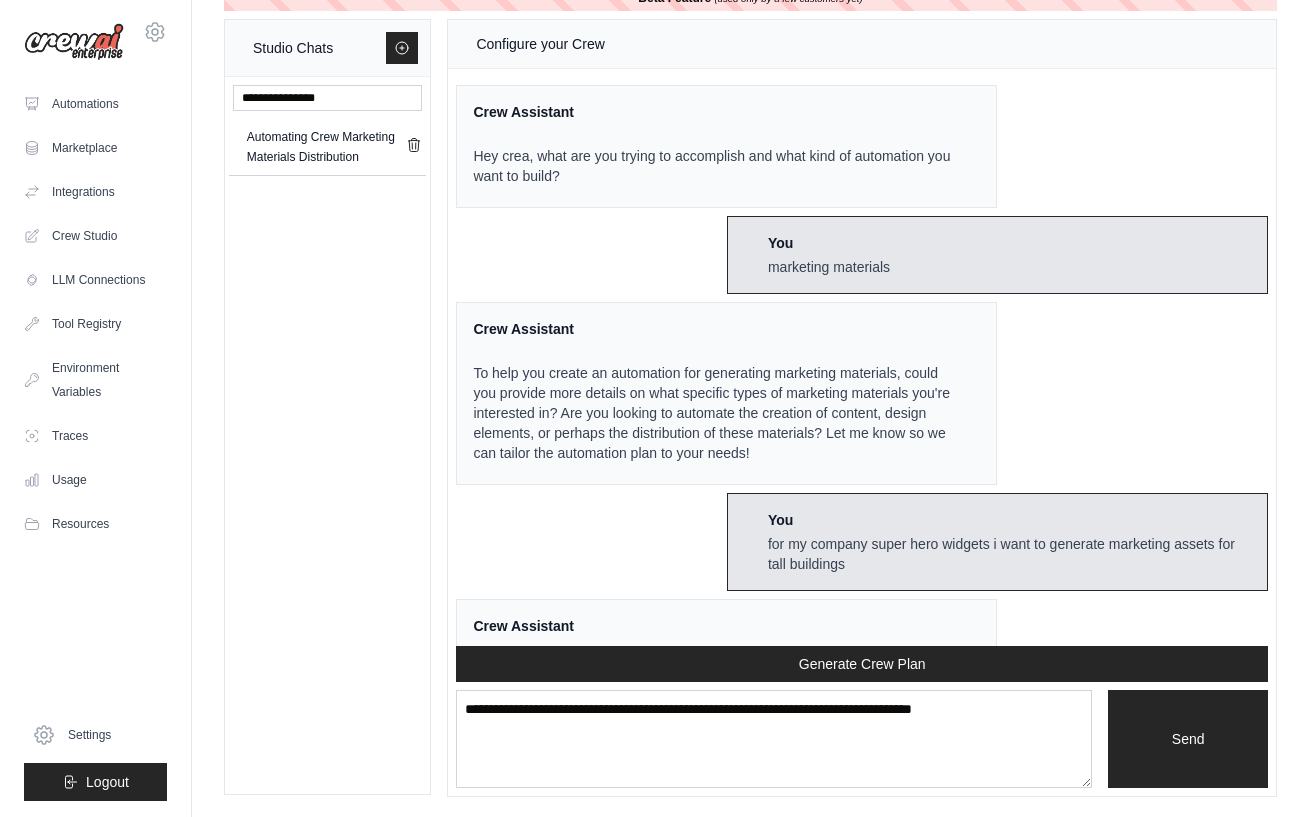scroll, scrollTop: 453, scrollLeft: 0, axis: vertical 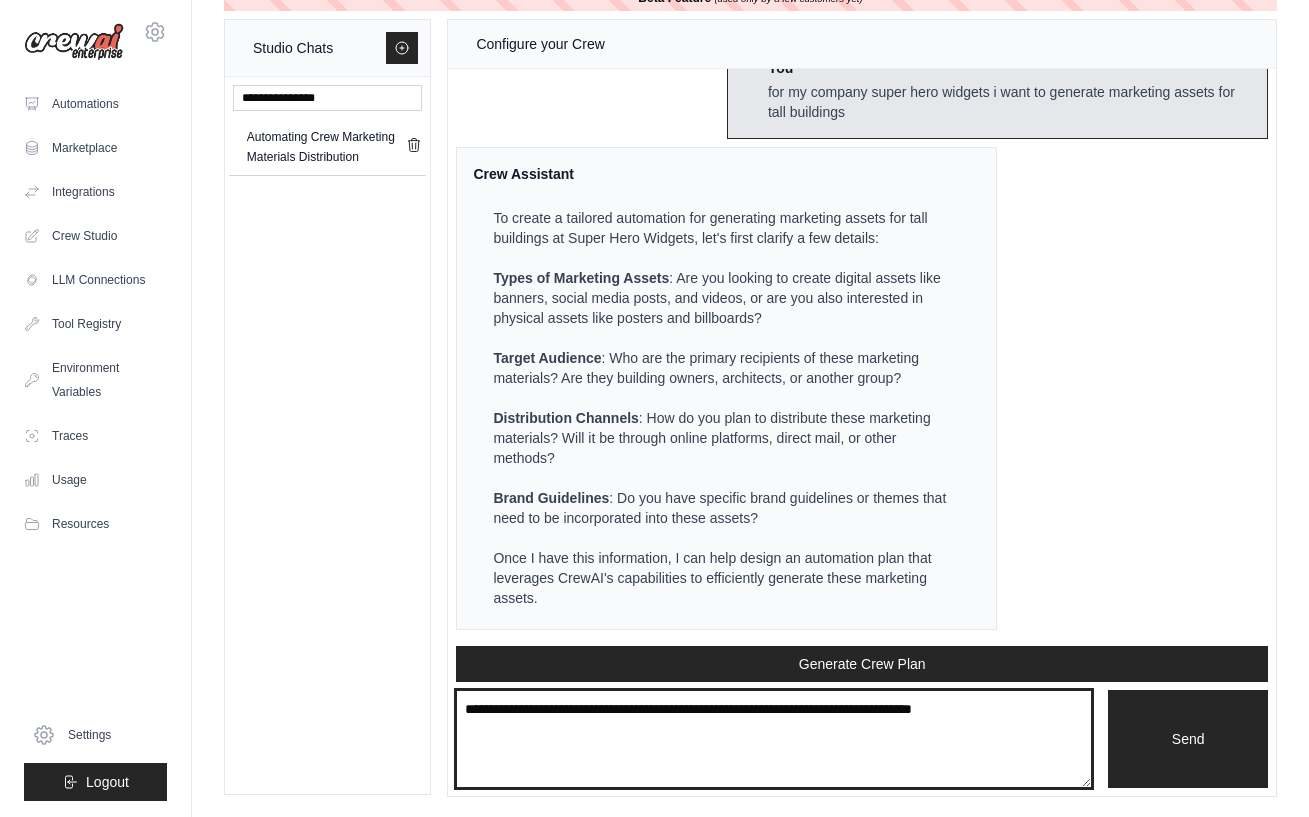 click at bounding box center (774, 739) 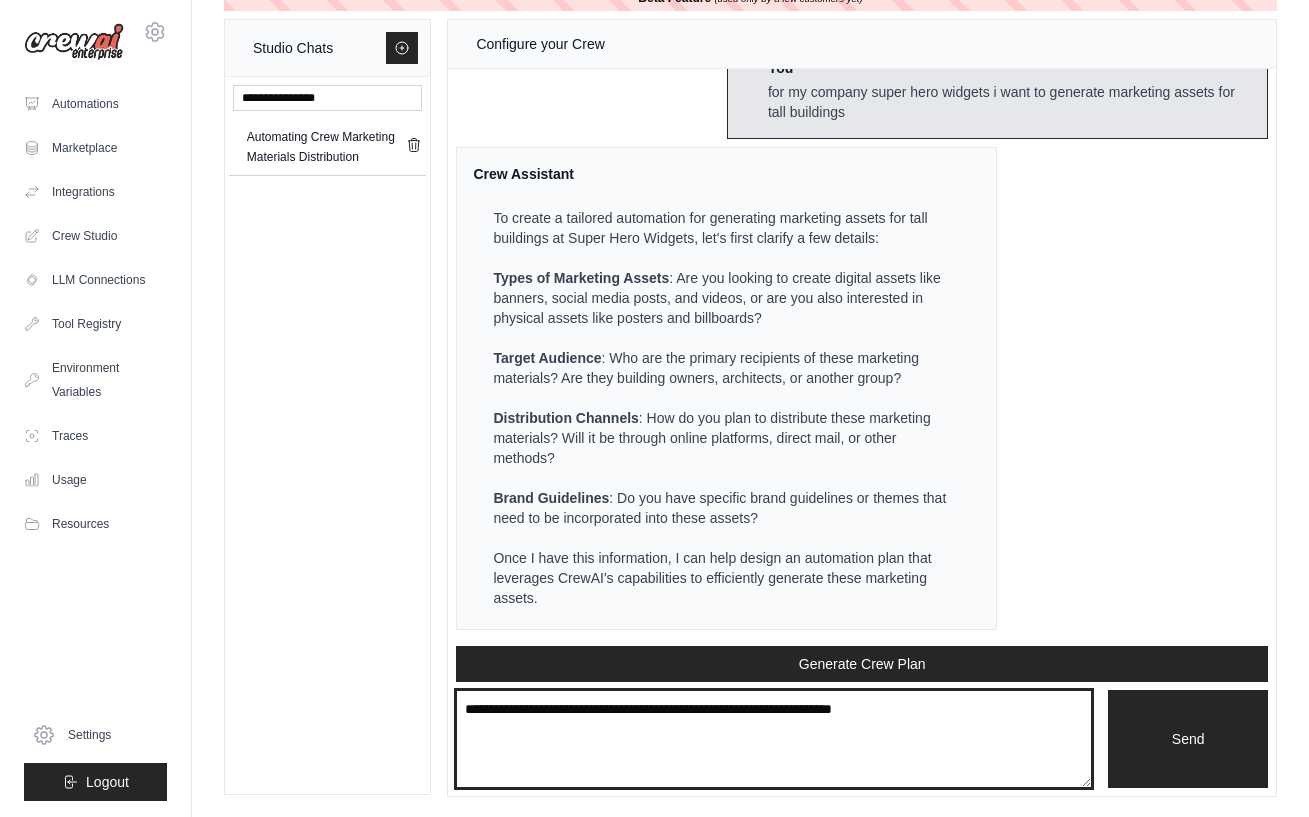 type on "**********" 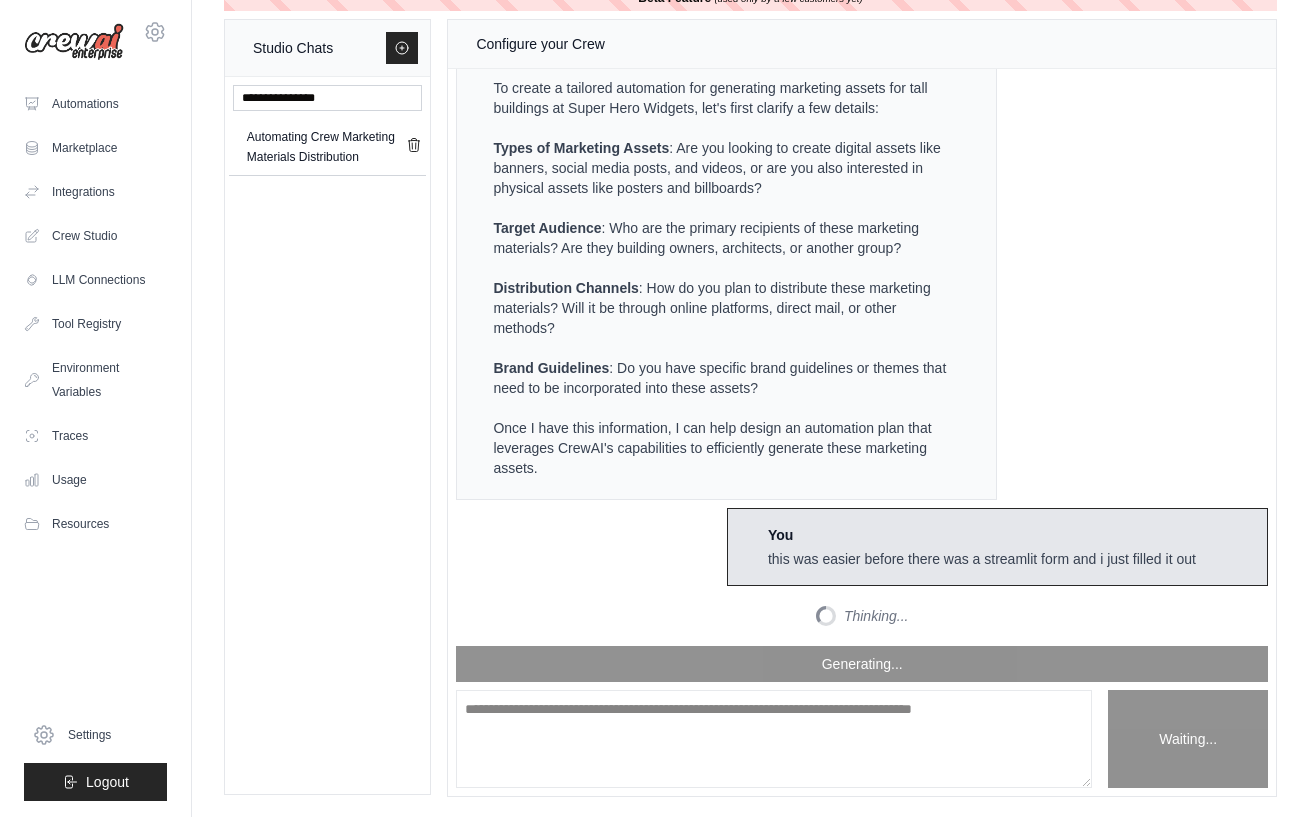 scroll, scrollTop: 750, scrollLeft: 0, axis: vertical 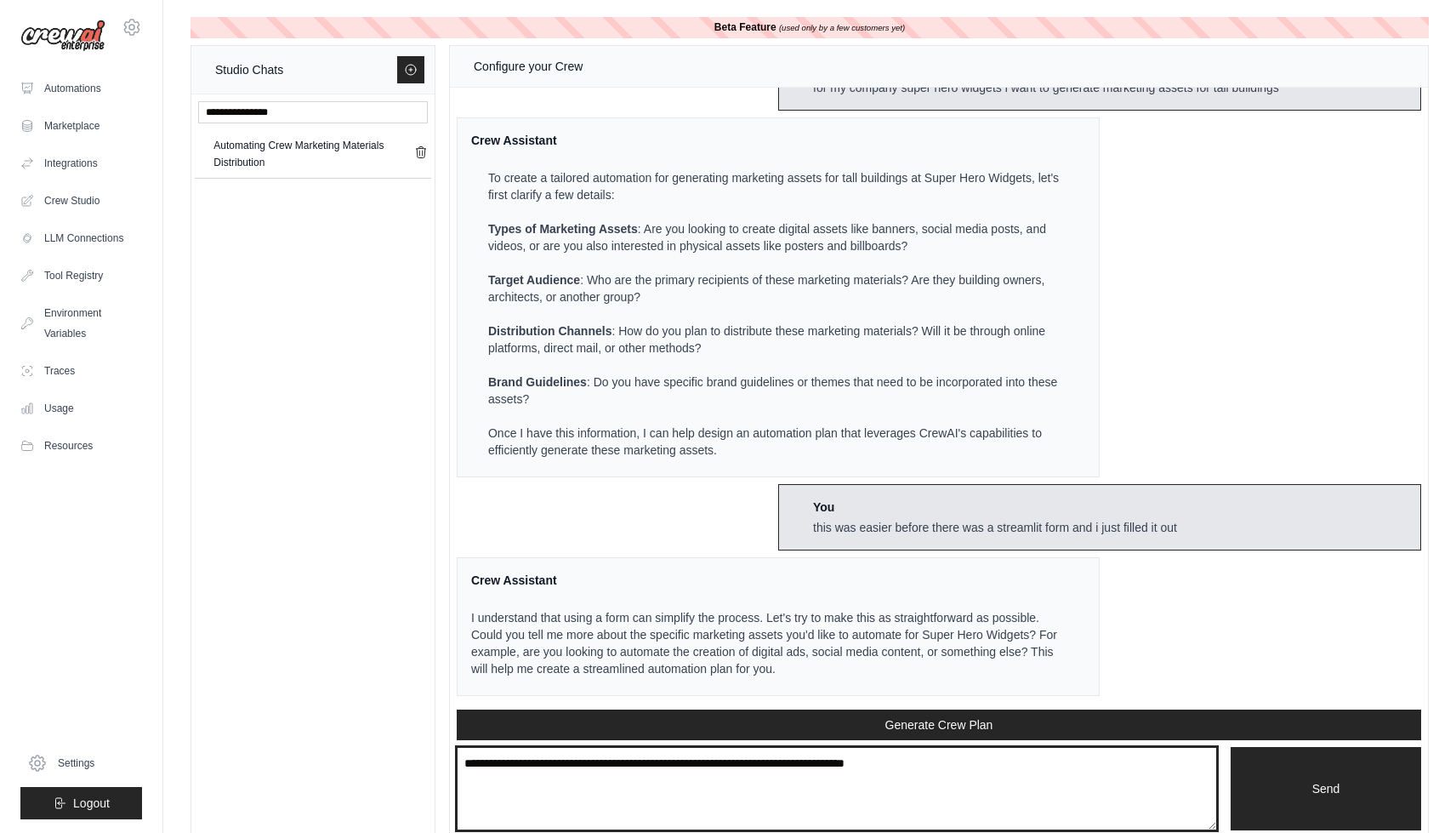 click at bounding box center (837, 789) 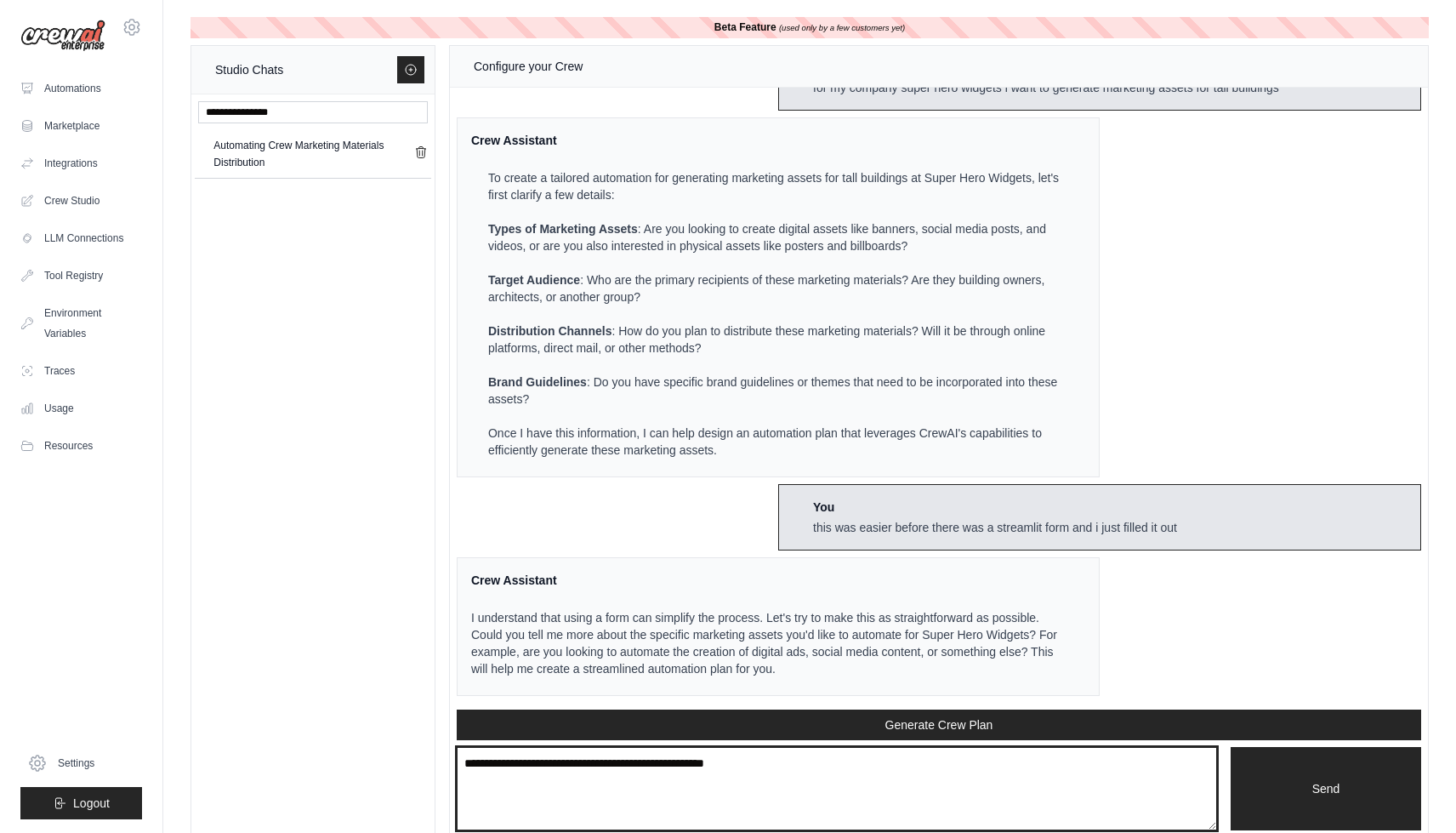 type on "**********" 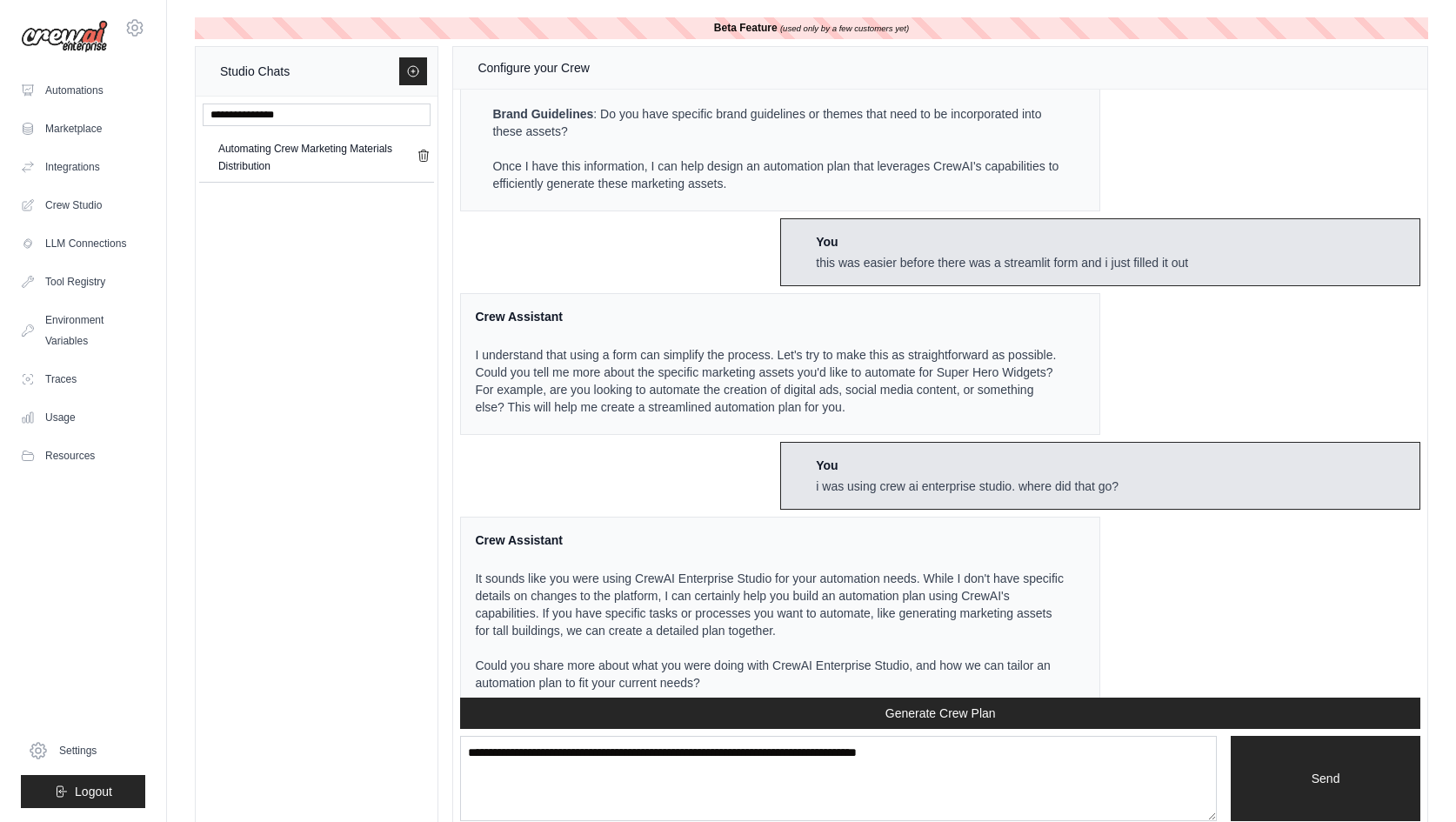 scroll, scrollTop: 683, scrollLeft: 0, axis: vertical 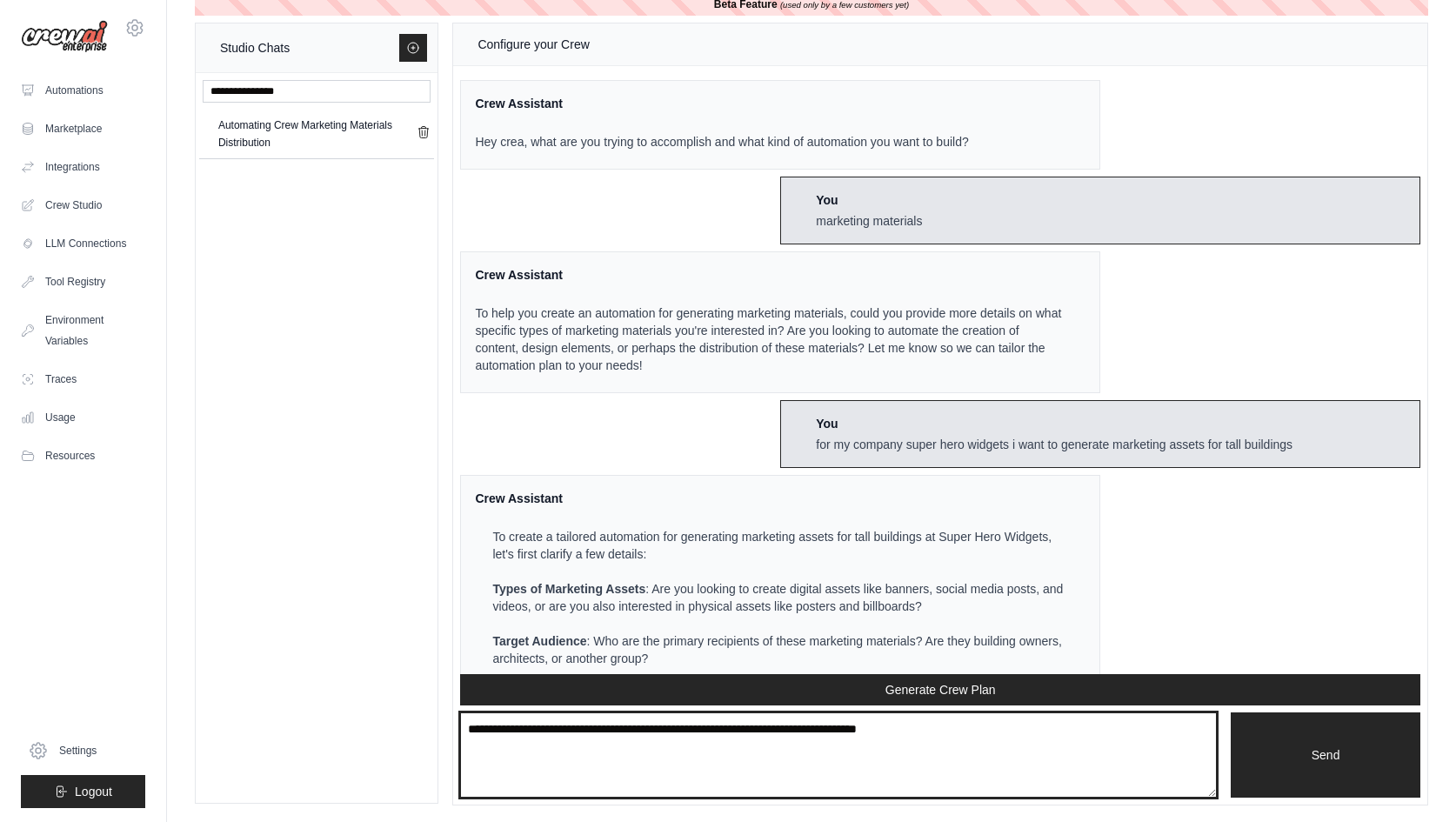 click at bounding box center (838, 755) 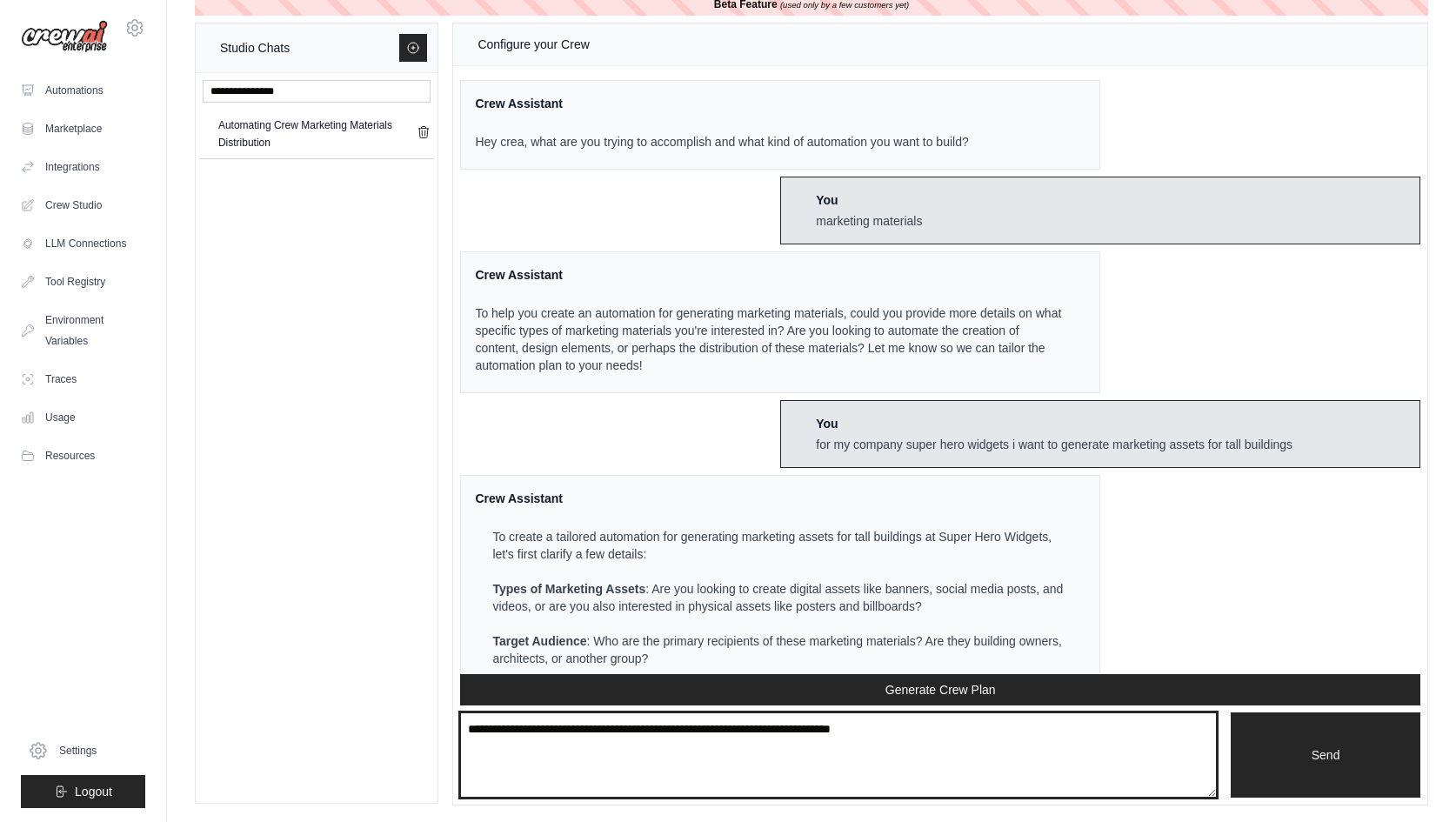 type on "**********" 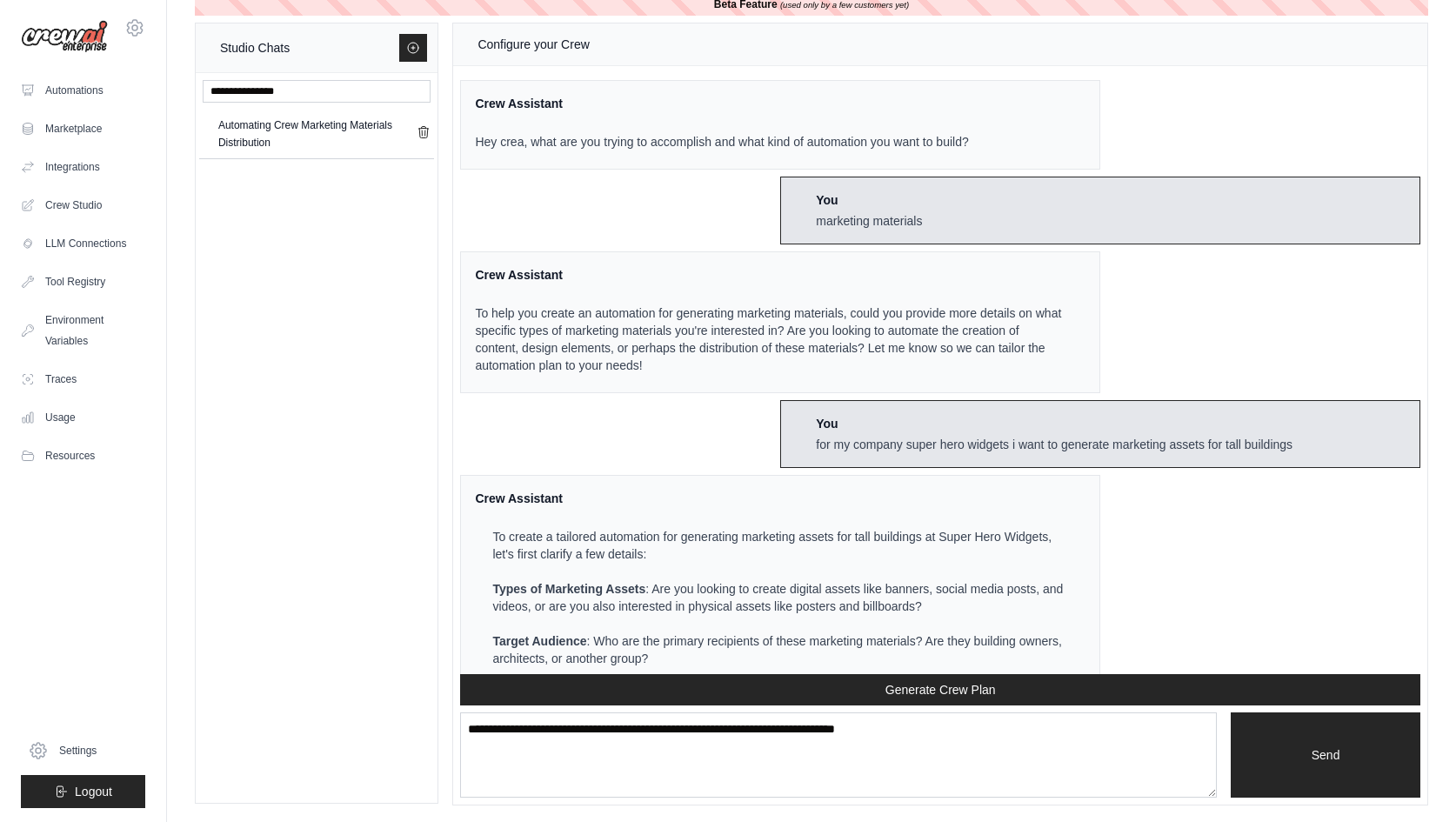 type 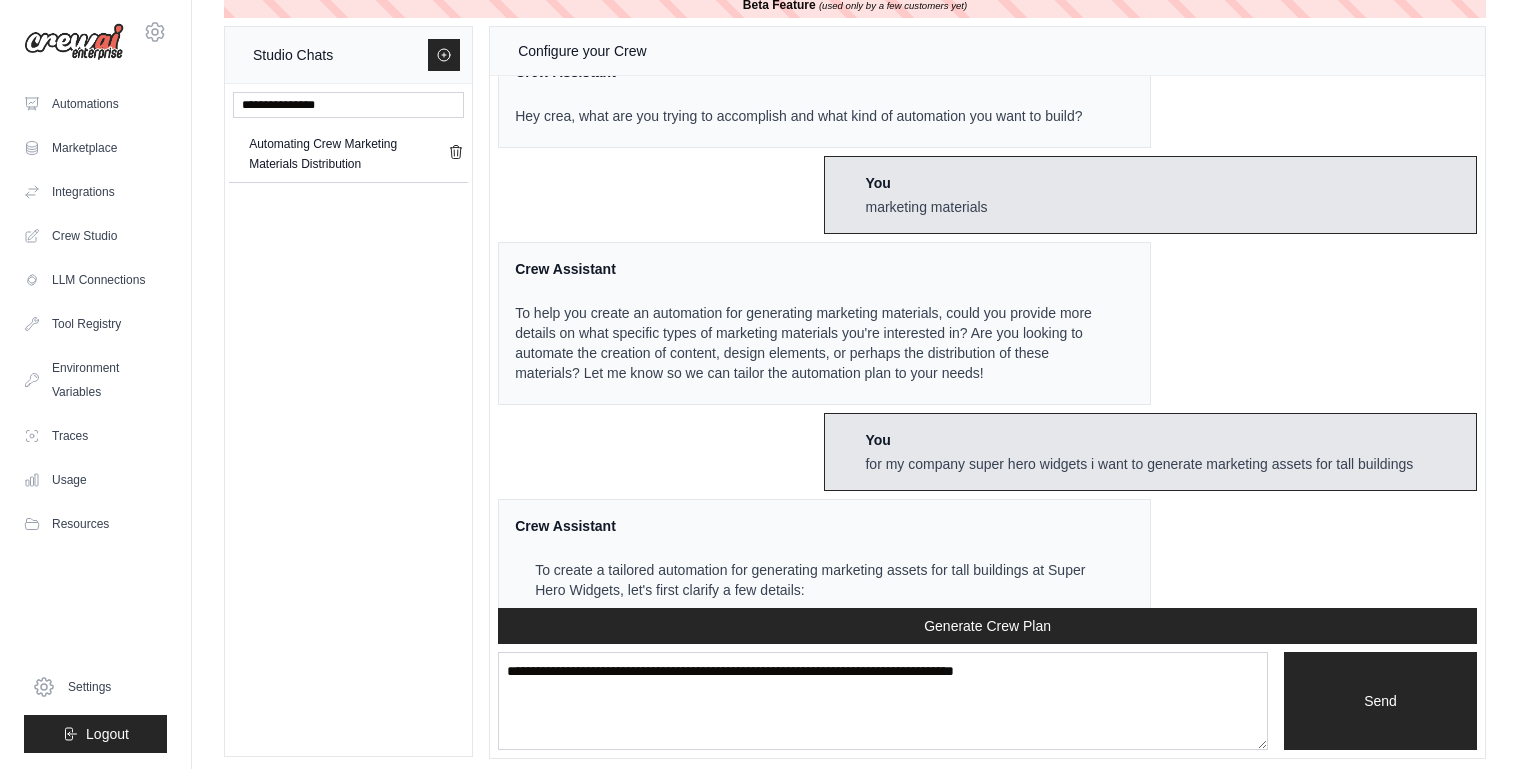 scroll, scrollTop: 0, scrollLeft: 0, axis: both 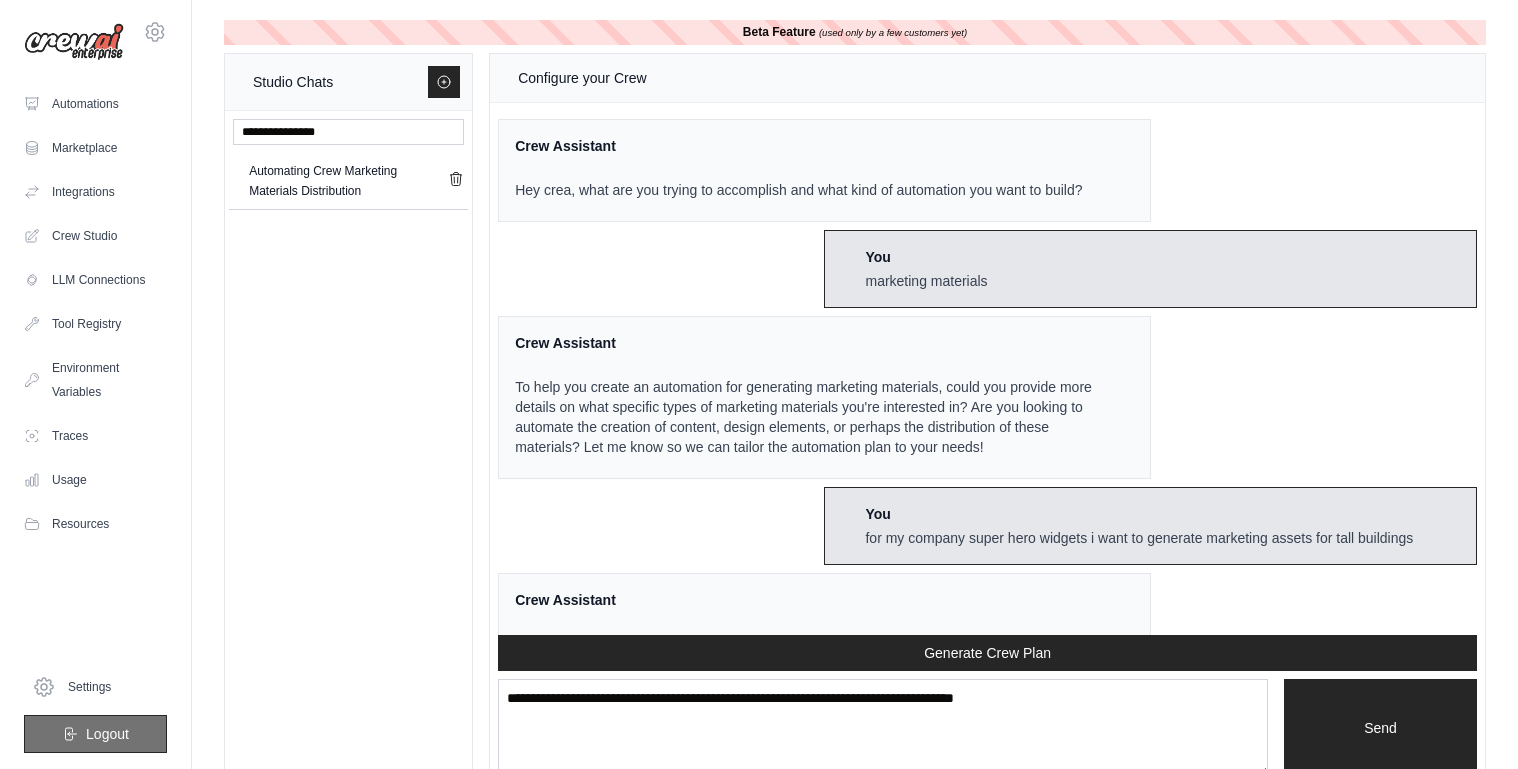 click on "Logout" at bounding box center [95, 734] 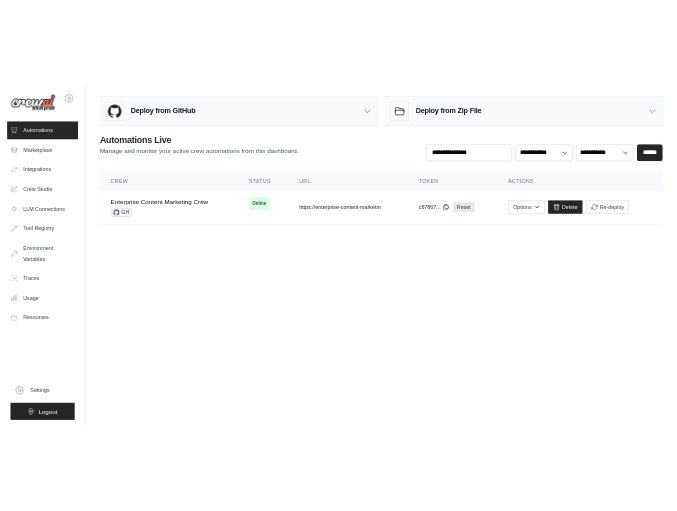 scroll, scrollTop: 0, scrollLeft: 0, axis: both 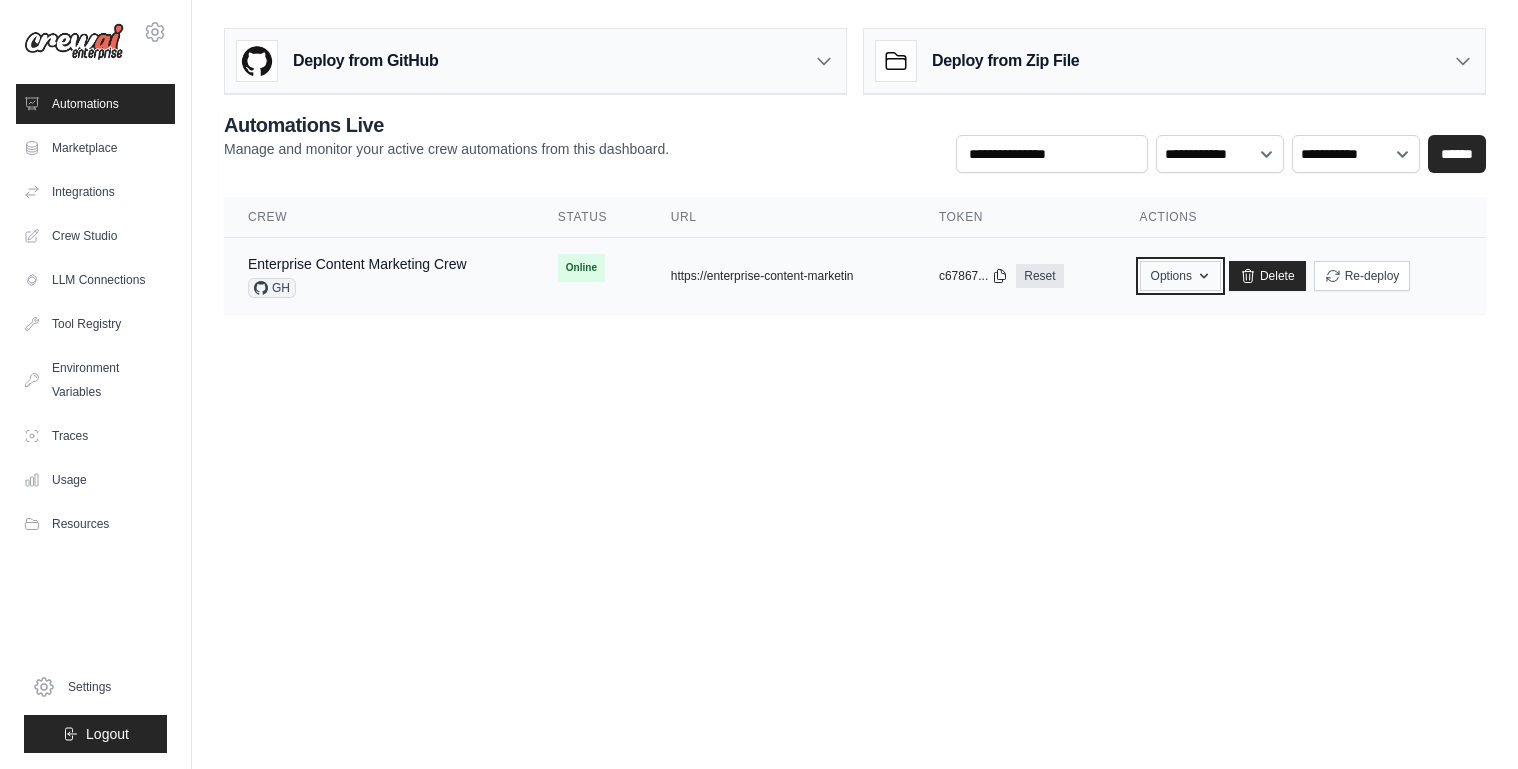 click 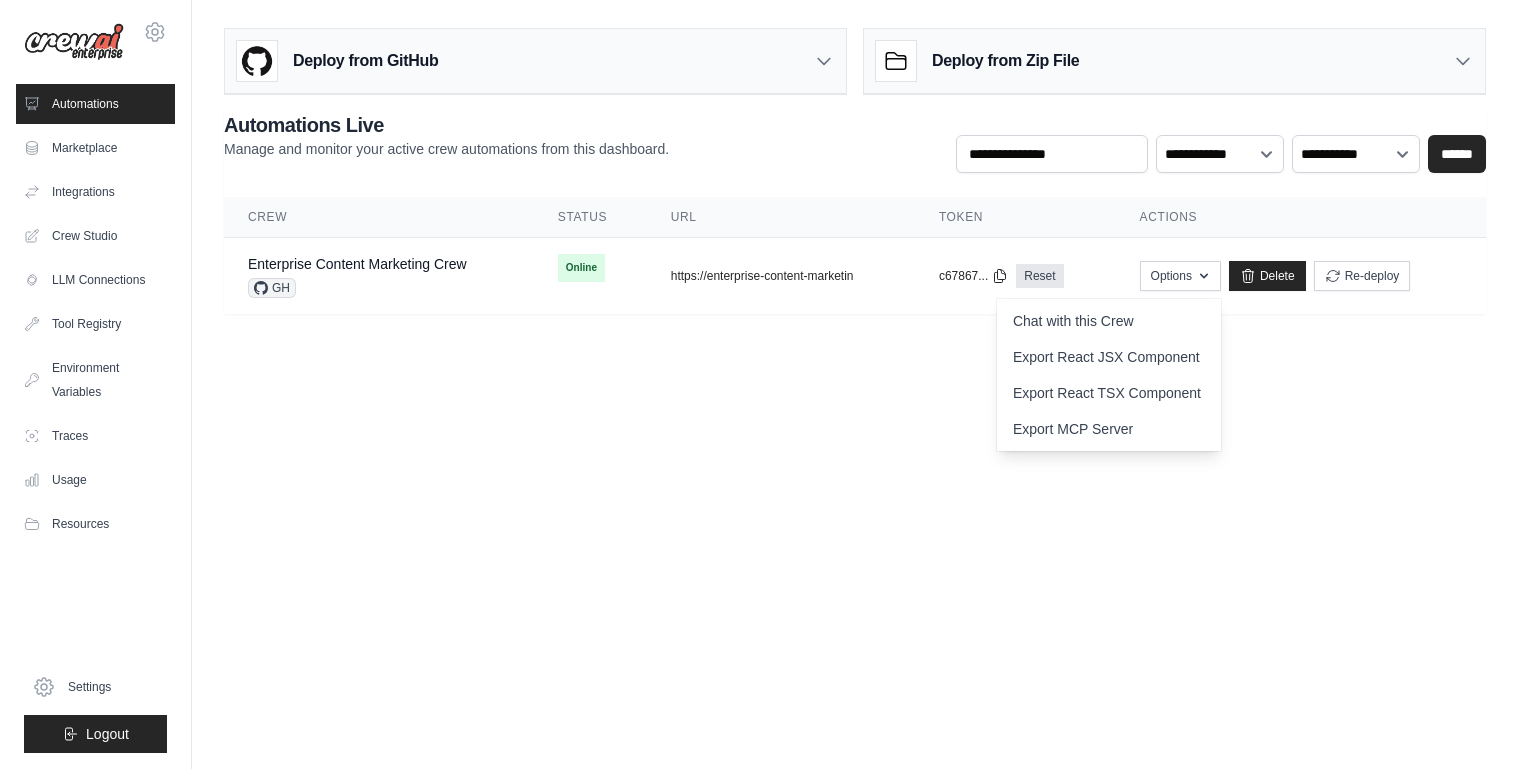 click on "[EMAIL]
Settings
Automations
Marketplace
Integrations" at bounding box center [759, 384] 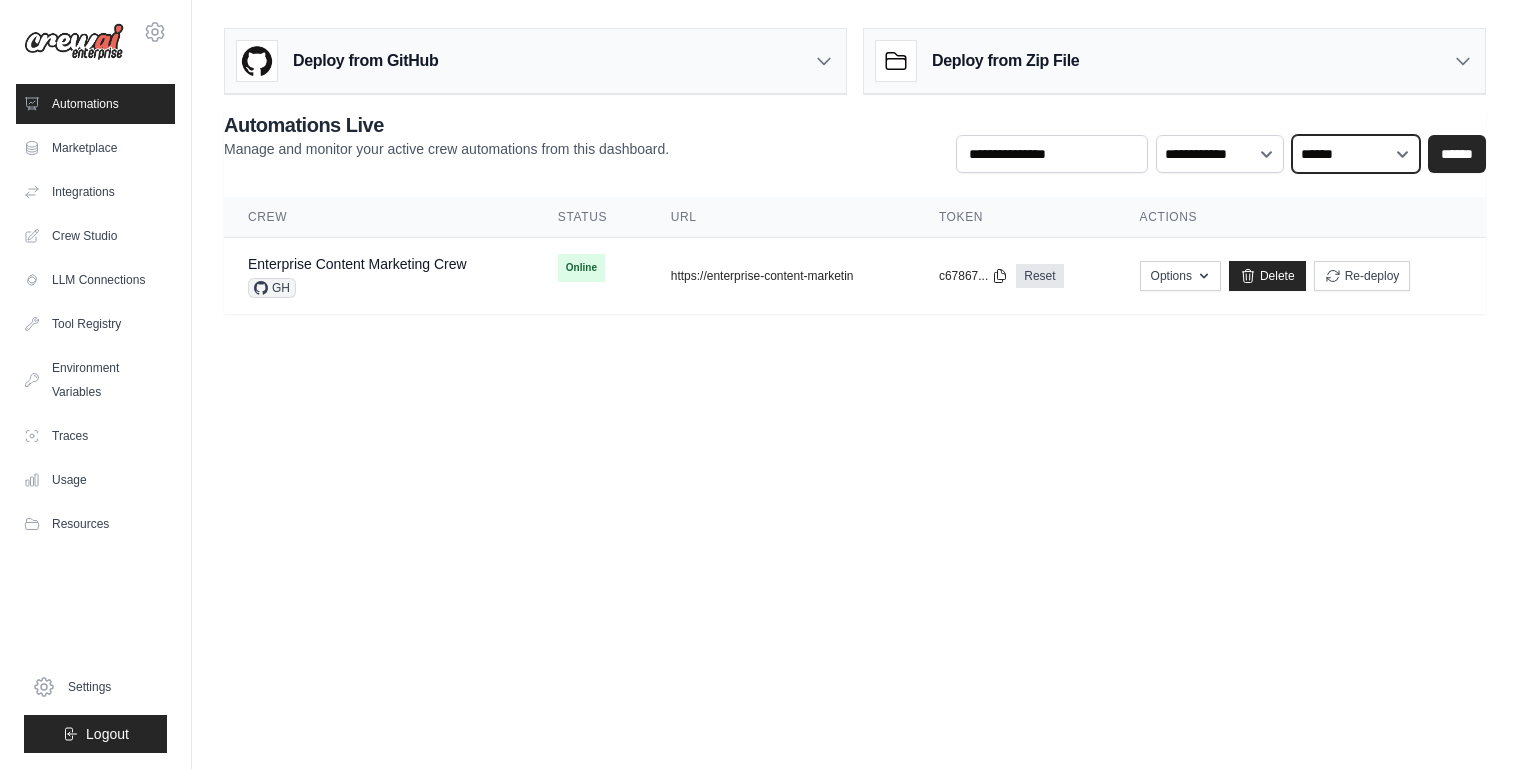 click on "******" at bounding box center (0, 0) 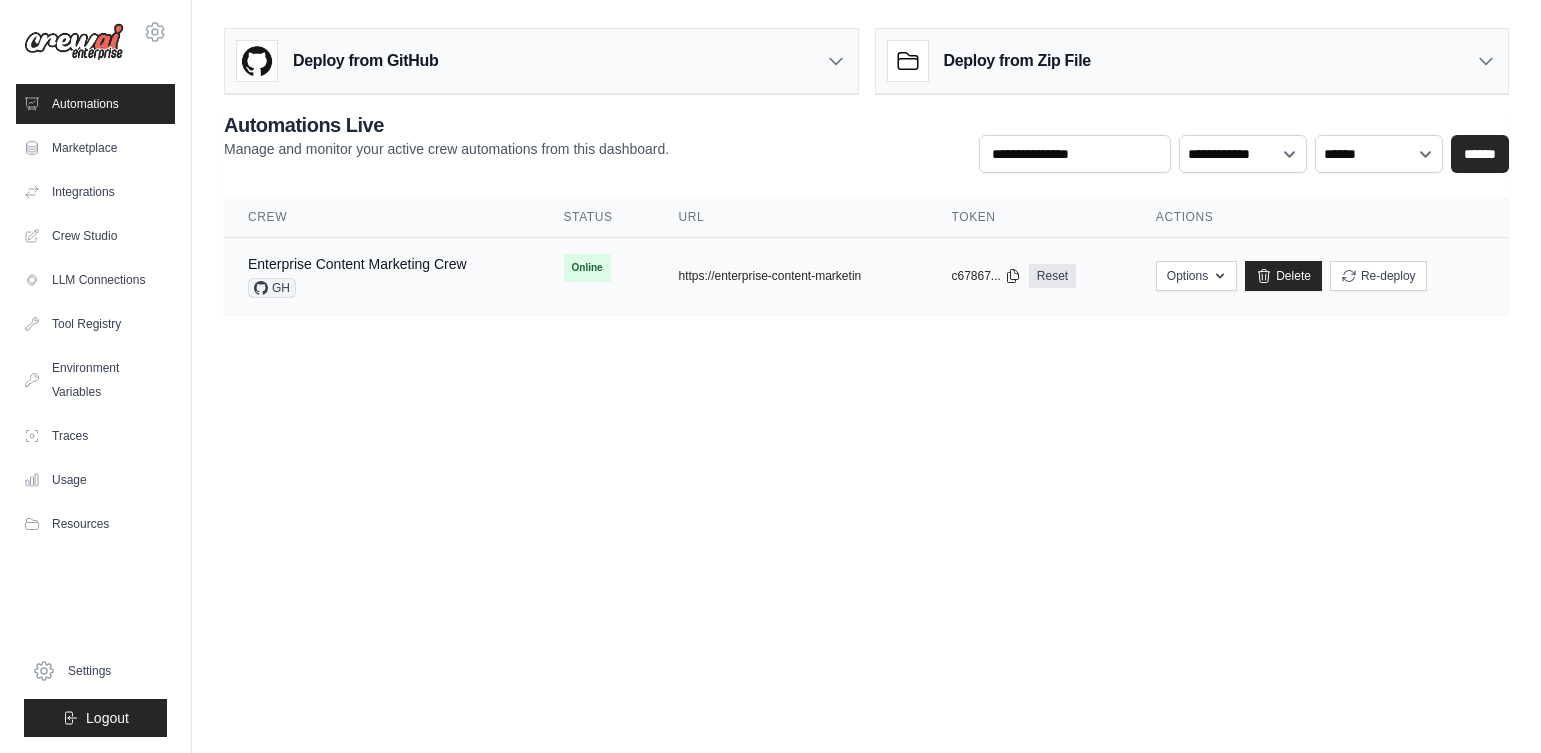 click 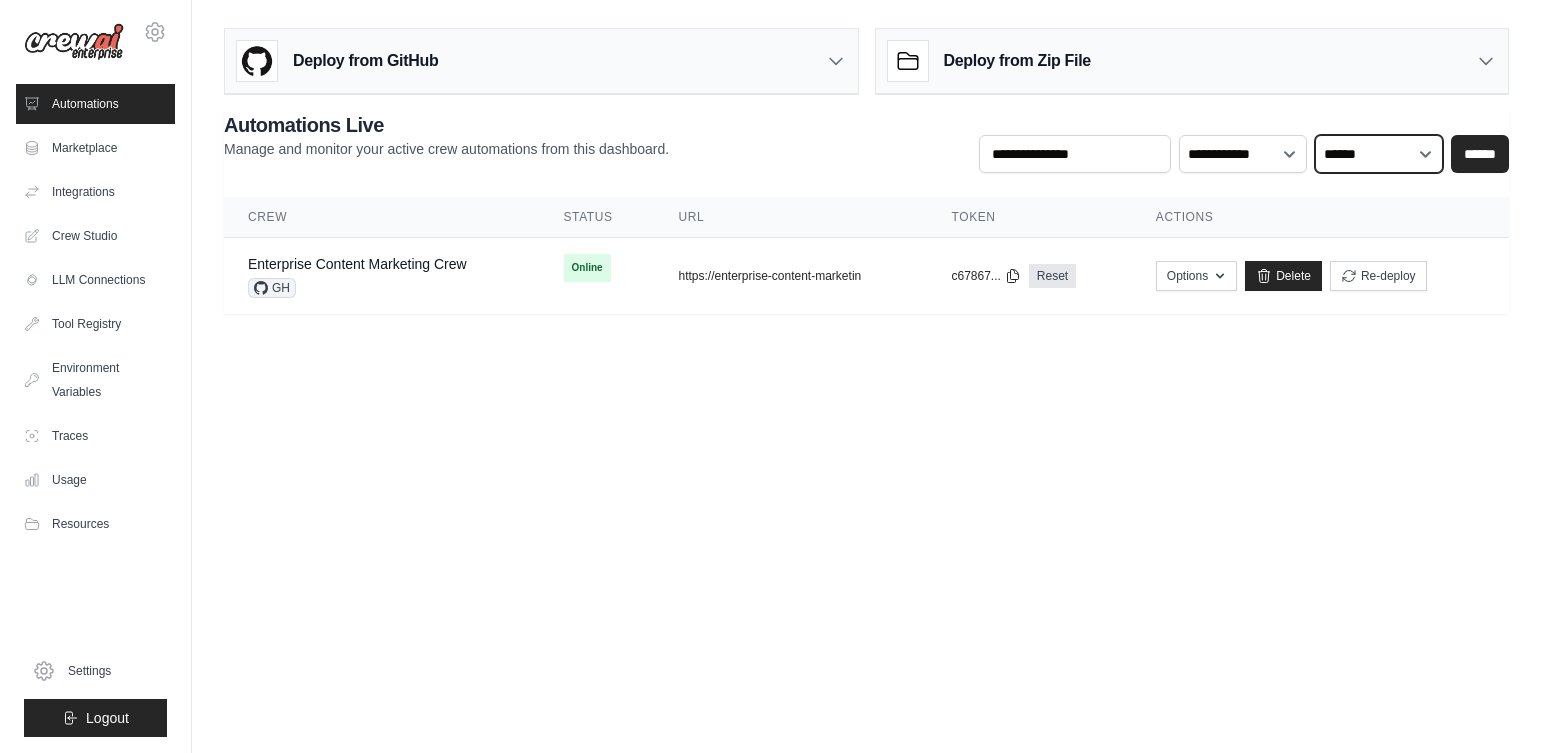 click on "******" at bounding box center (0, 0) 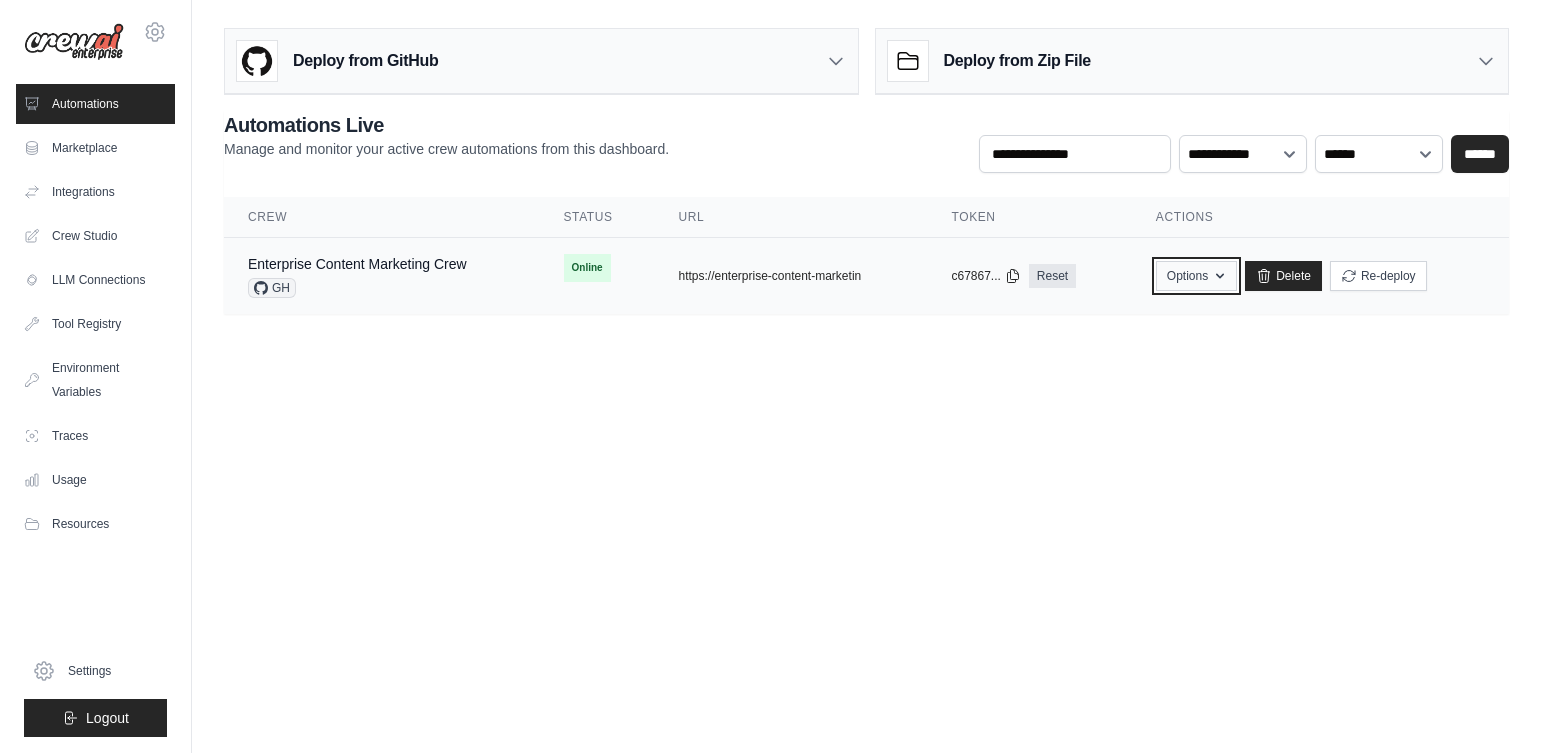 click on "Options" at bounding box center [1196, 276] 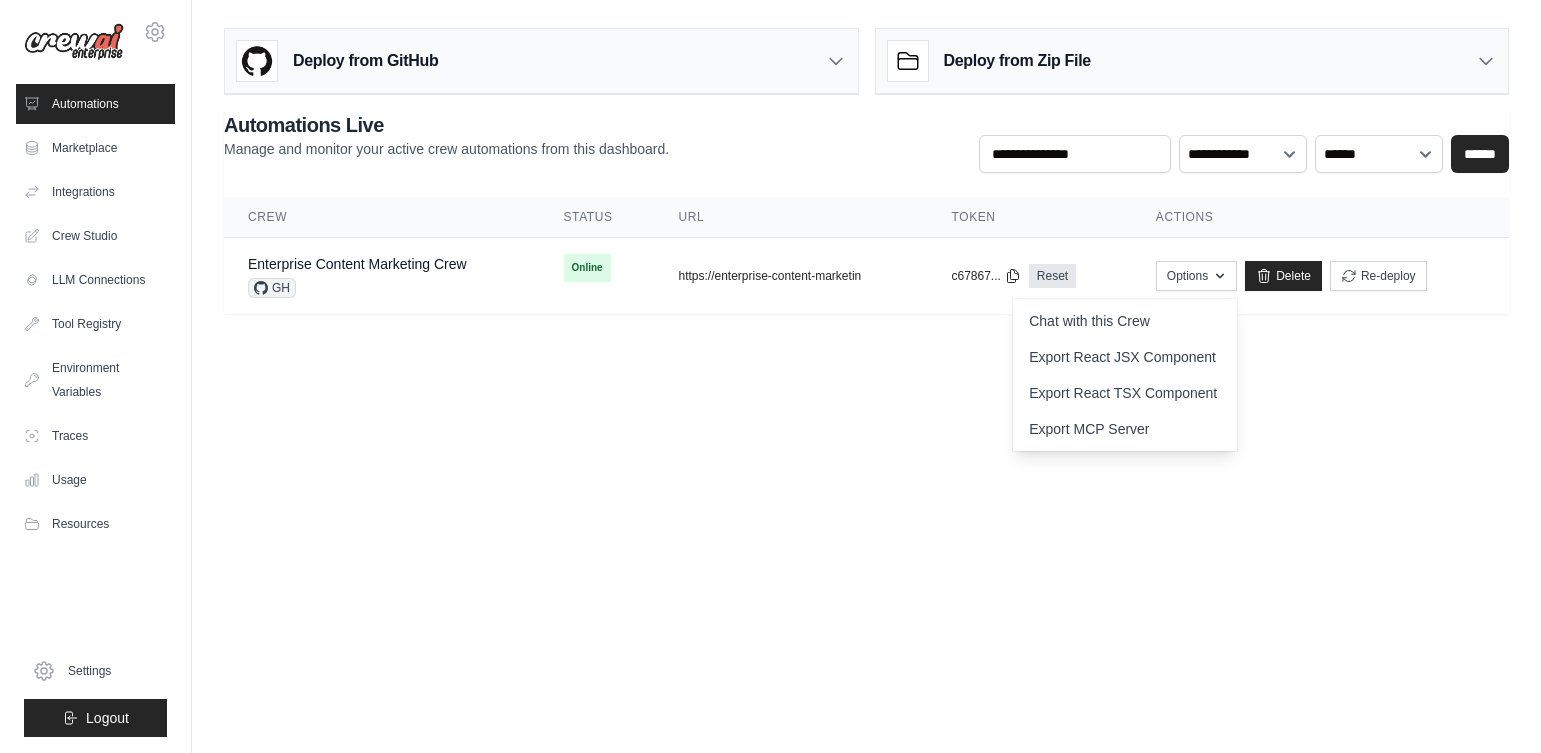 click on "creativemaker.ai@gmail.com
Settings
Automations
Marketplace
Integrations" at bounding box center (770, 376) 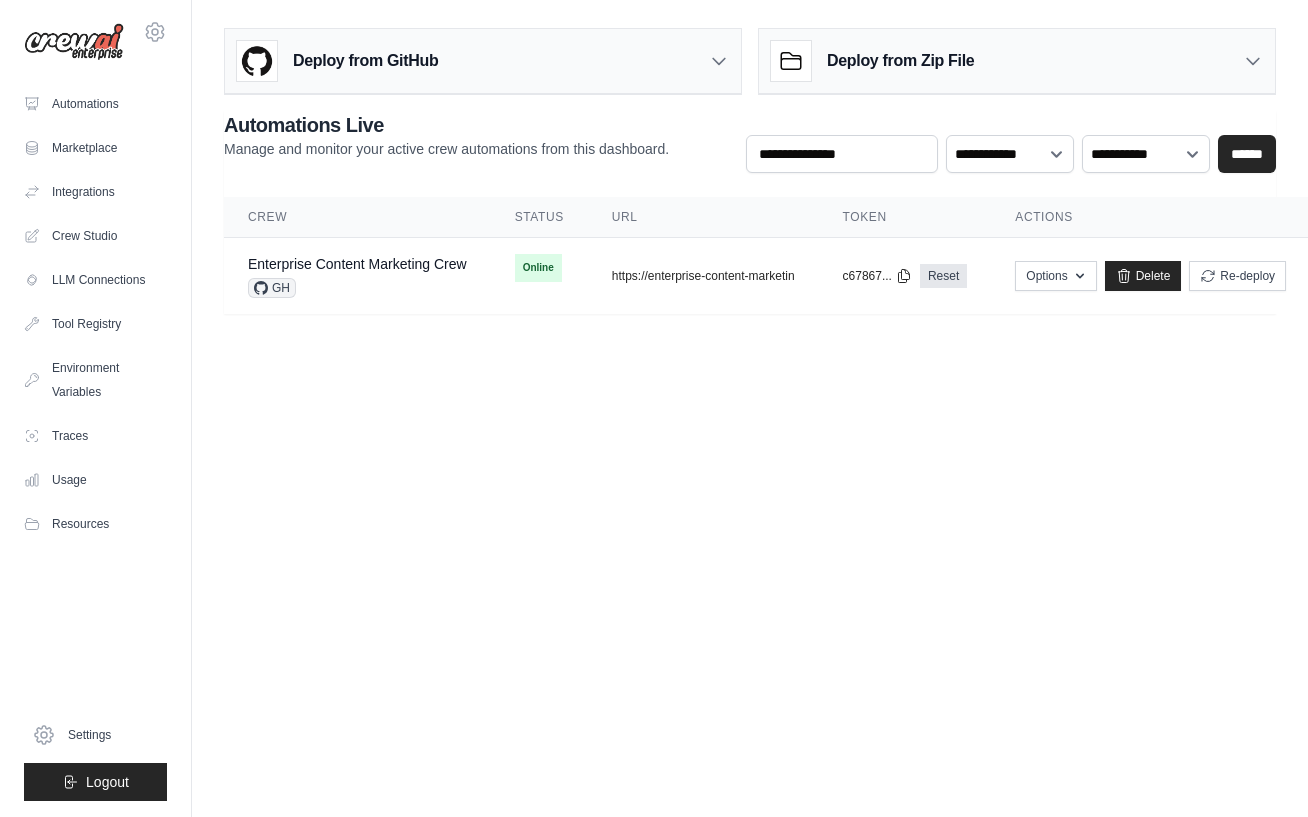 scroll, scrollTop: 0, scrollLeft: 0, axis: both 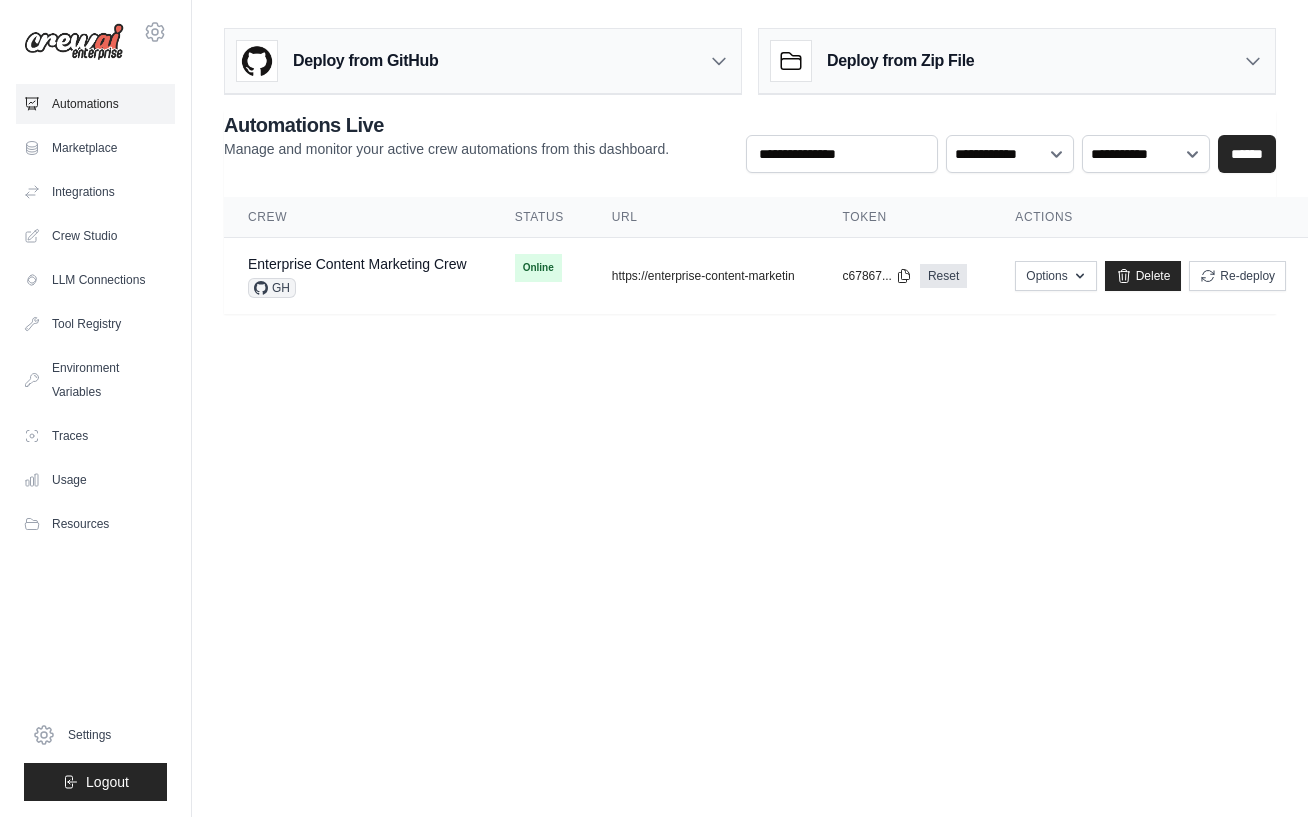 click on "Automations" at bounding box center [95, 104] 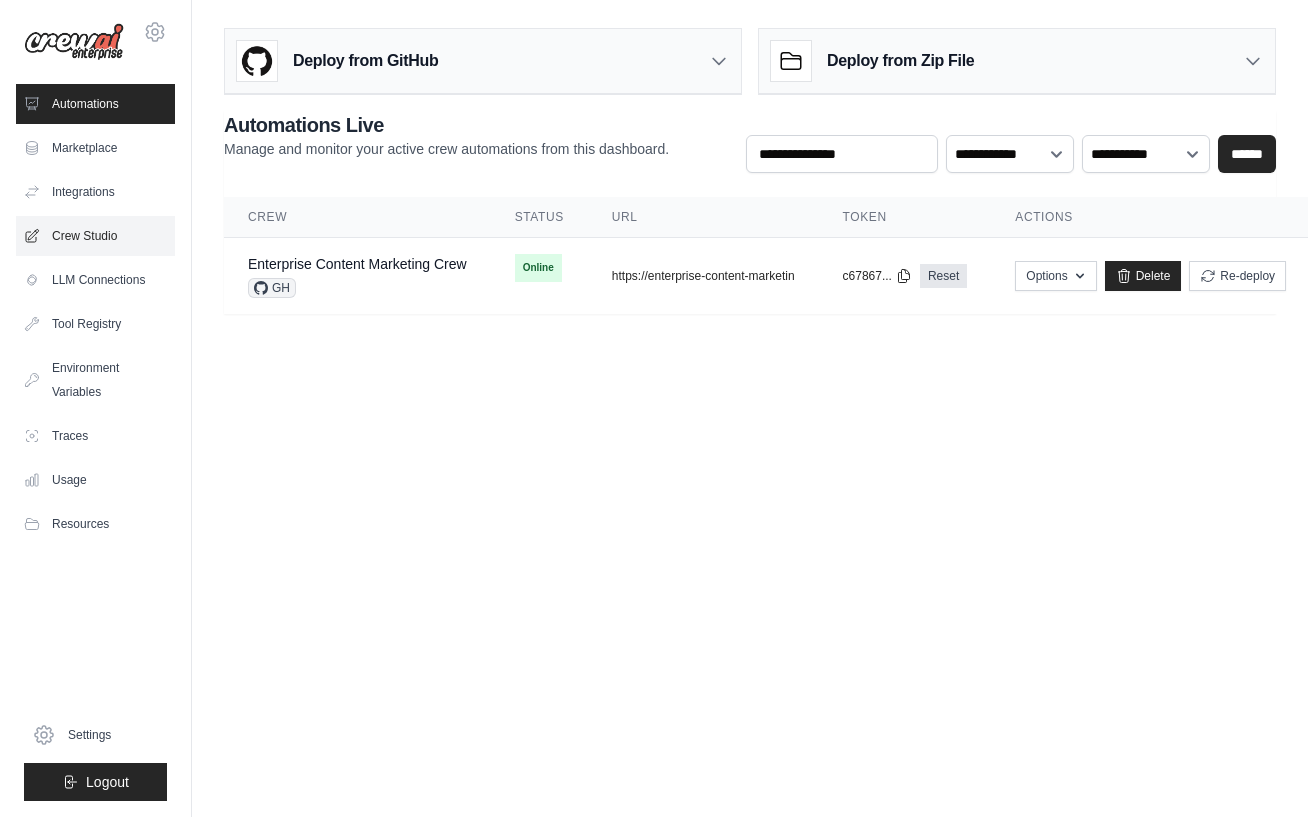 click on "Crew Studio" at bounding box center [95, 236] 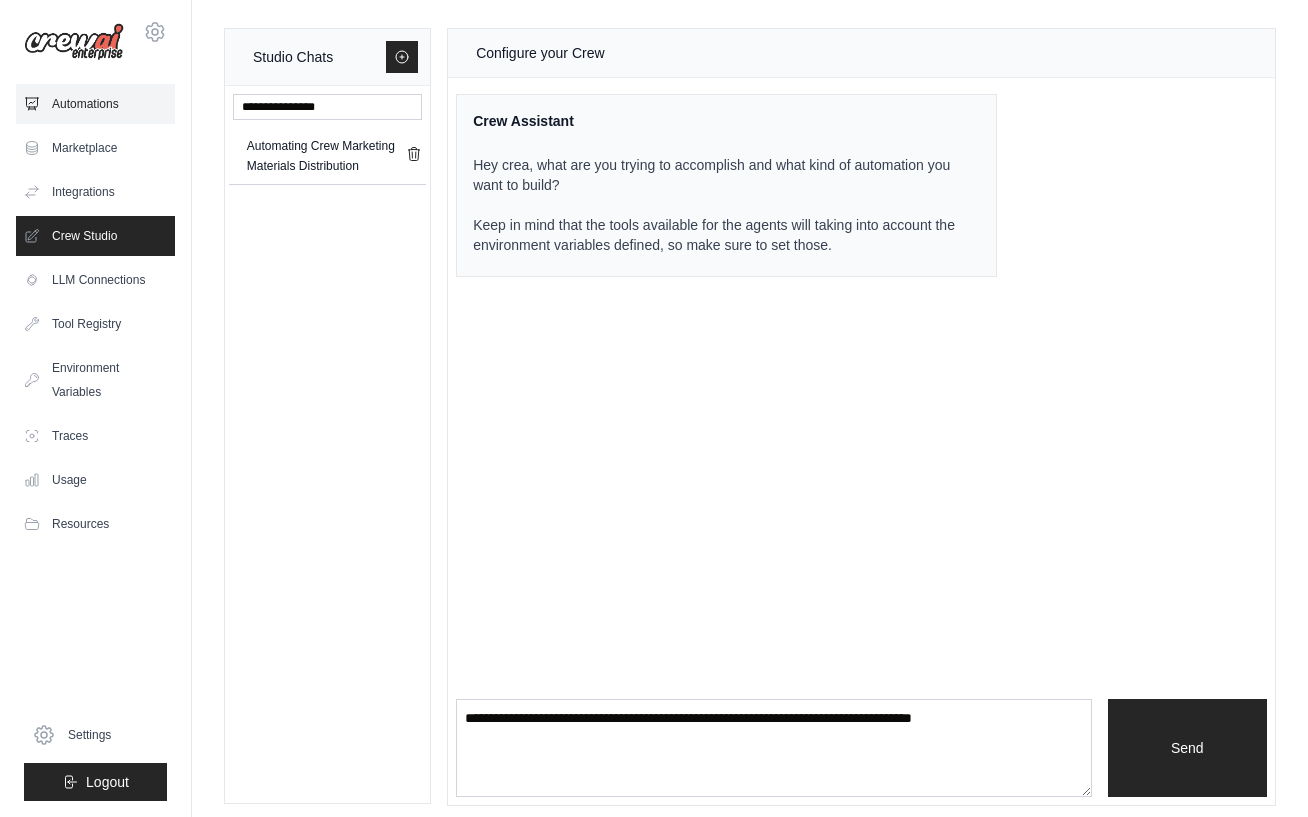 click on "Automations" at bounding box center [95, 104] 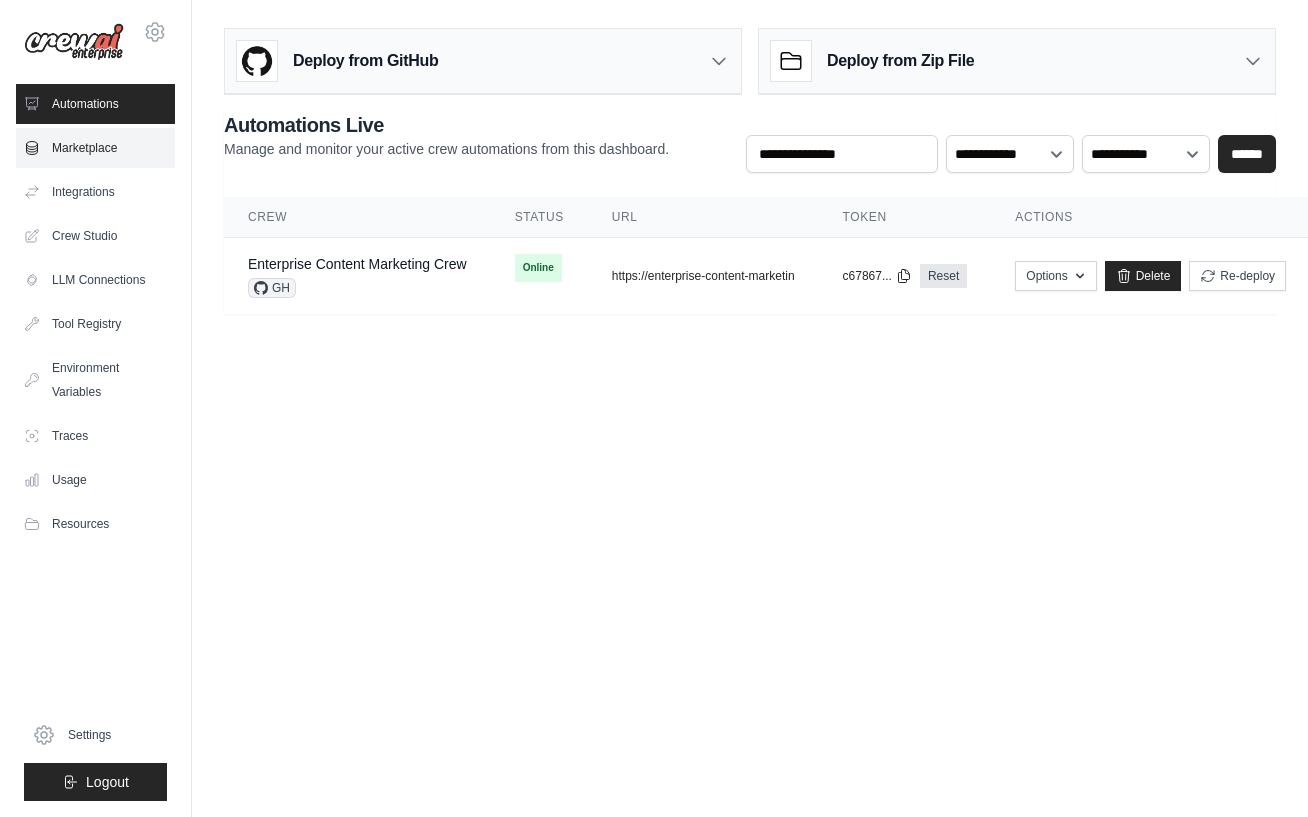 click on "Marketplace" at bounding box center [95, 148] 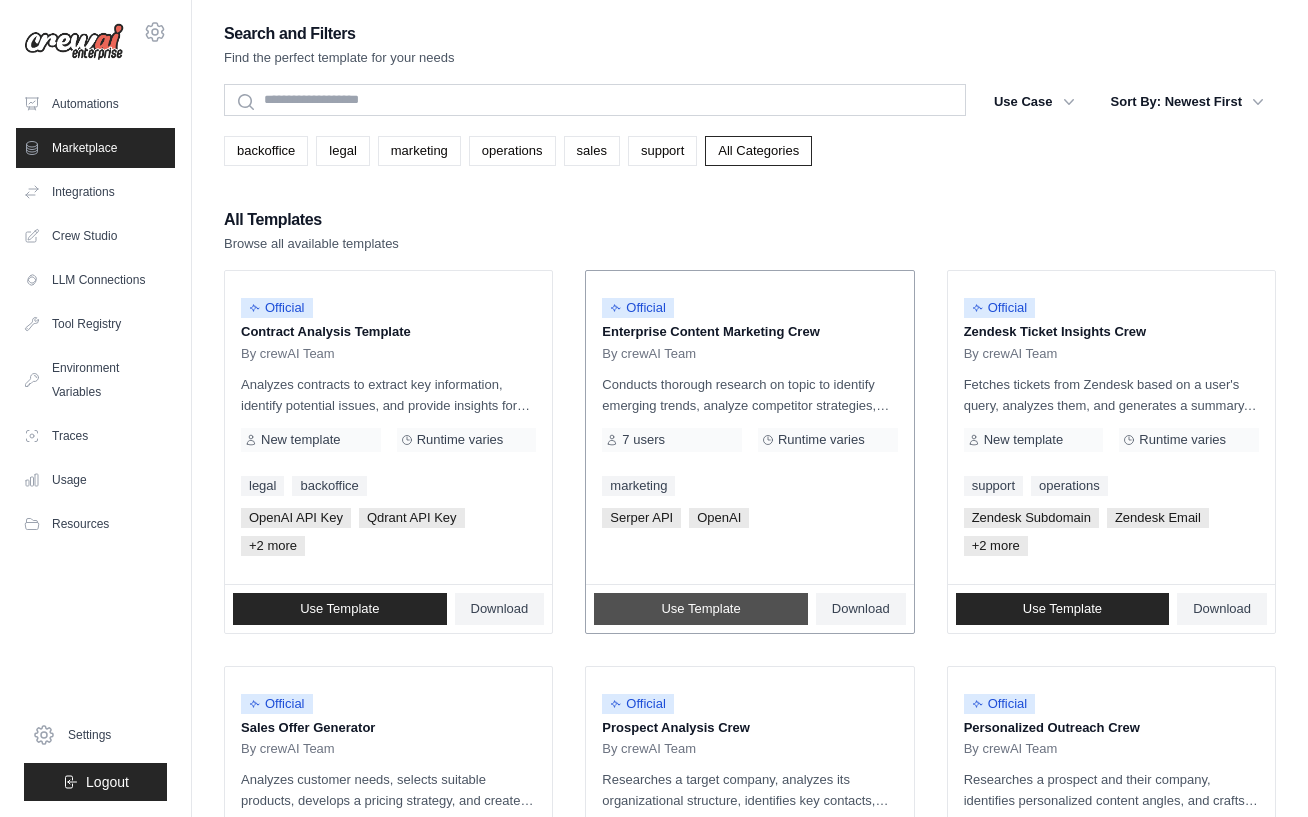 click on "Use Template" at bounding box center (701, 609) 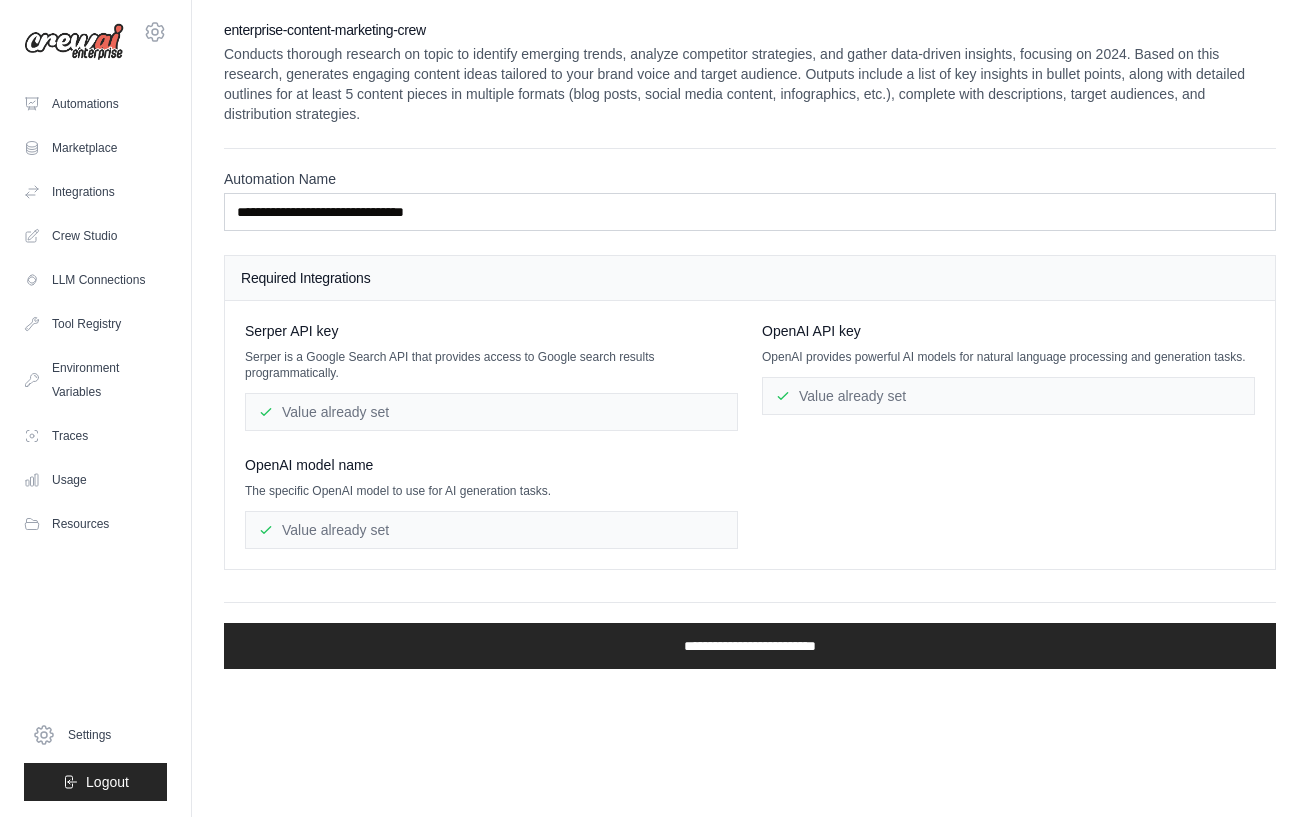 click on "Value already set" at bounding box center (491, 412) 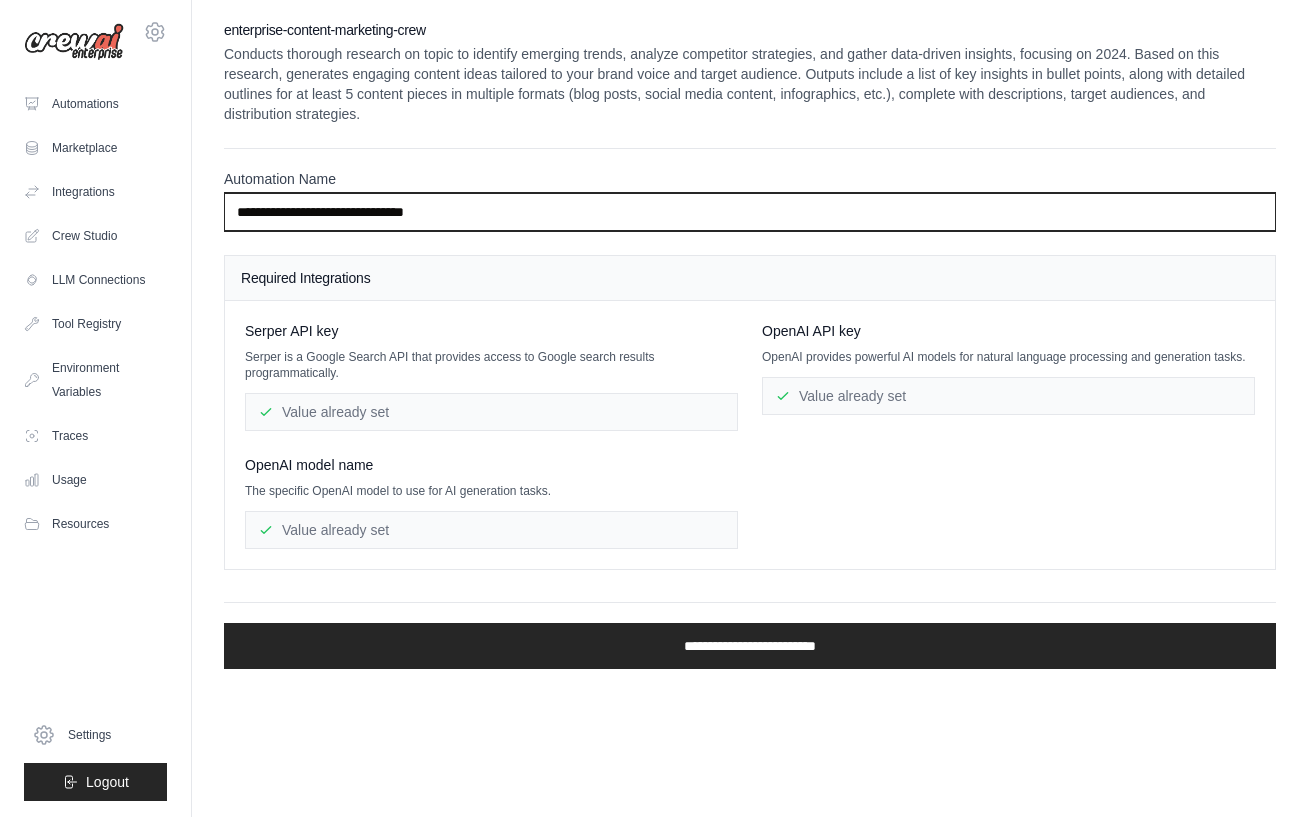 click on "**********" at bounding box center (750, 212) 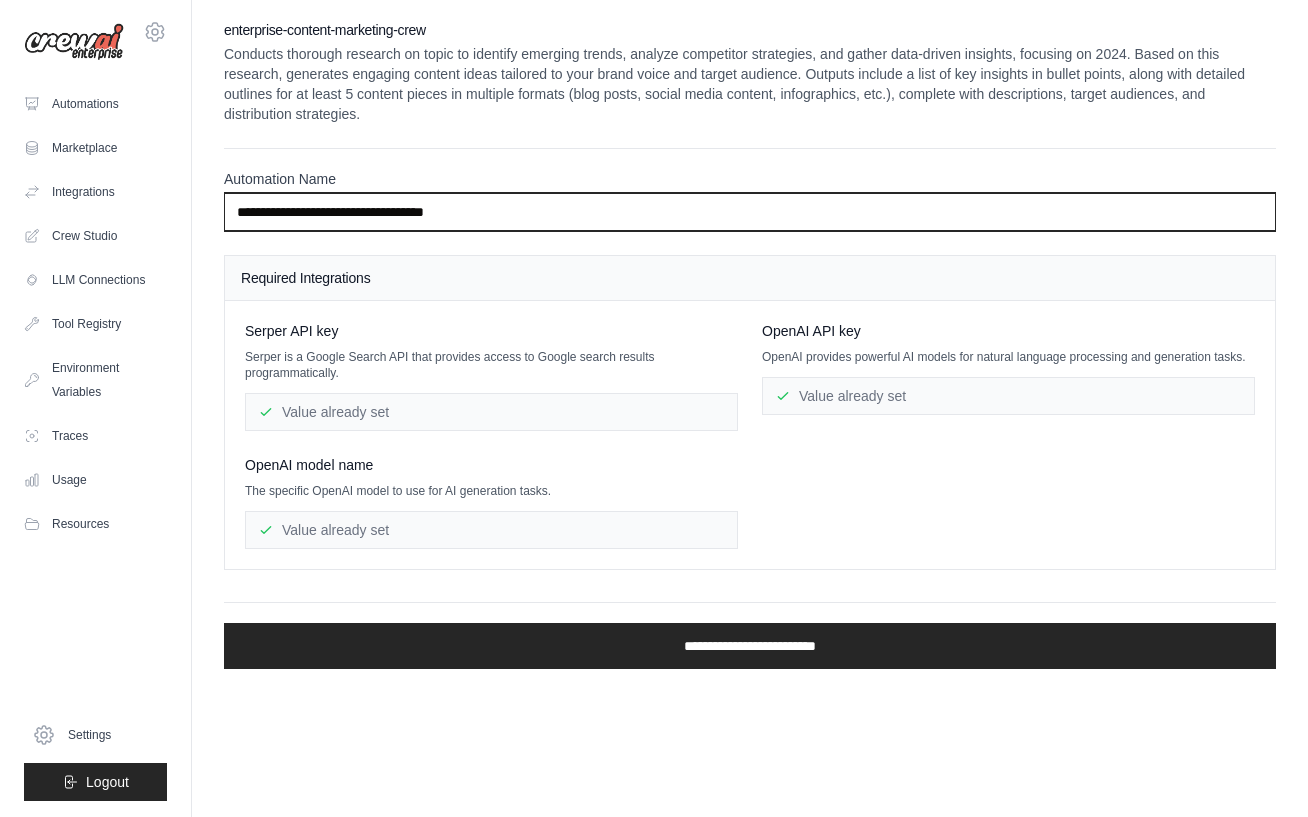 type on "**********" 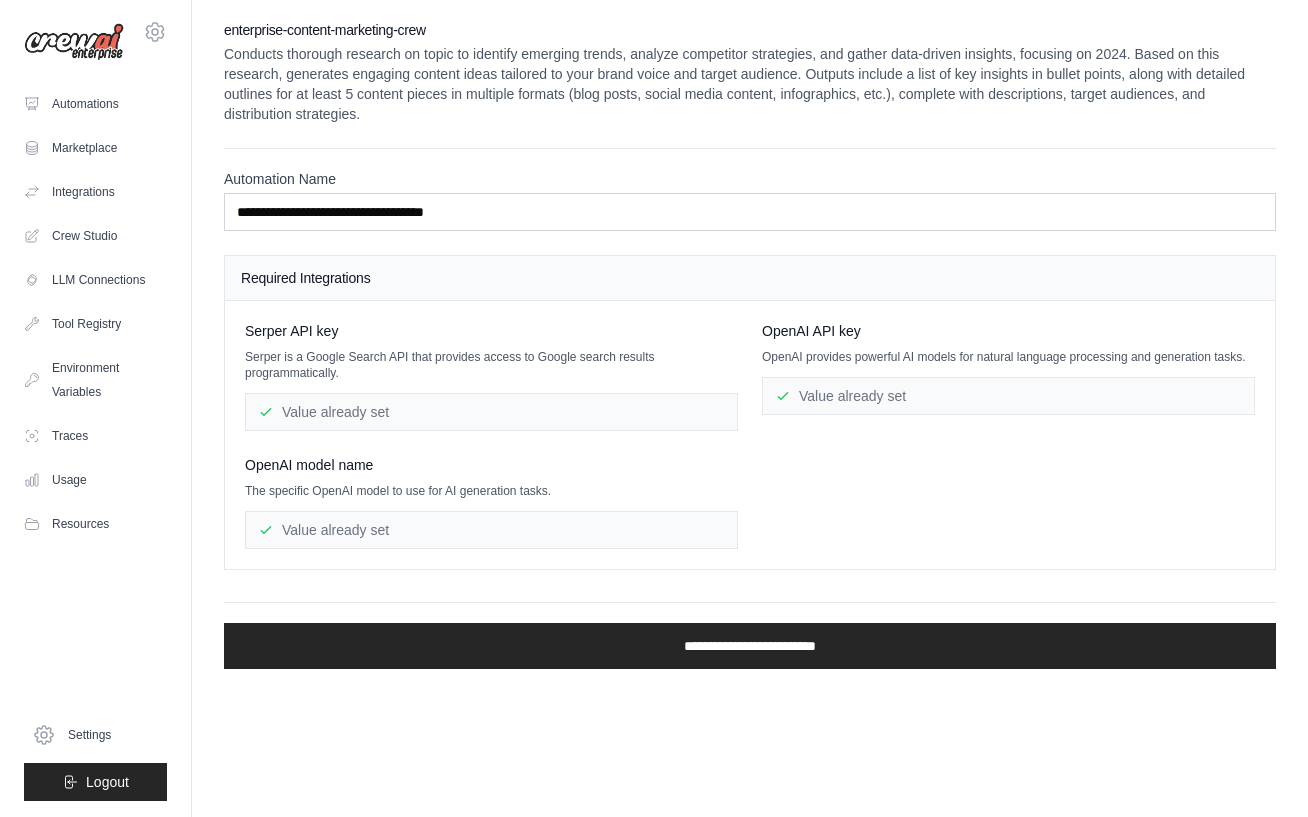 click on "Value already set" at bounding box center (491, 530) 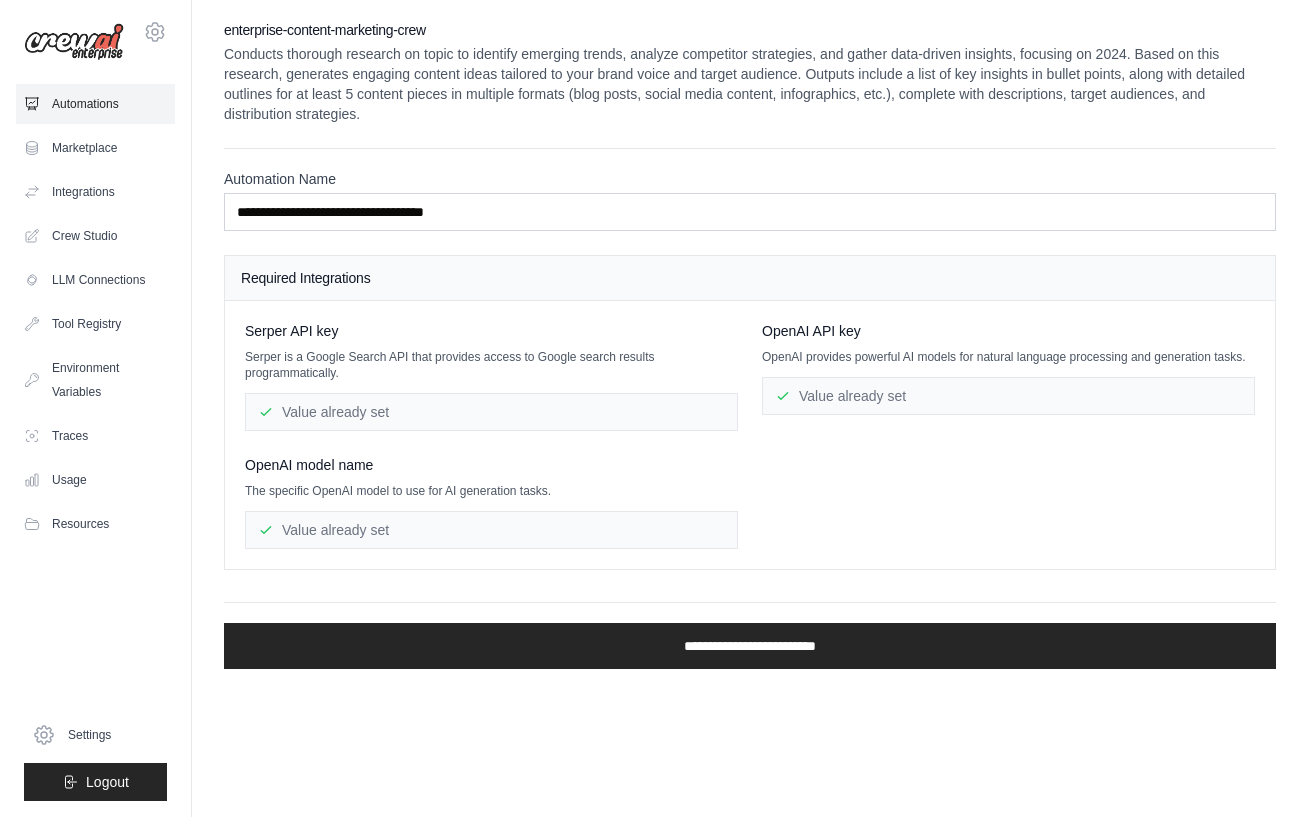 click on "Automations" at bounding box center (95, 104) 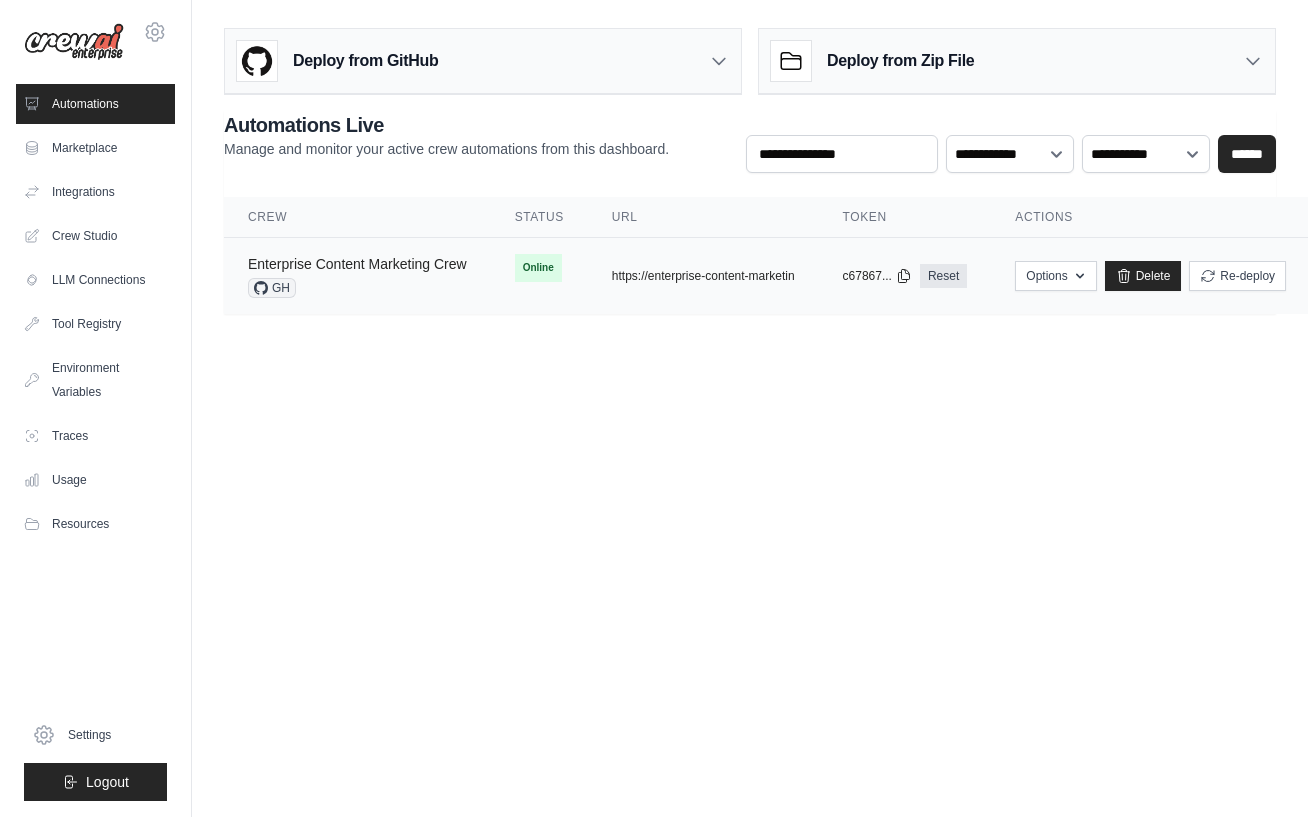 click on "Enterprise Content Marketing Crew" at bounding box center [357, 264] 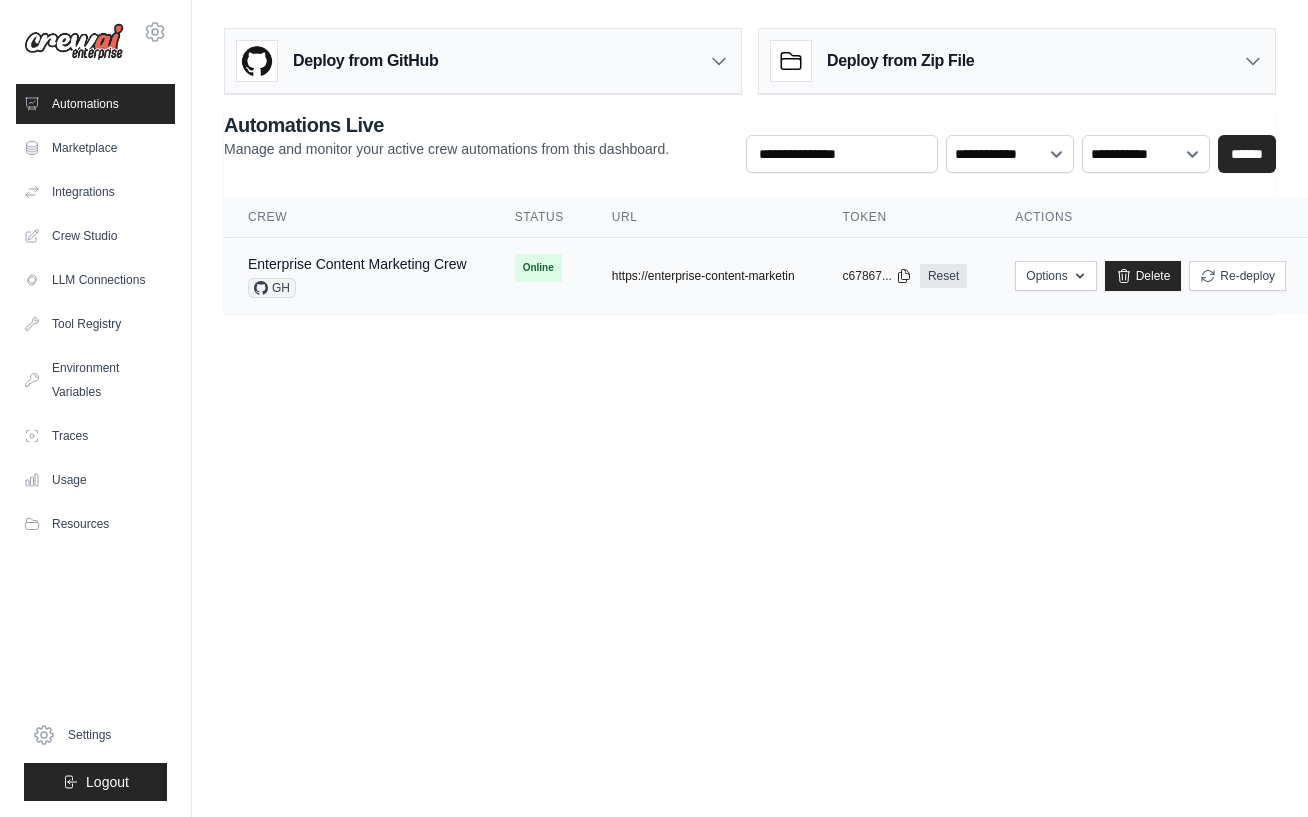 click on "https://enterprise-content-marketin" at bounding box center (703, 276) 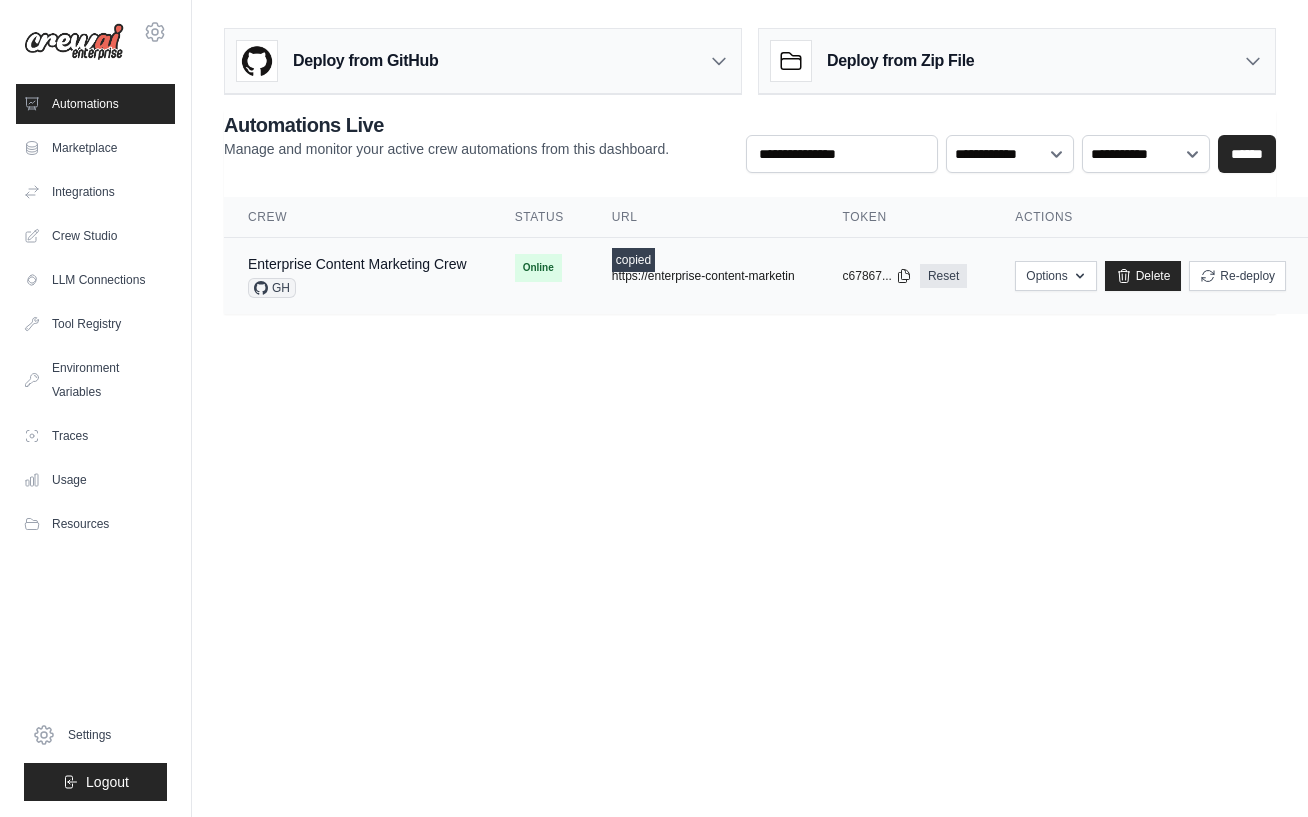 type 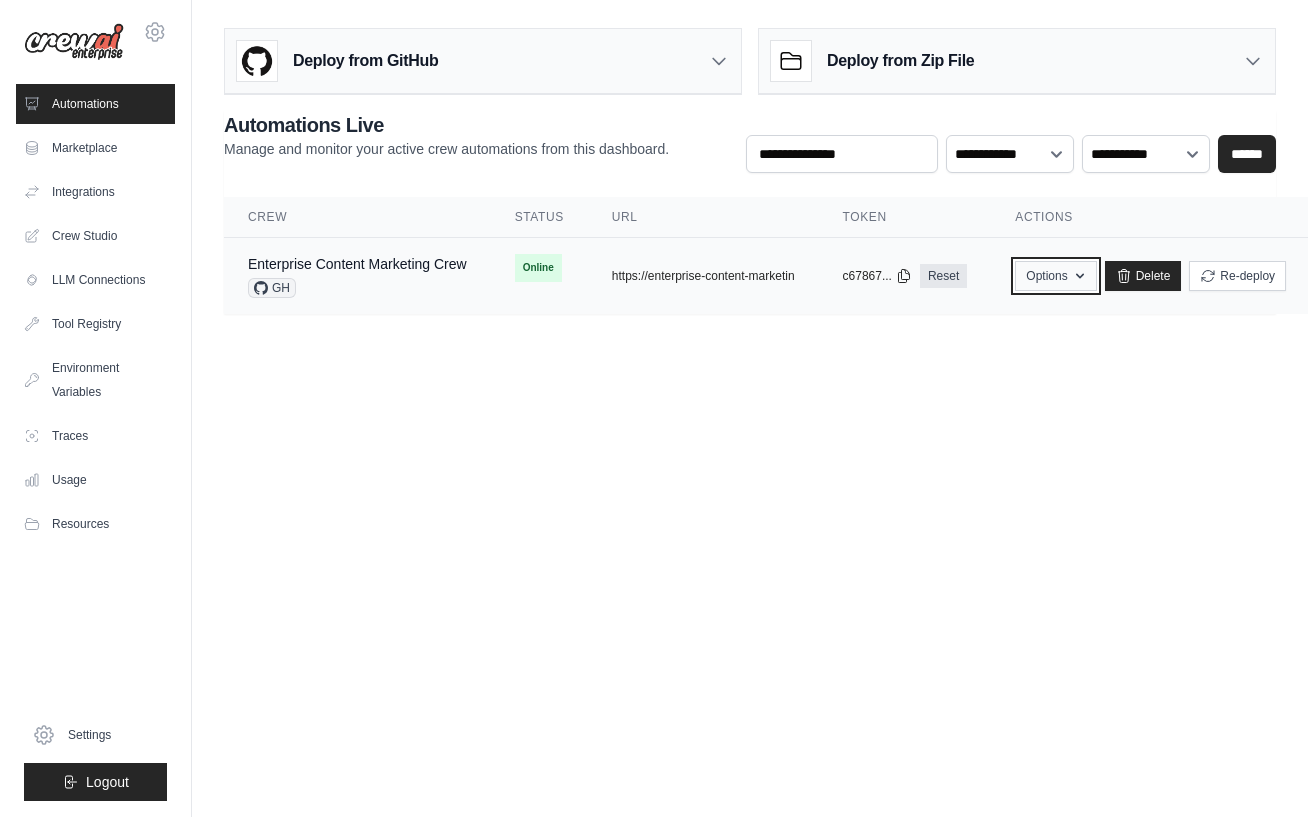 click 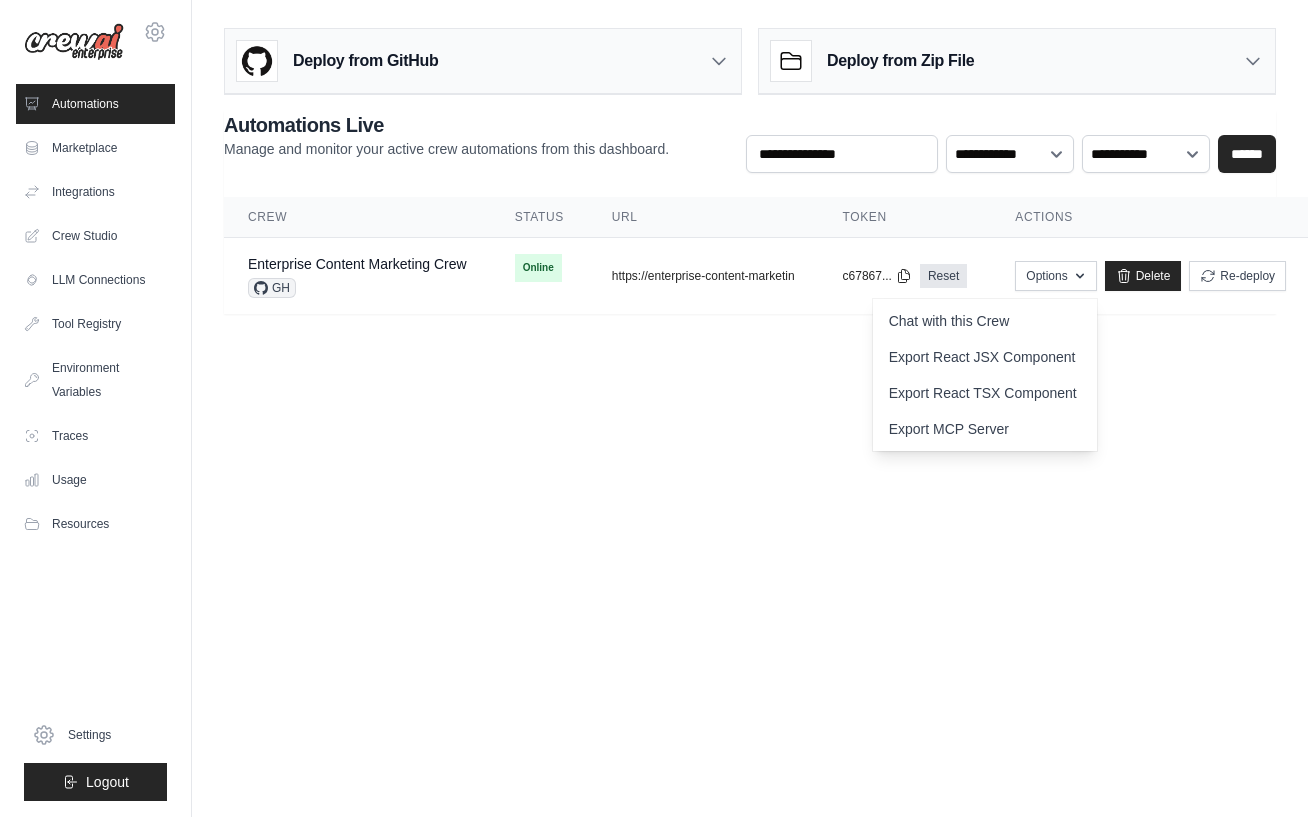 click on "**********" at bounding box center (750, 212) 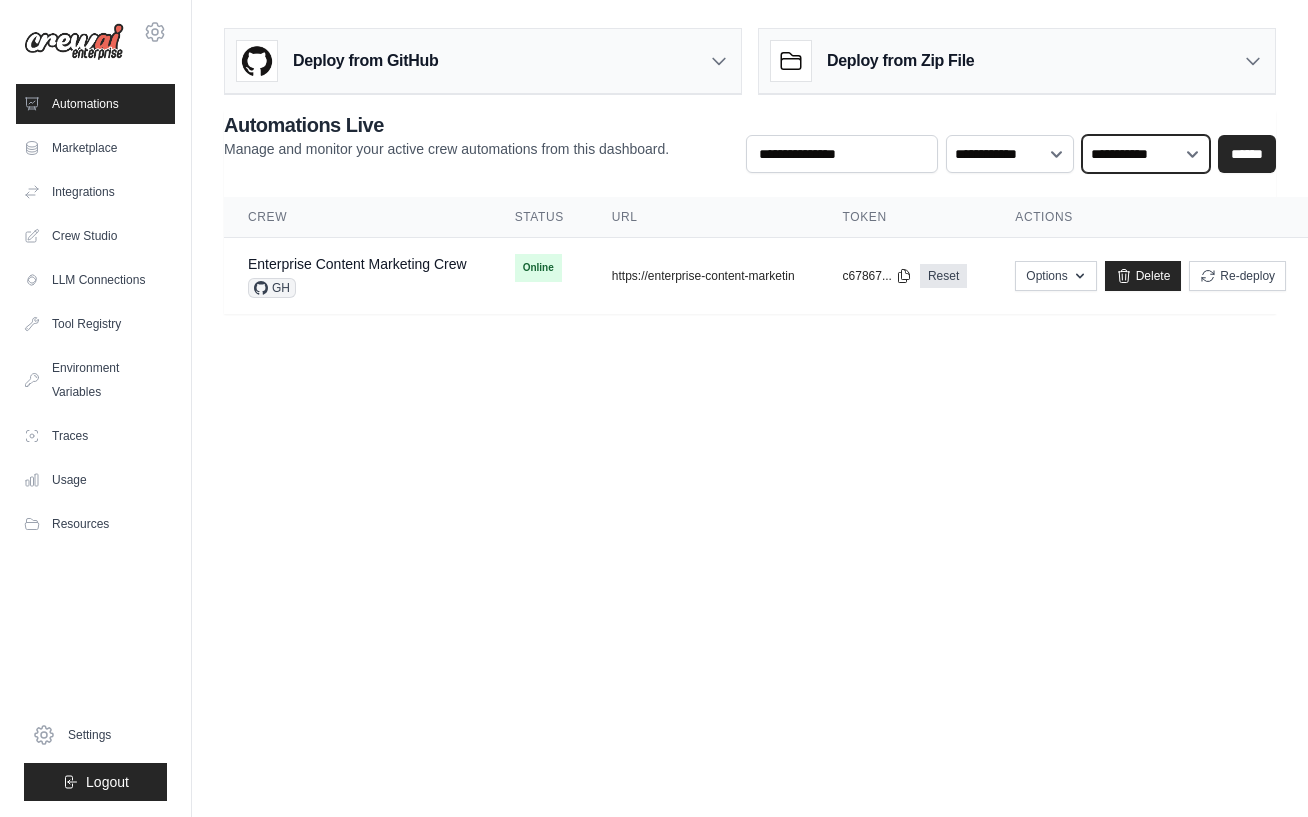 select on "******" 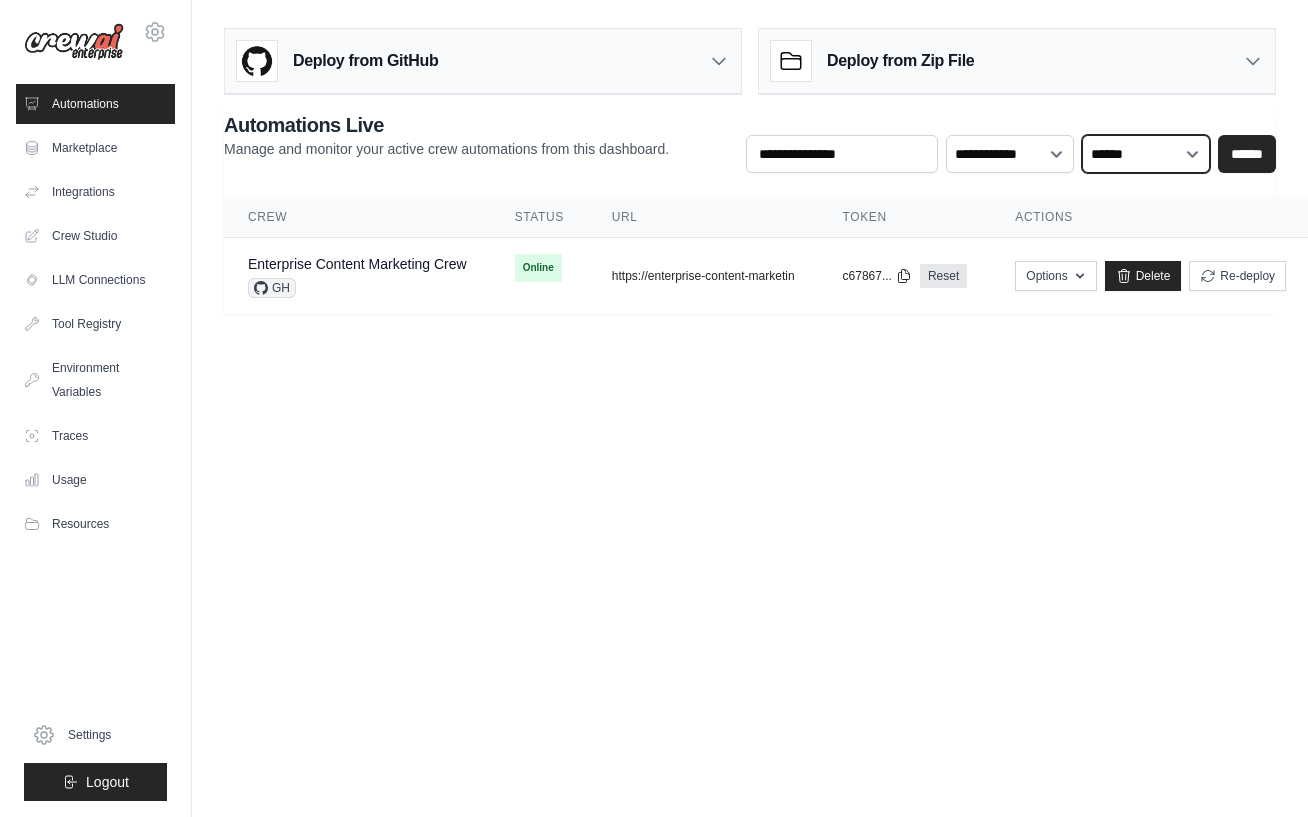 click on "******" at bounding box center (0, 0) 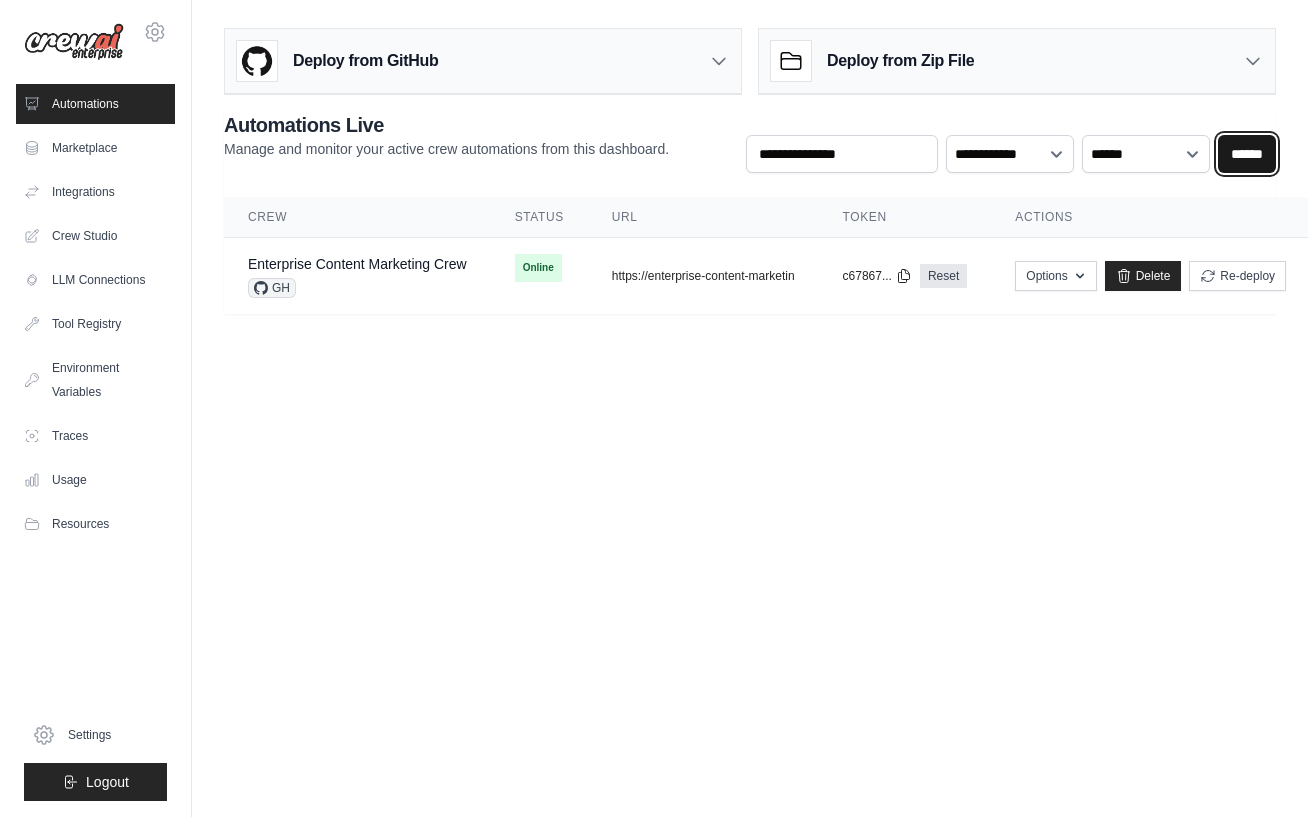 click on "******" at bounding box center [1247, 154] 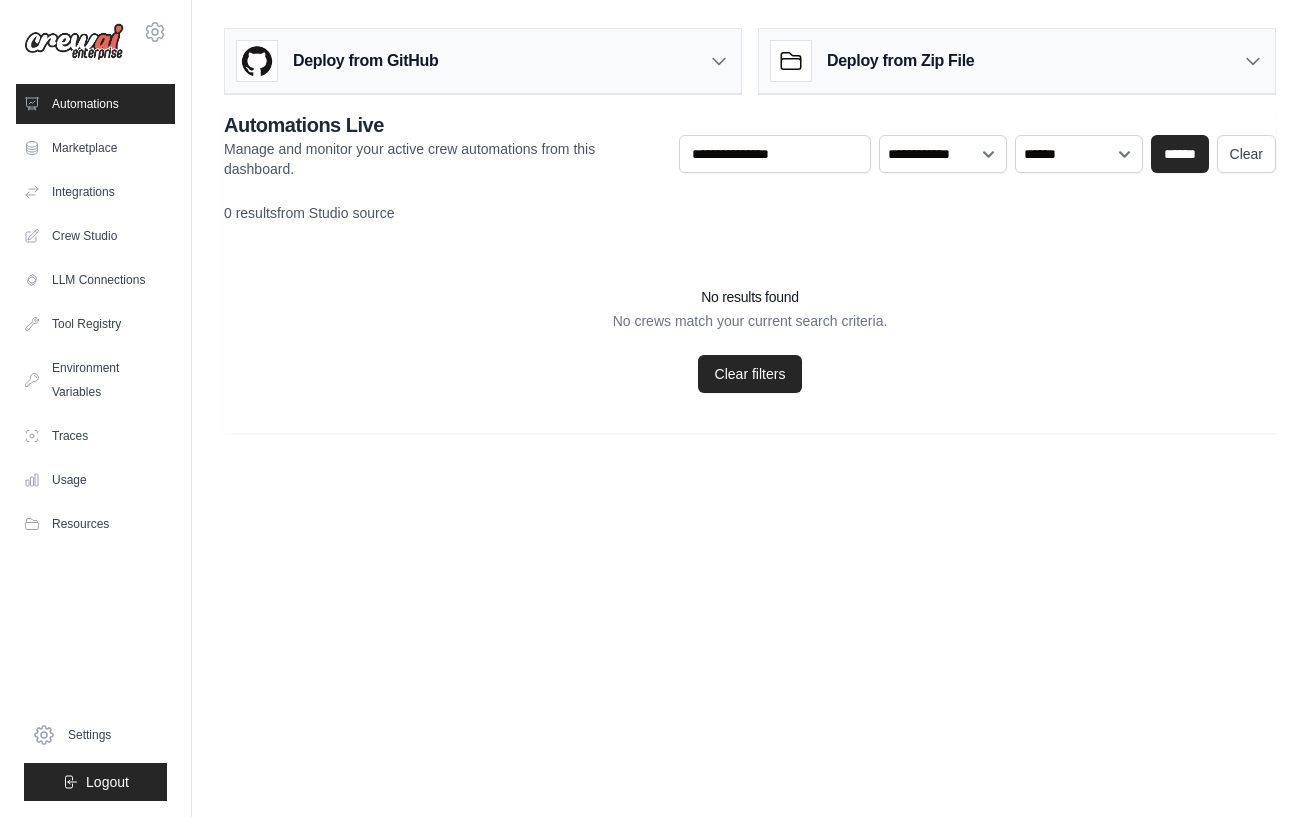 click 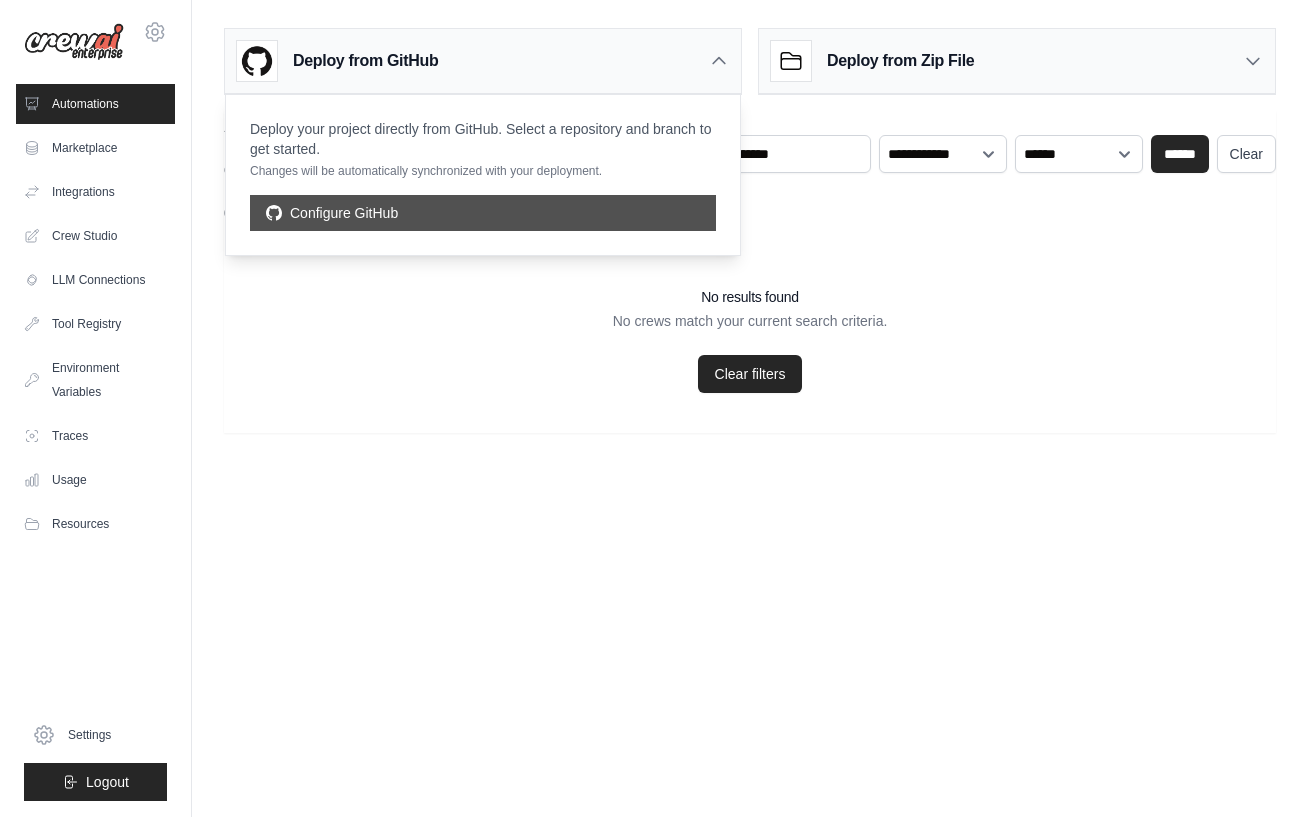 click on "Configure GitHub" at bounding box center (483, 213) 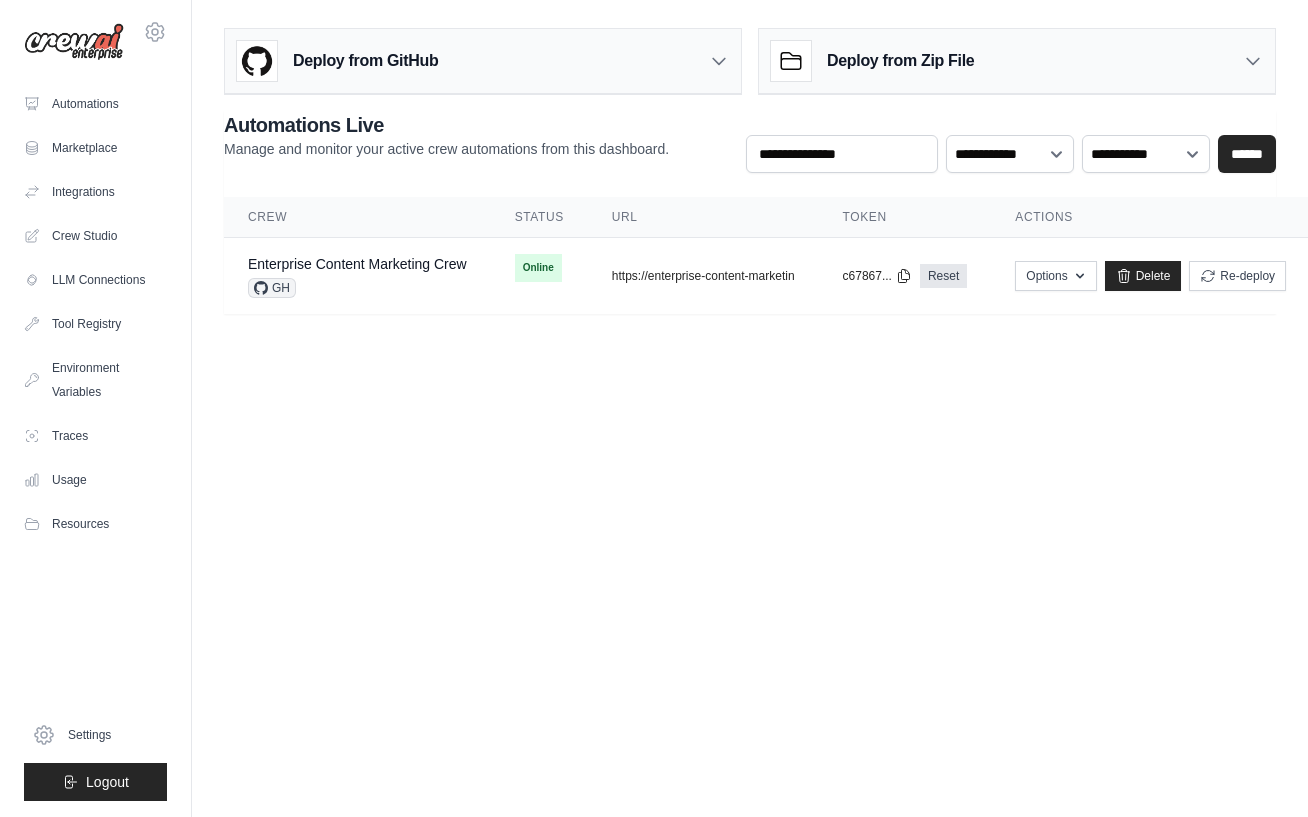 scroll, scrollTop: 0, scrollLeft: 0, axis: both 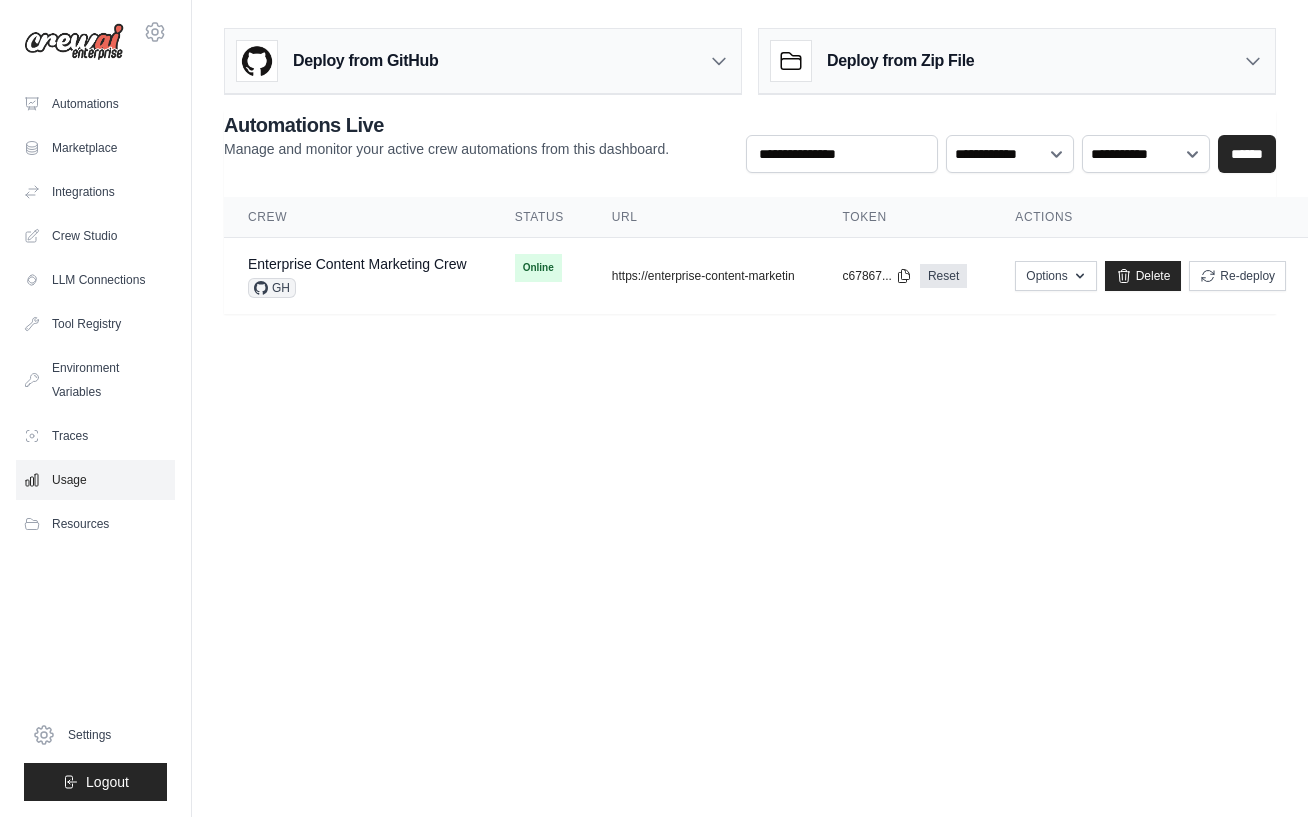 click on "Usage" at bounding box center [95, 480] 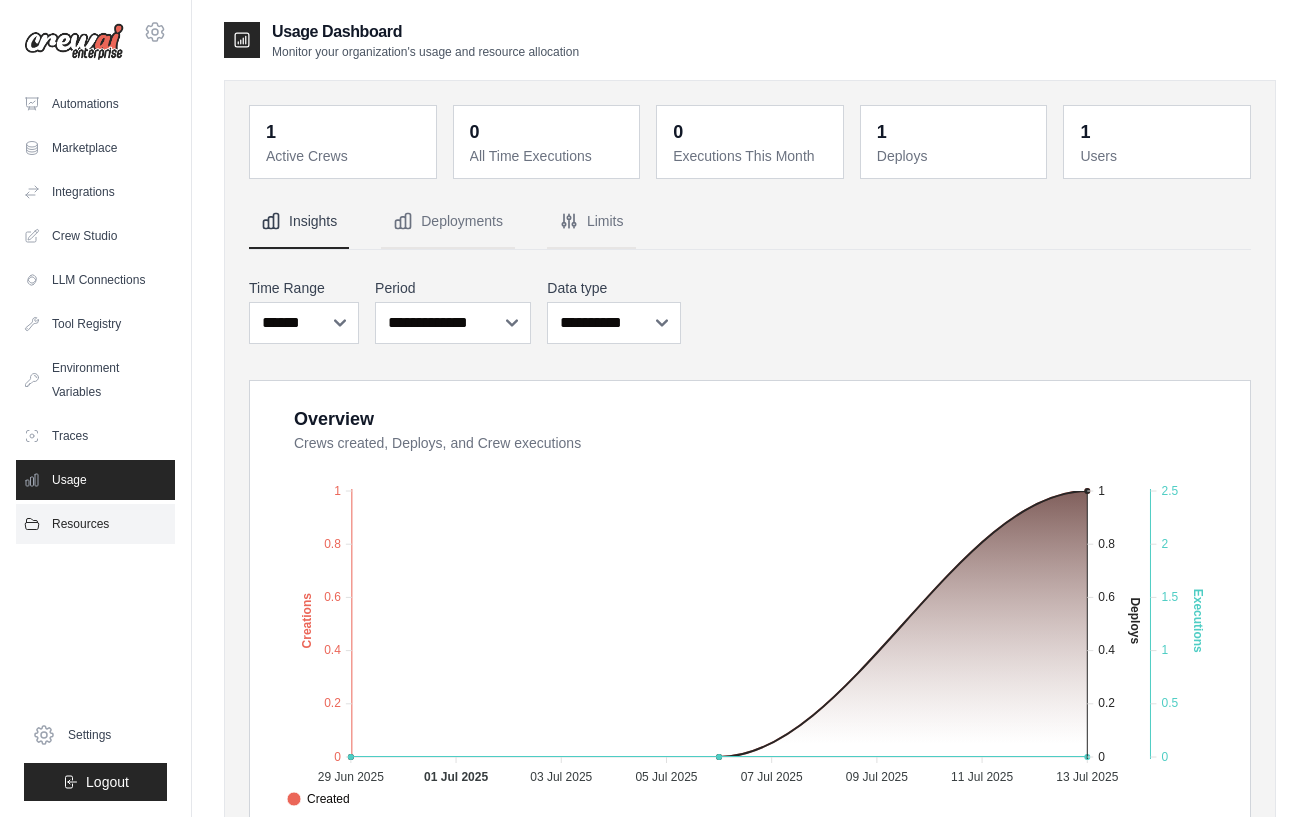 click on "Resources" at bounding box center (95, 524) 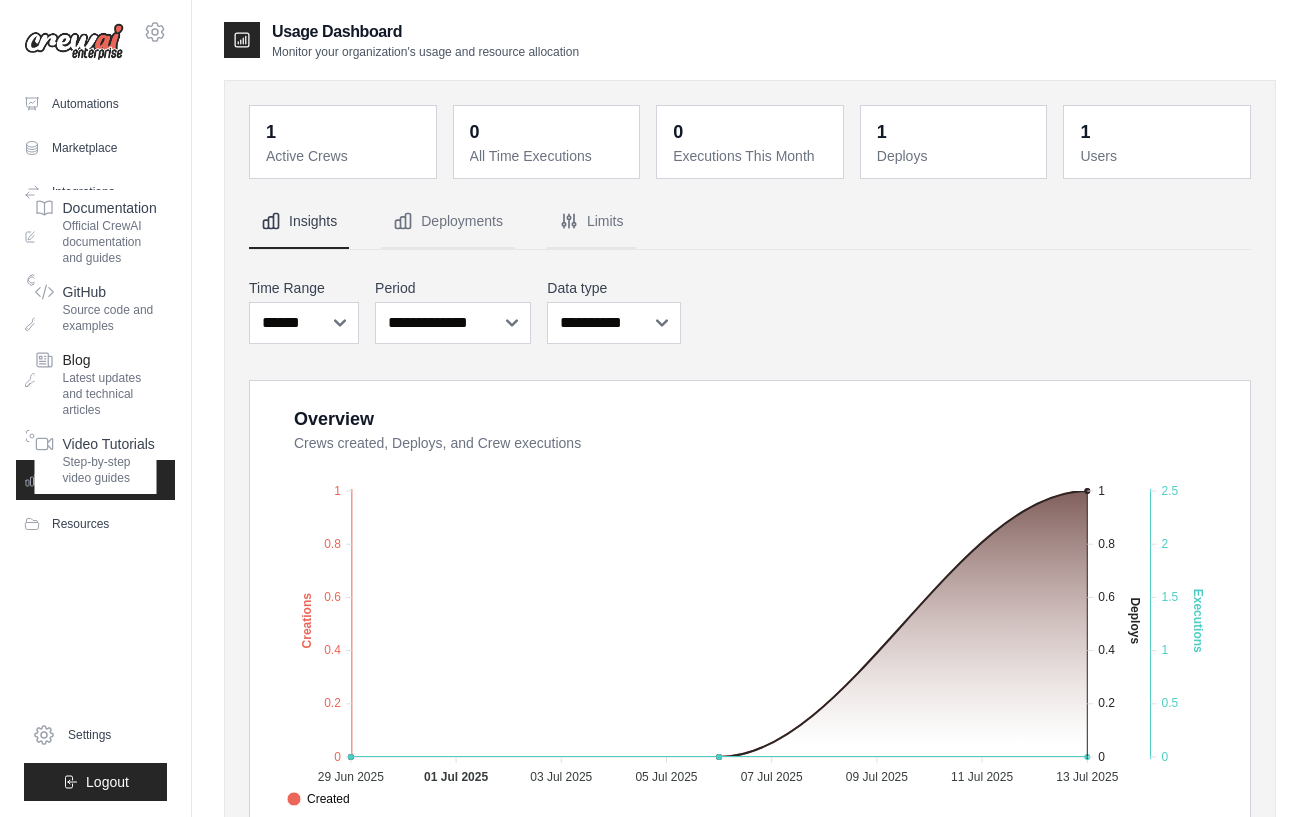 click on "Blog" at bounding box center [110, 360] 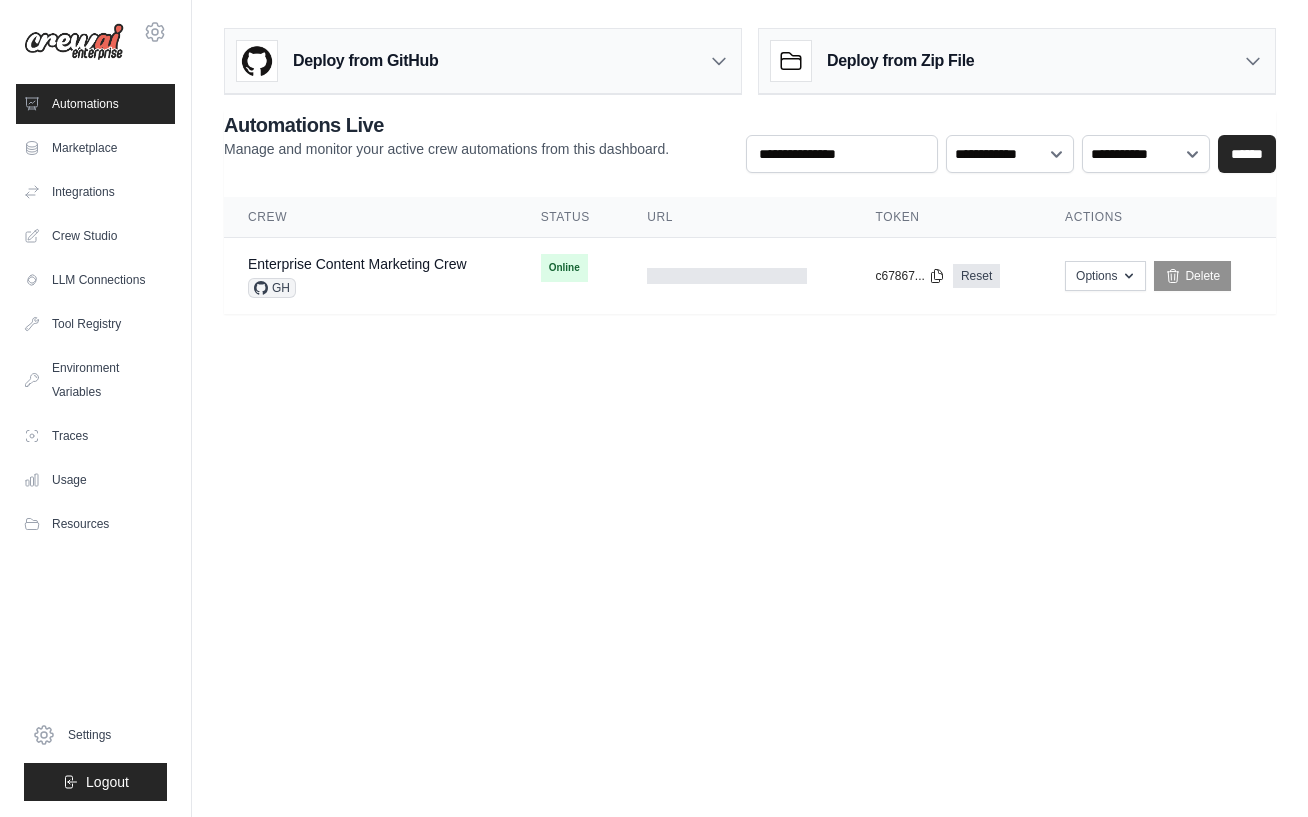 scroll, scrollTop: 0, scrollLeft: 0, axis: both 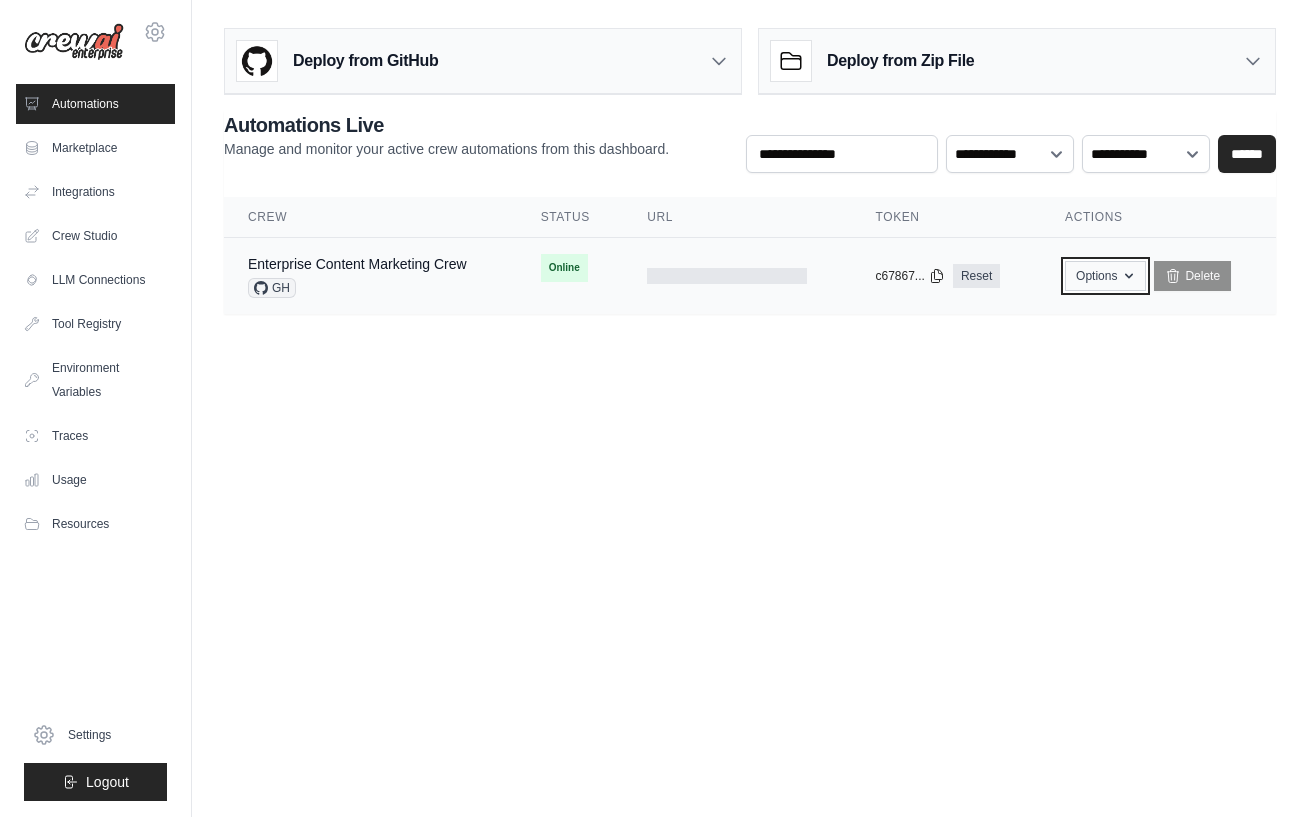 click on "Options" at bounding box center (1105, 276) 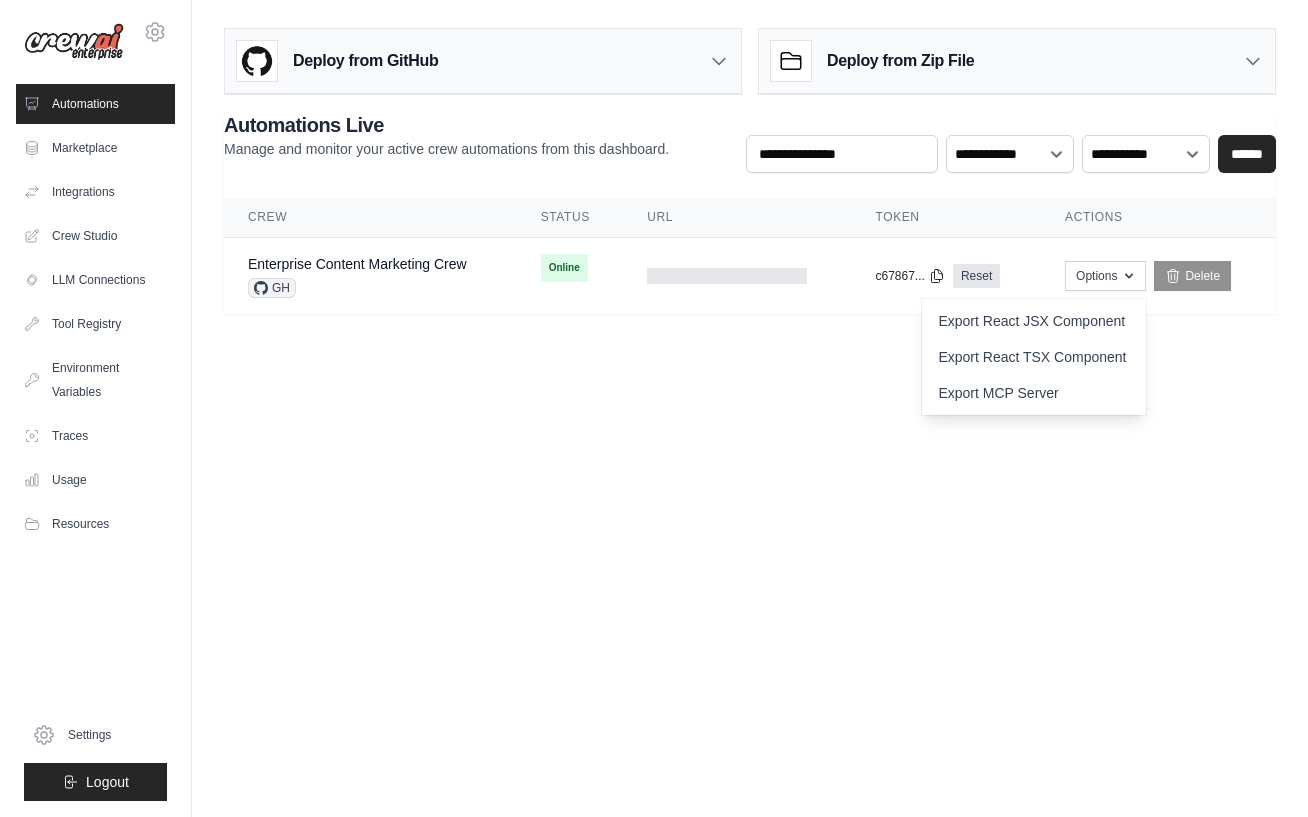 click on "[EMAIL]
Settings
Automations
Marketplace
Integrations" at bounding box center [654, 408] 